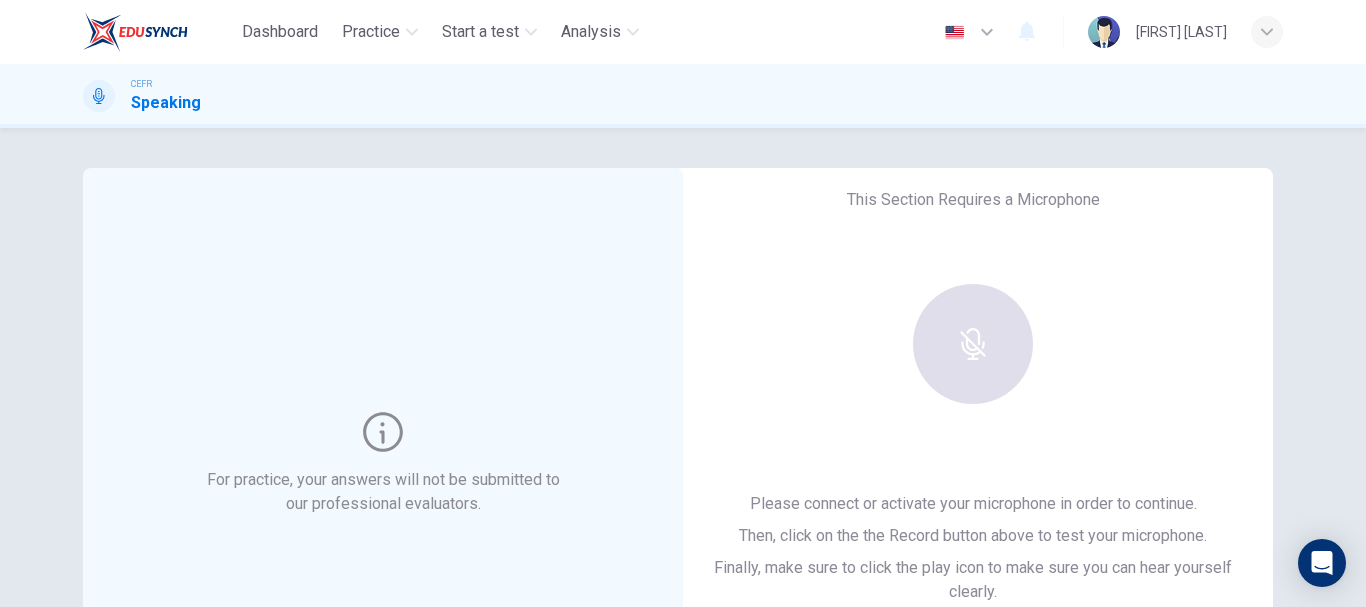 scroll, scrollTop: 0, scrollLeft: 0, axis: both 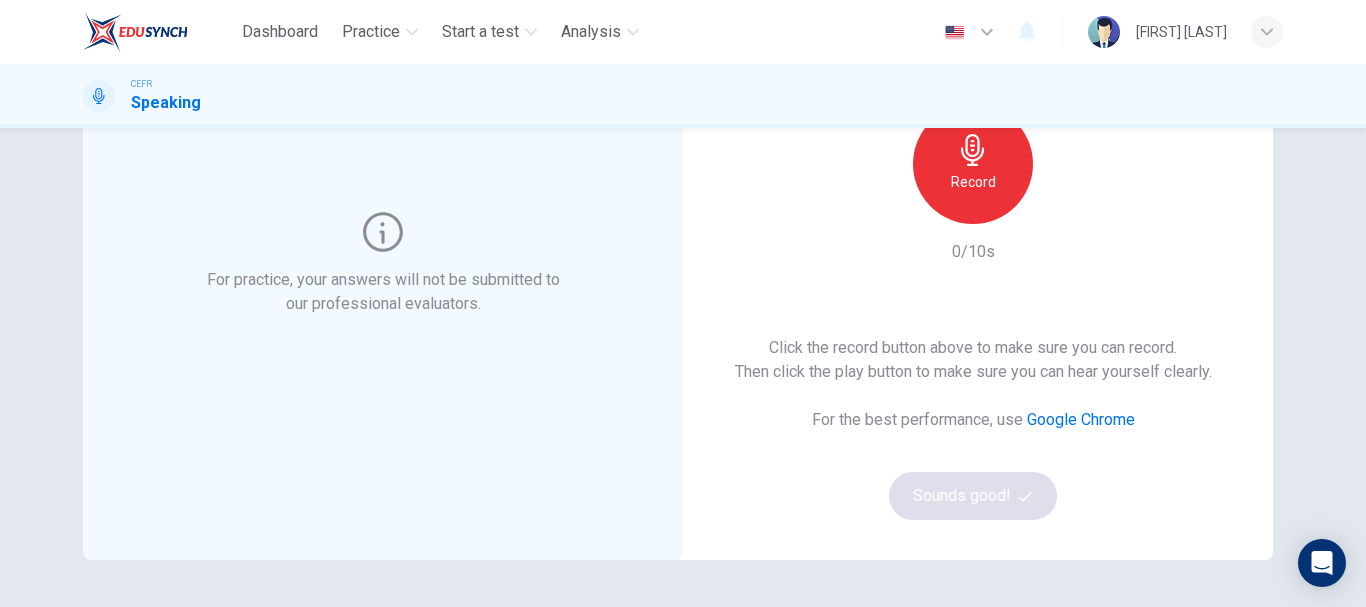 click at bounding box center (973, 150) 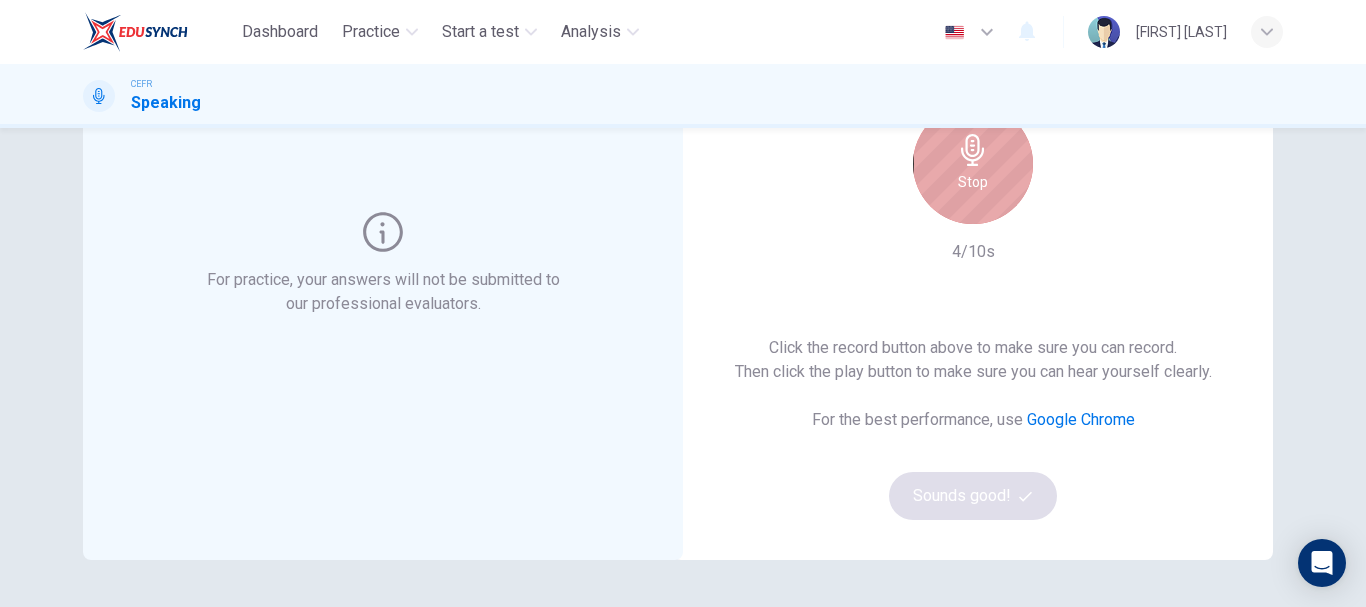 click on "Stop" at bounding box center (973, 164) 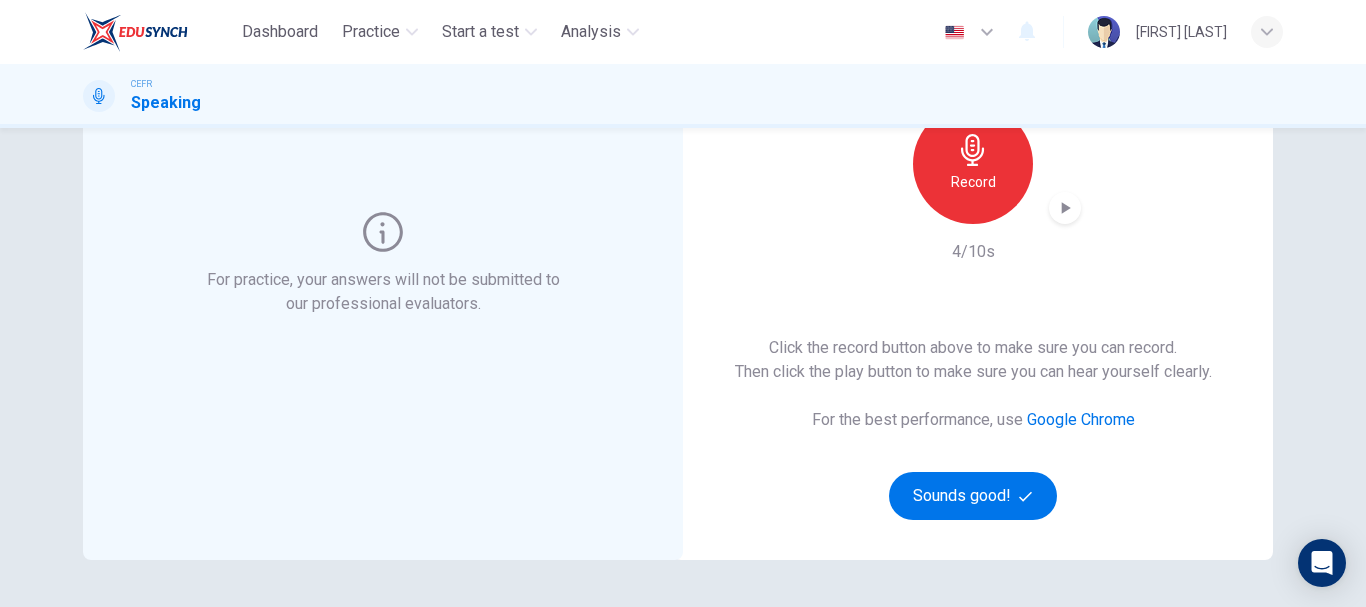 click at bounding box center [1065, 208] 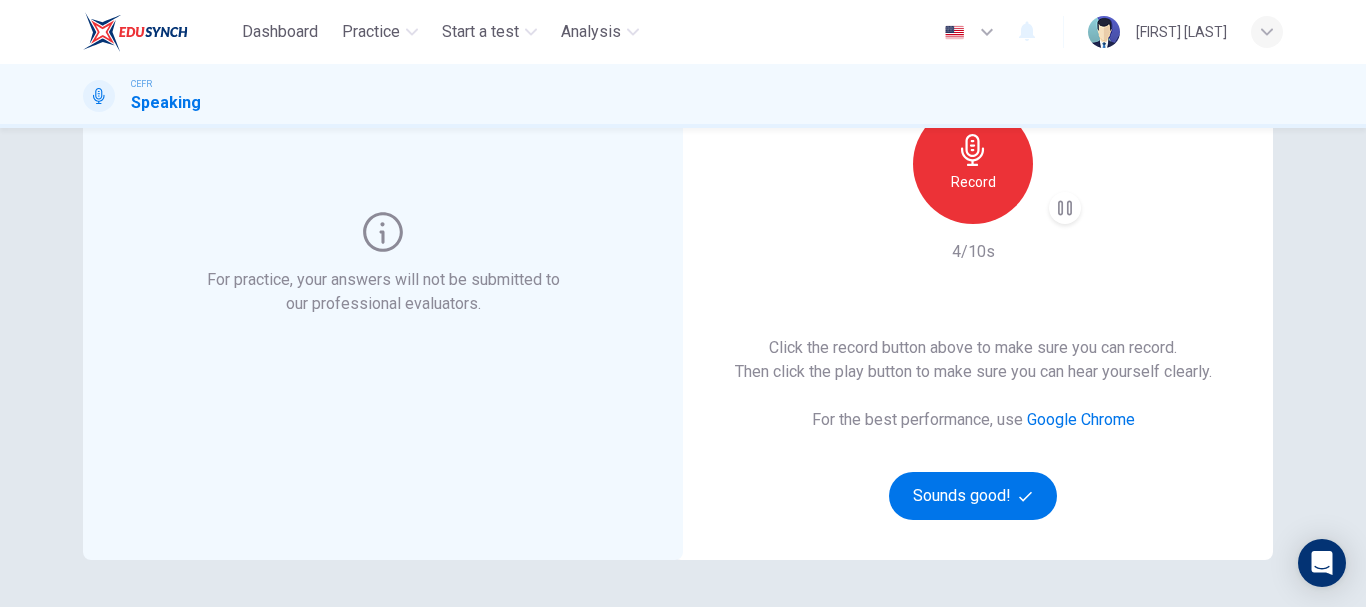 type 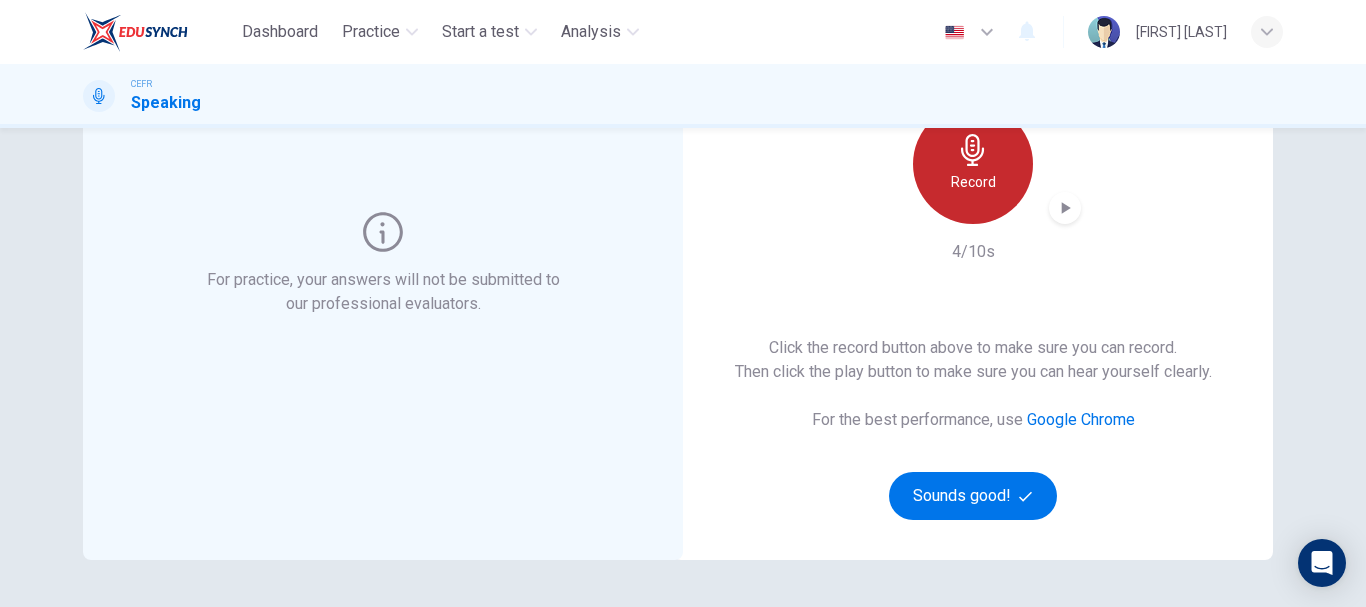 click on "Record" at bounding box center [973, 182] 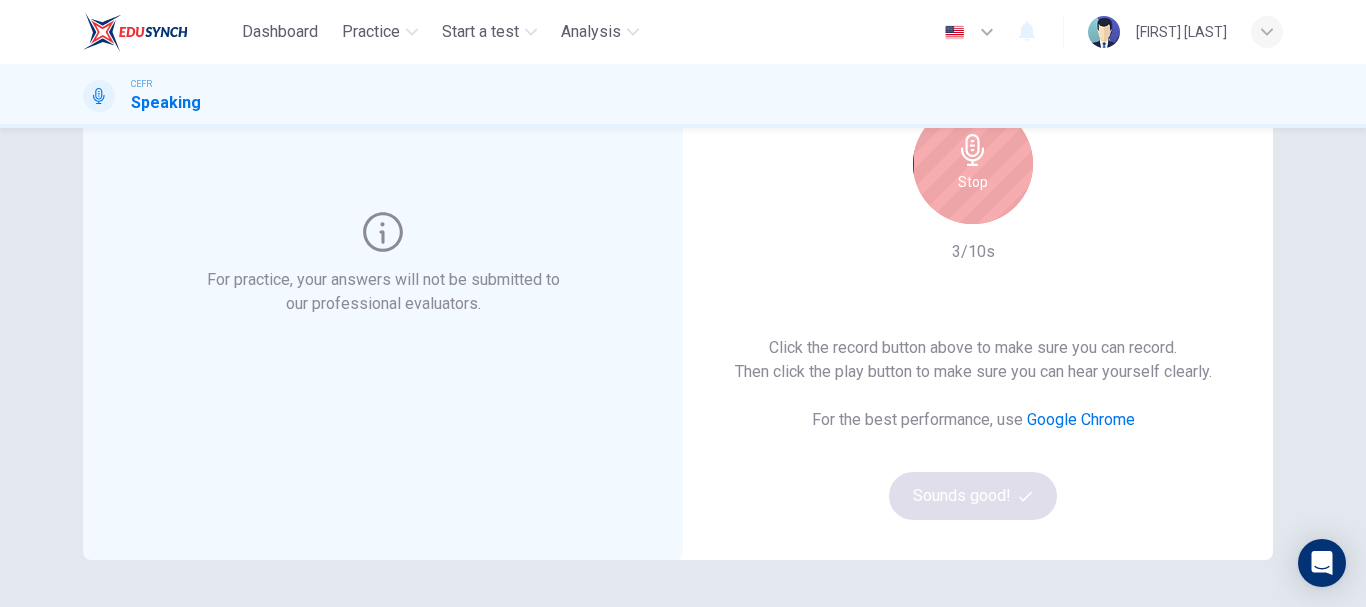 click on "Stop" at bounding box center (973, 182) 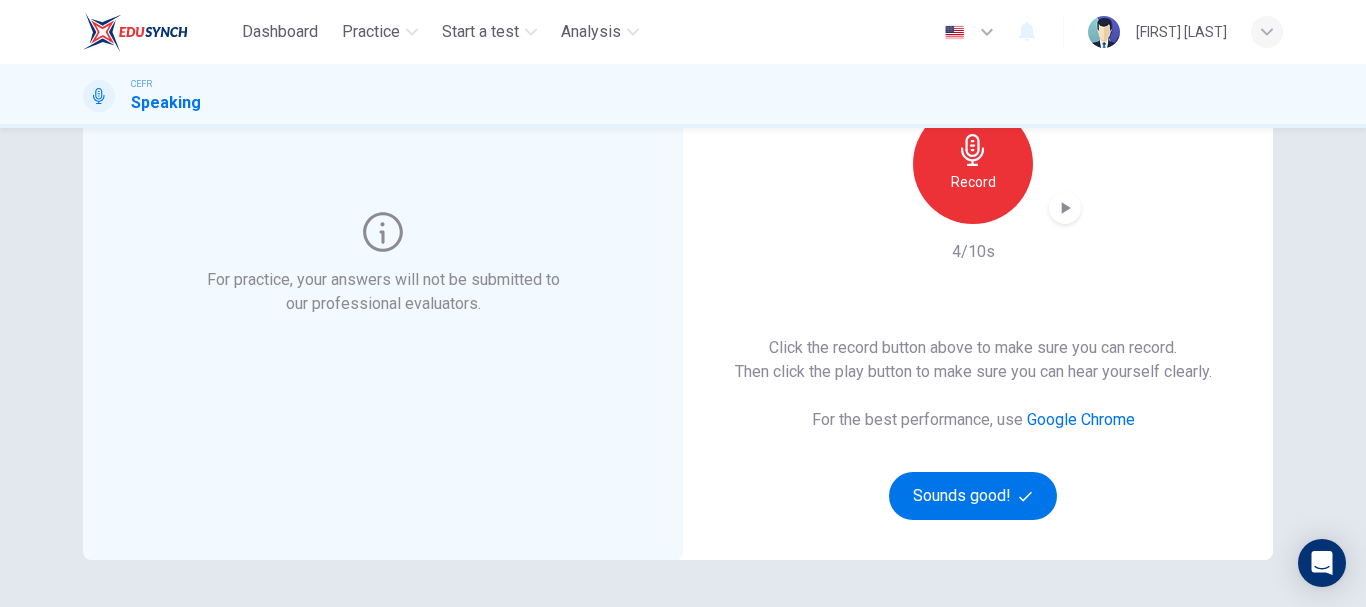 click at bounding box center [1065, 208] 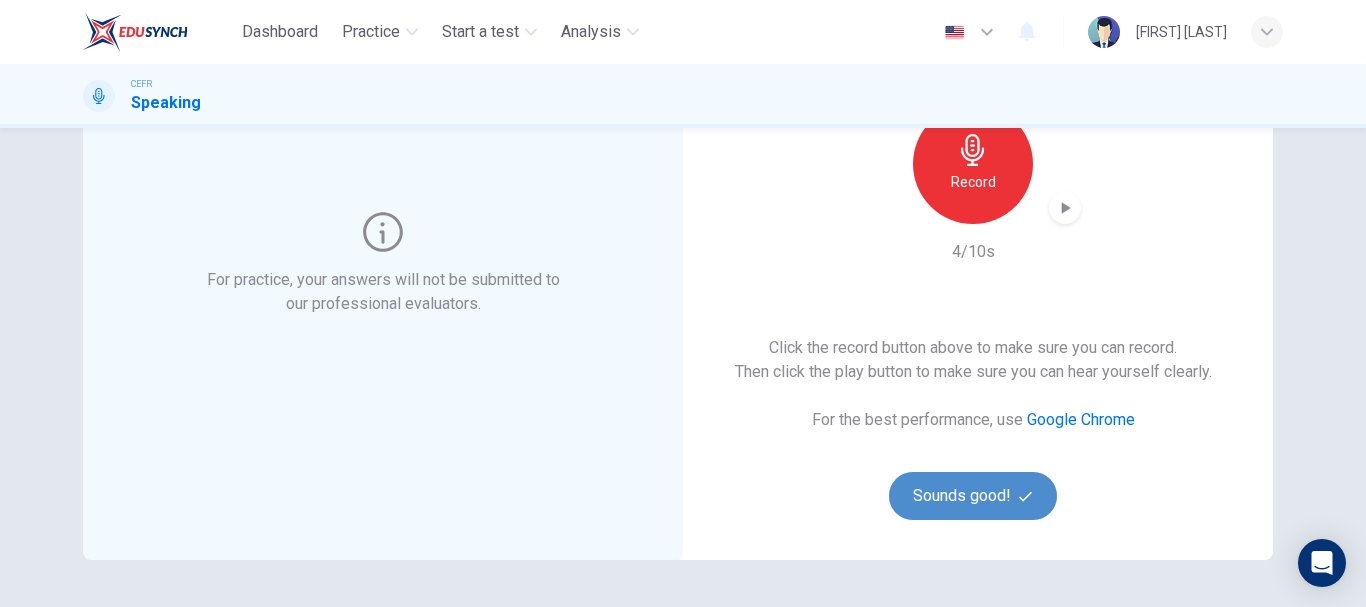 click on "Sounds good!" at bounding box center [973, 496] 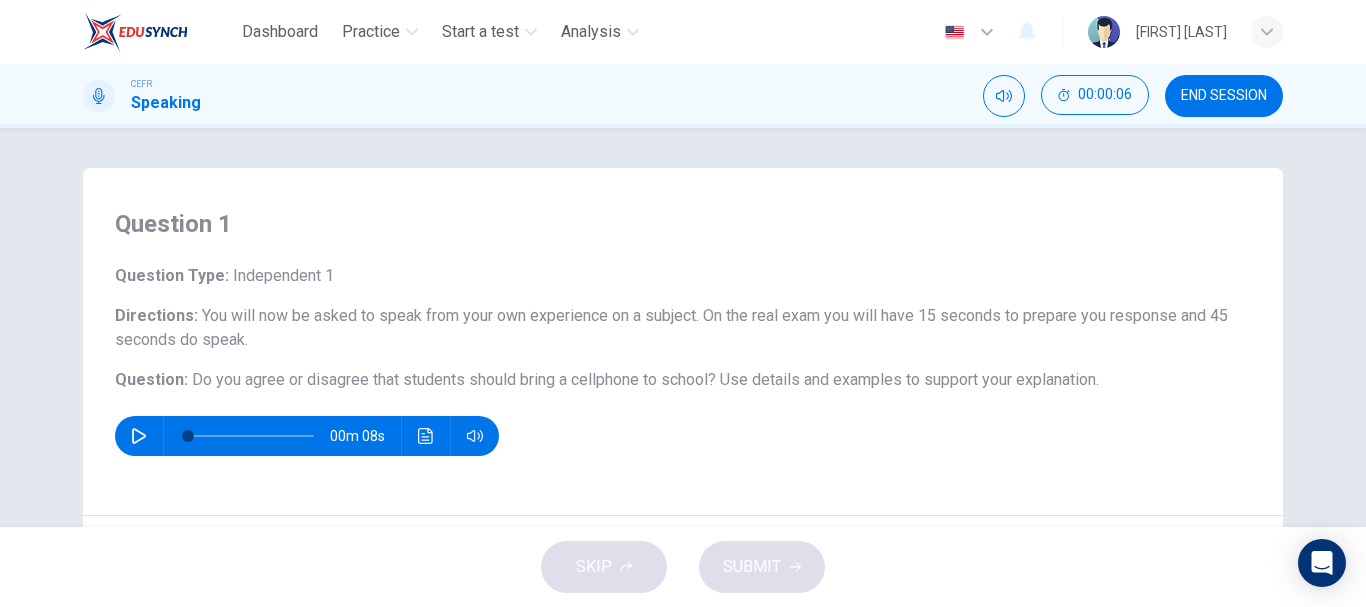 scroll, scrollTop: 100, scrollLeft: 0, axis: vertical 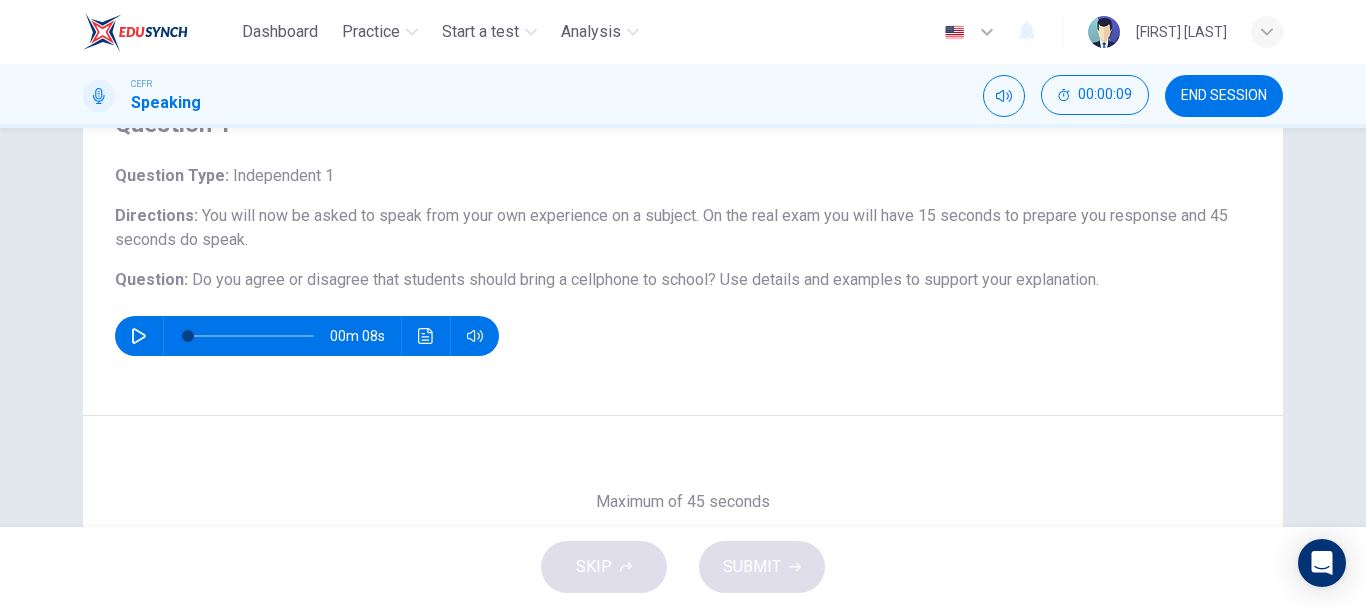 drag, startPoint x: 724, startPoint y: 218, endPoint x: 997, endPoint y: 217, distance: 273.00183 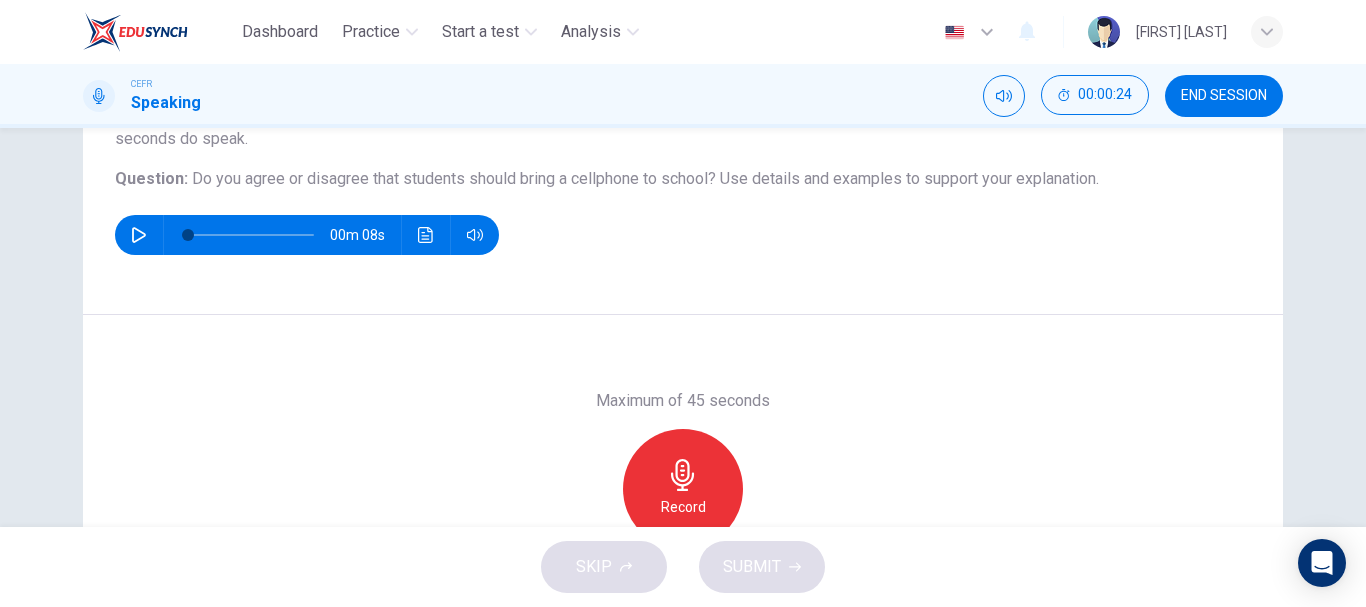 scroll, scrollTop: 200, scrollLeft: 0, axis: vertical 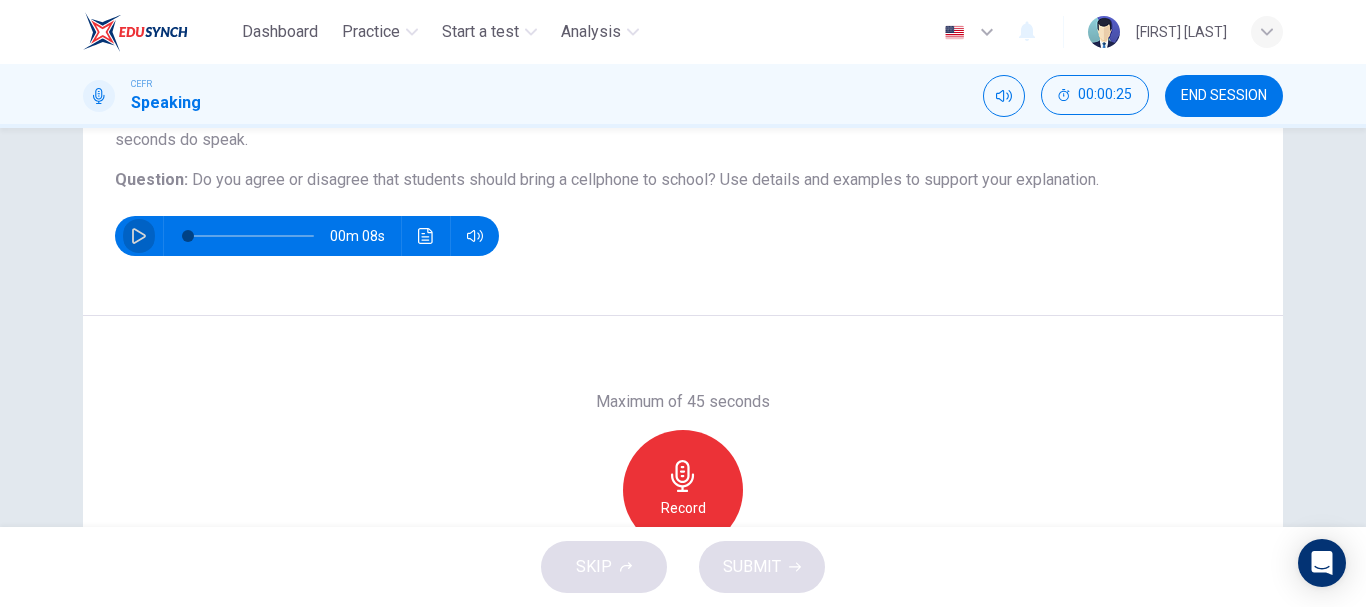 click at bounding box center (139, 236) 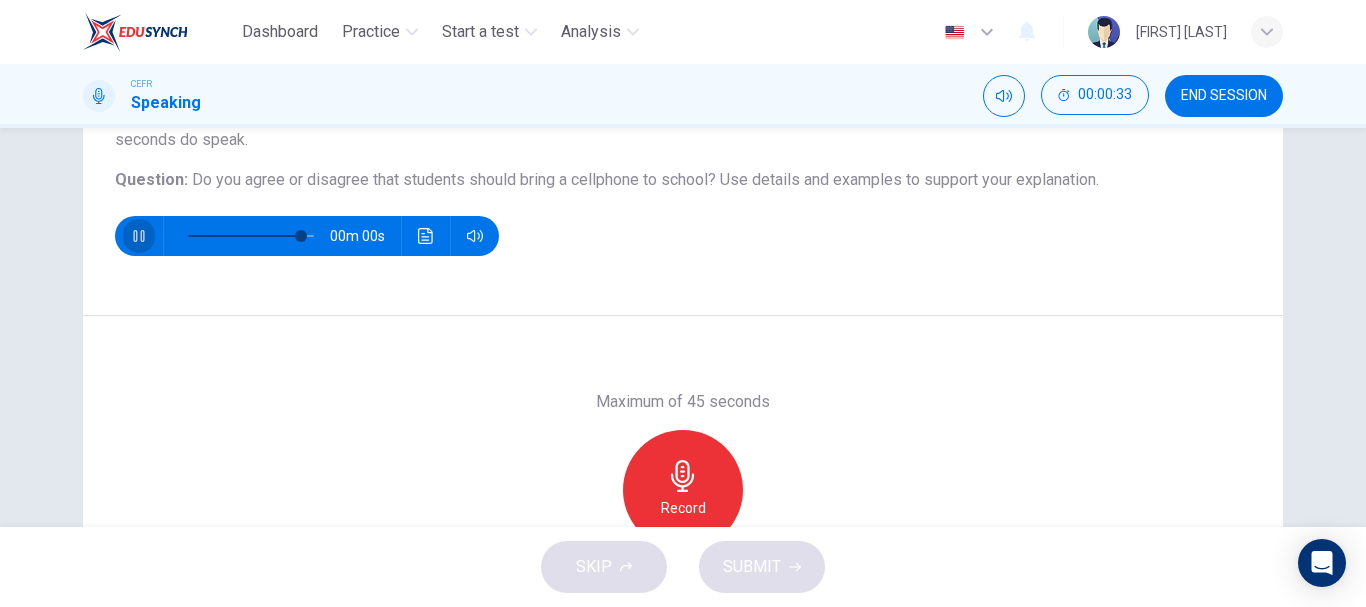 click at bounding box center (139, 236) 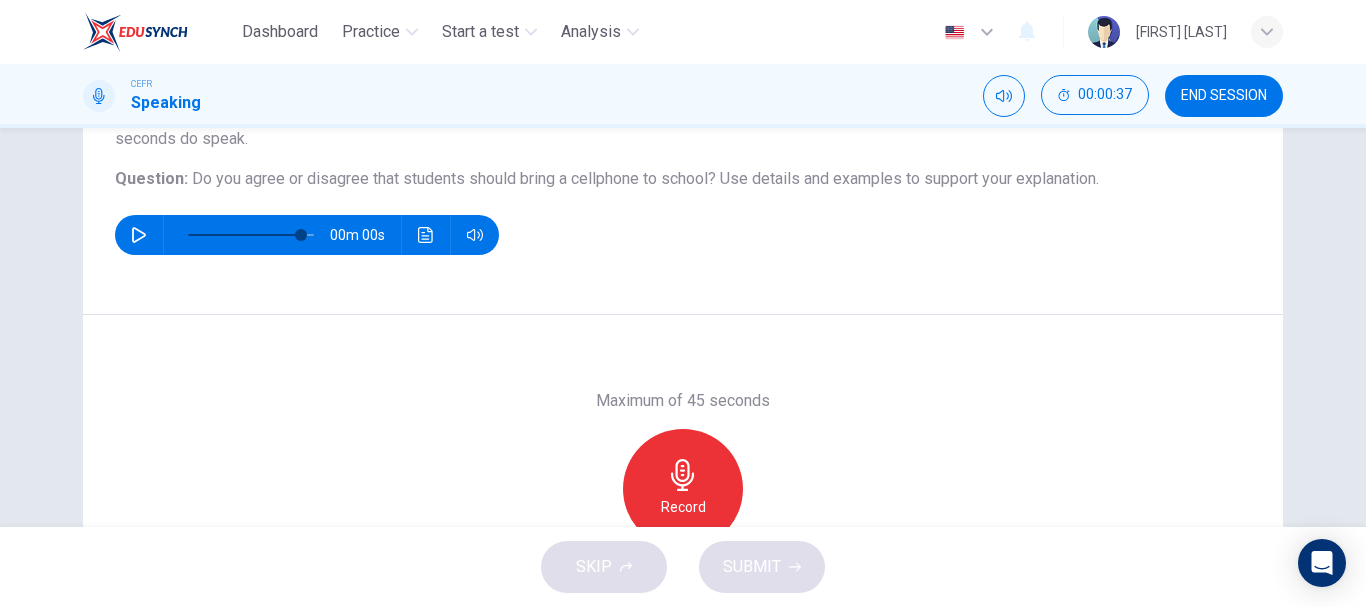 scroll, scrollTop: 200, scrollLeft: 0, axis: vertical 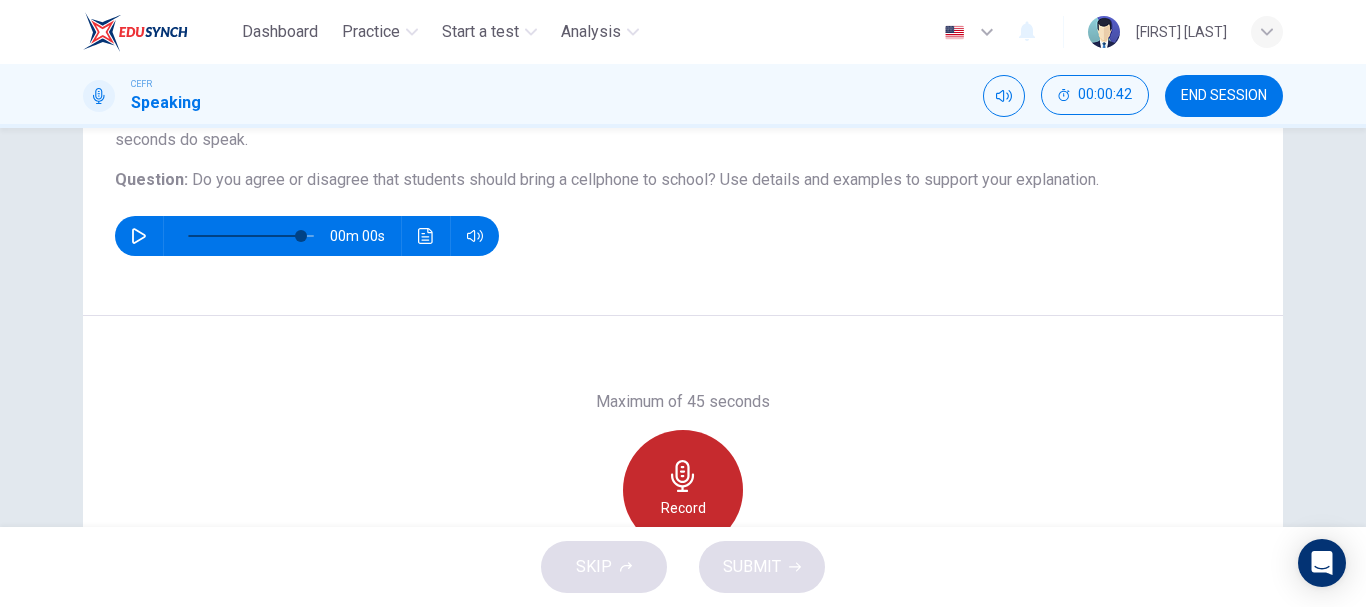 click at bounding box center [683, 476] 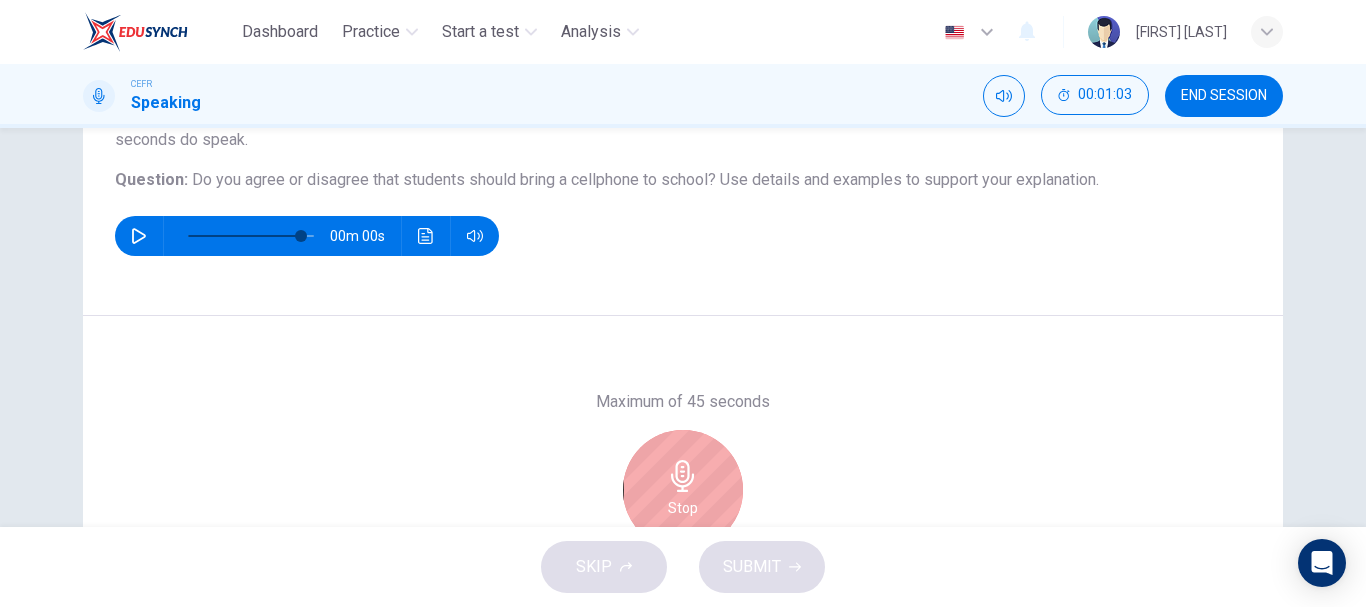 click at bounding box center (682, 476) 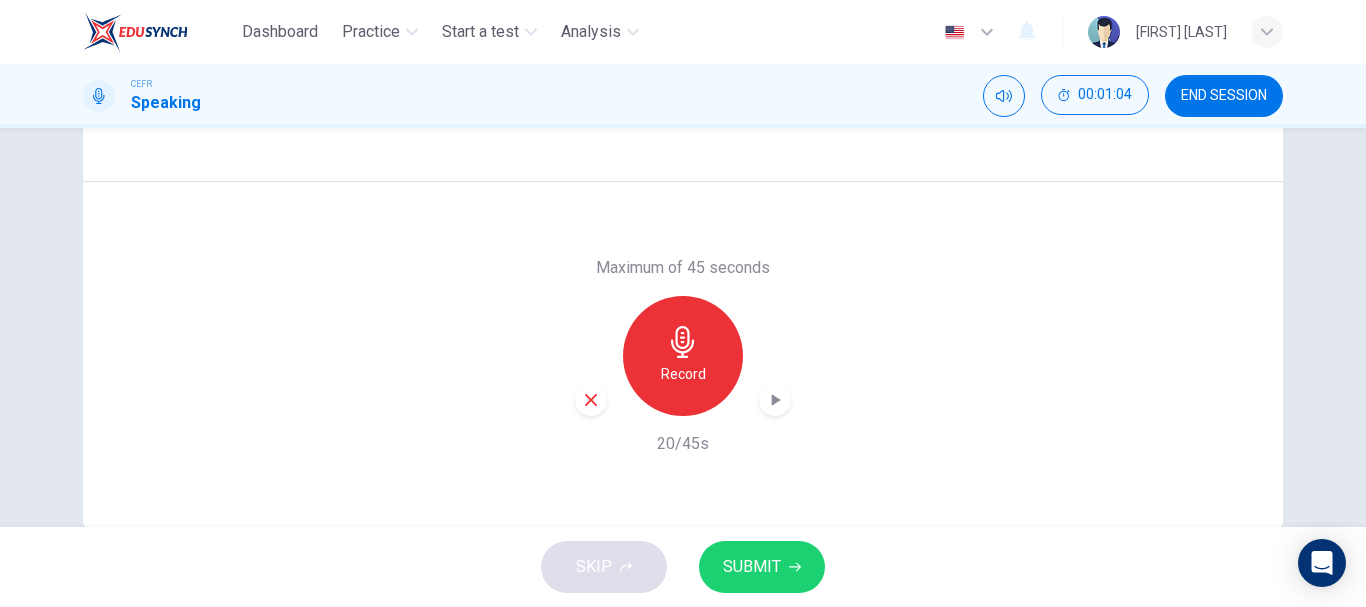 scroll, scrollTop: 376, scrollLeft: 0, axis: vertical 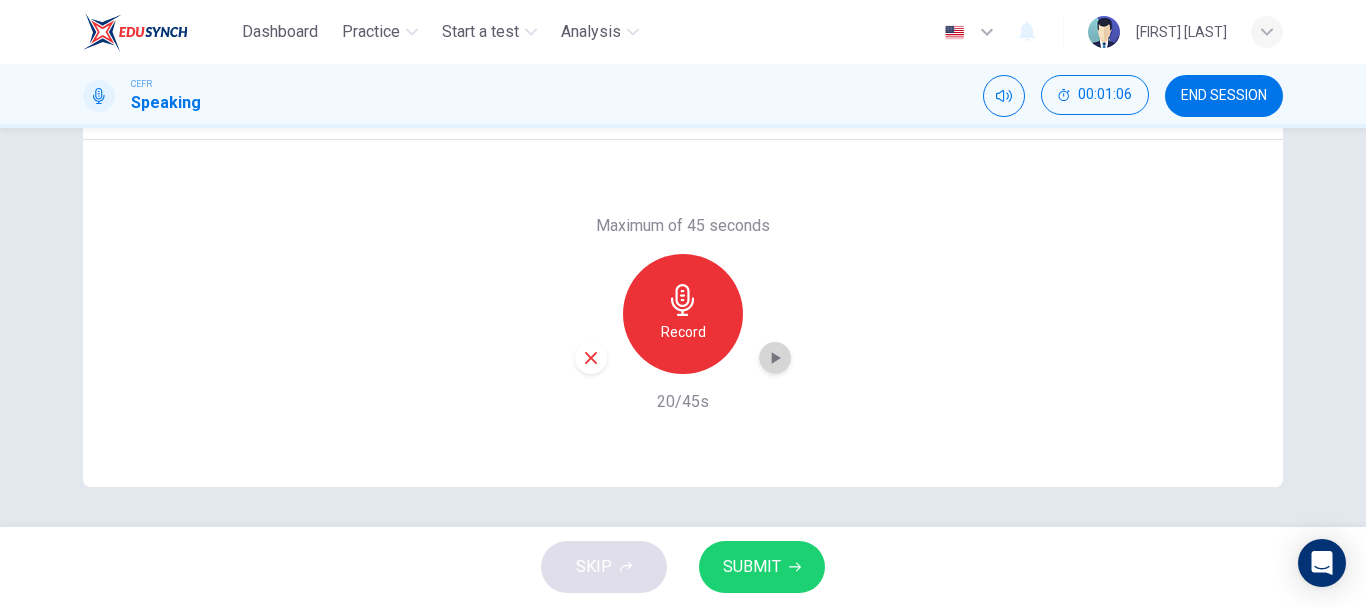 click at bounding box center (775, 358) 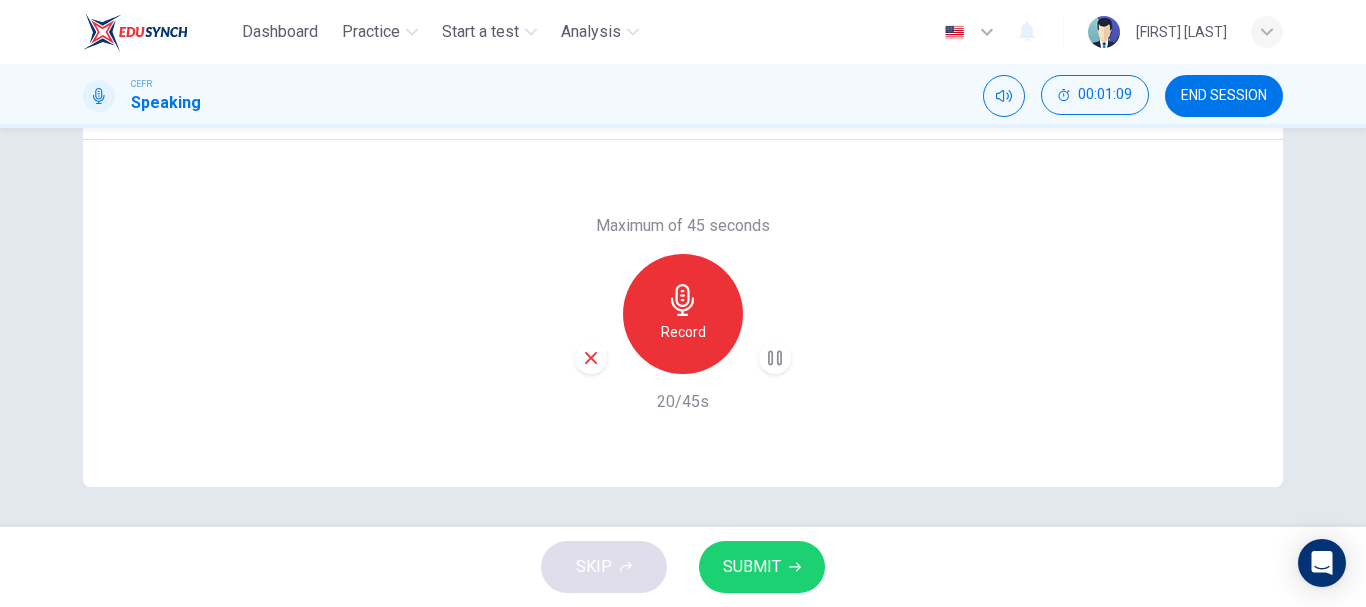 type 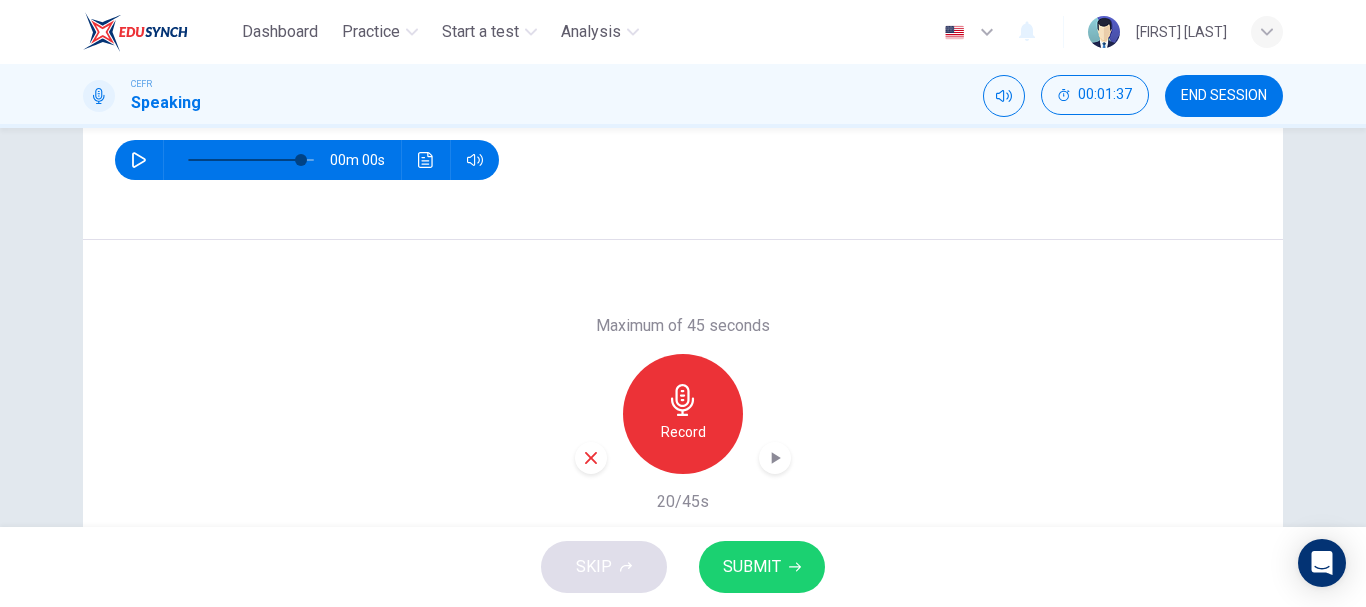 scroll, scrollTop: 376, scrollLeft: 0, axis: vertical 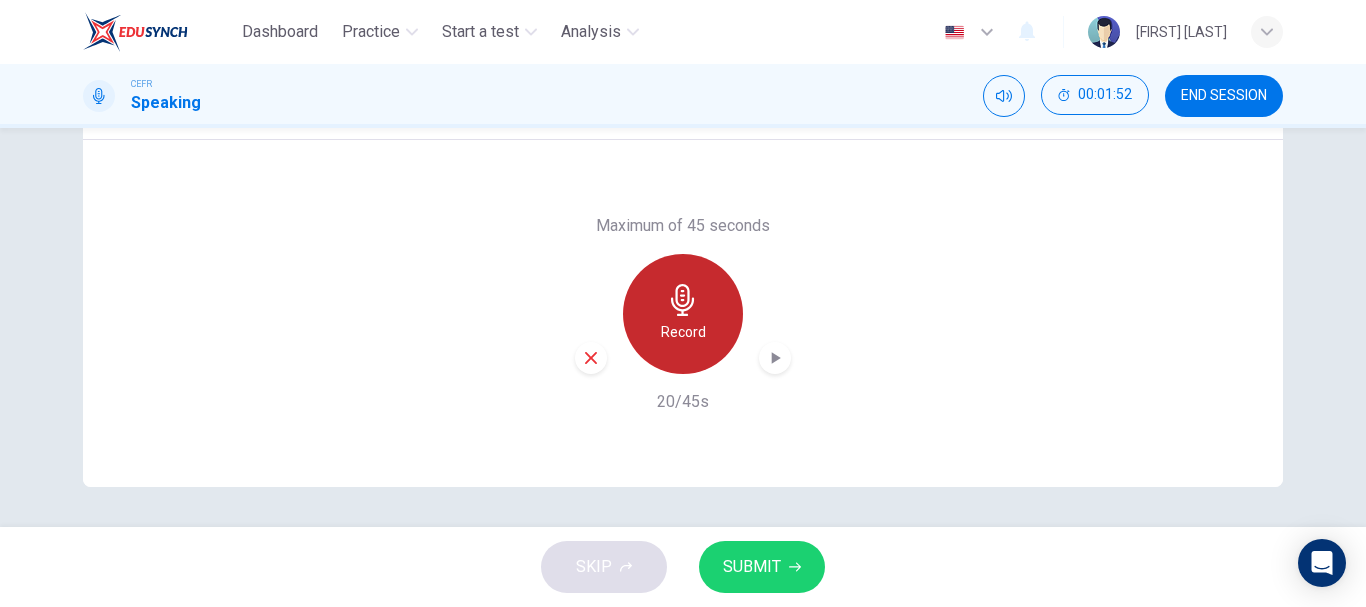 click on "Record" at bounding box center (683, 332) 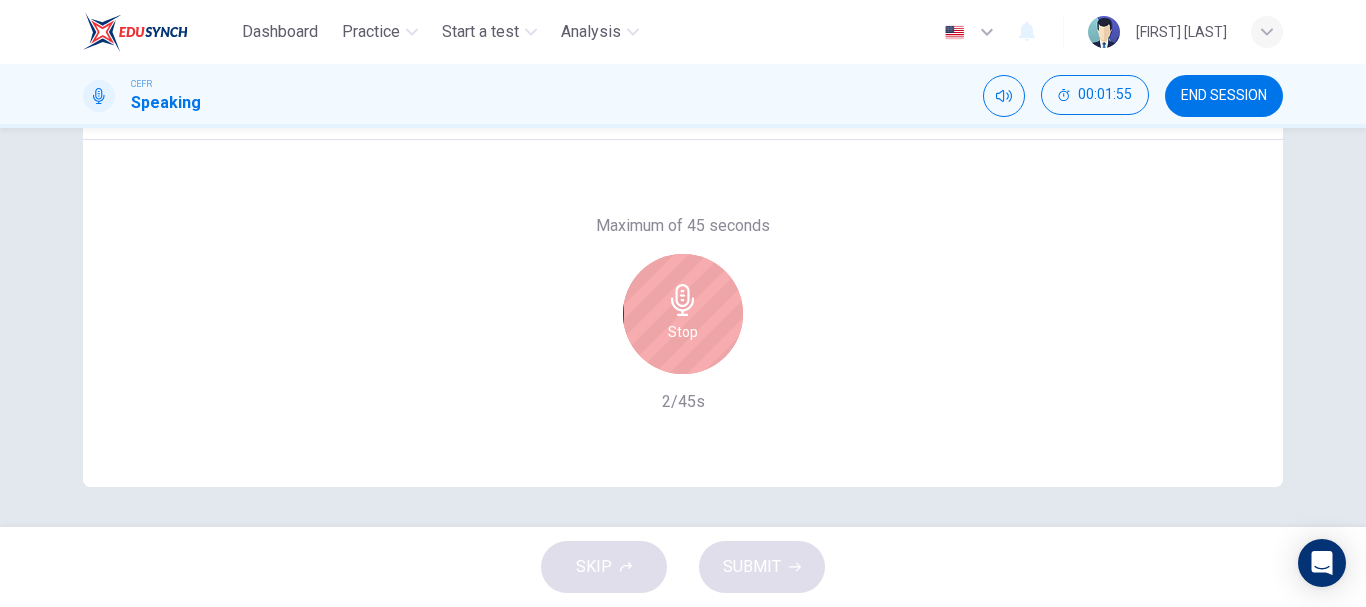 click on "Stop" at bounding box center [683, 332] 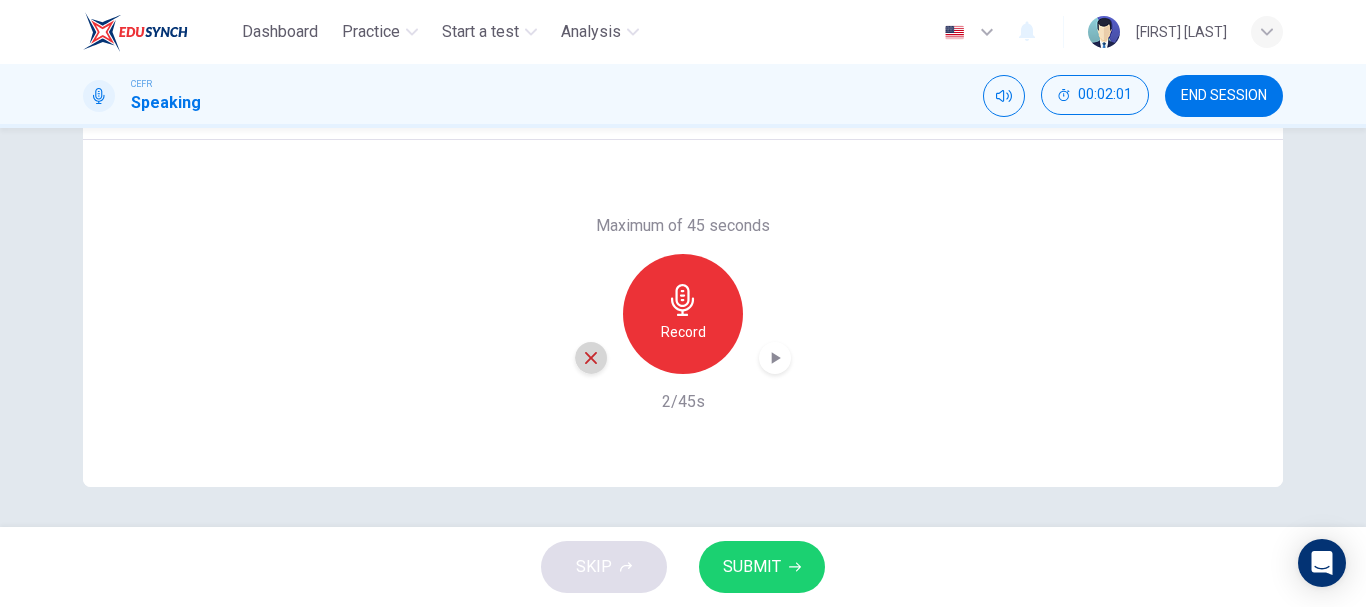 click at bounding box center [591, 358] 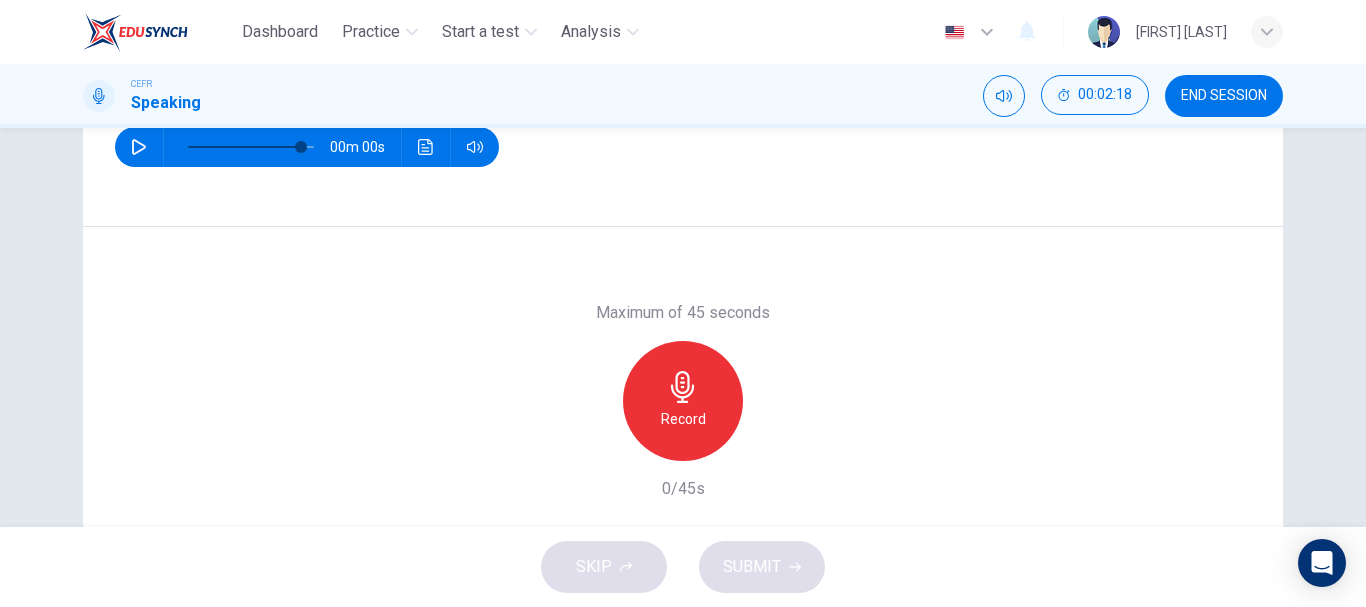 scroll, scrollTop: 300, scrollLeft: 0, axis: vertical 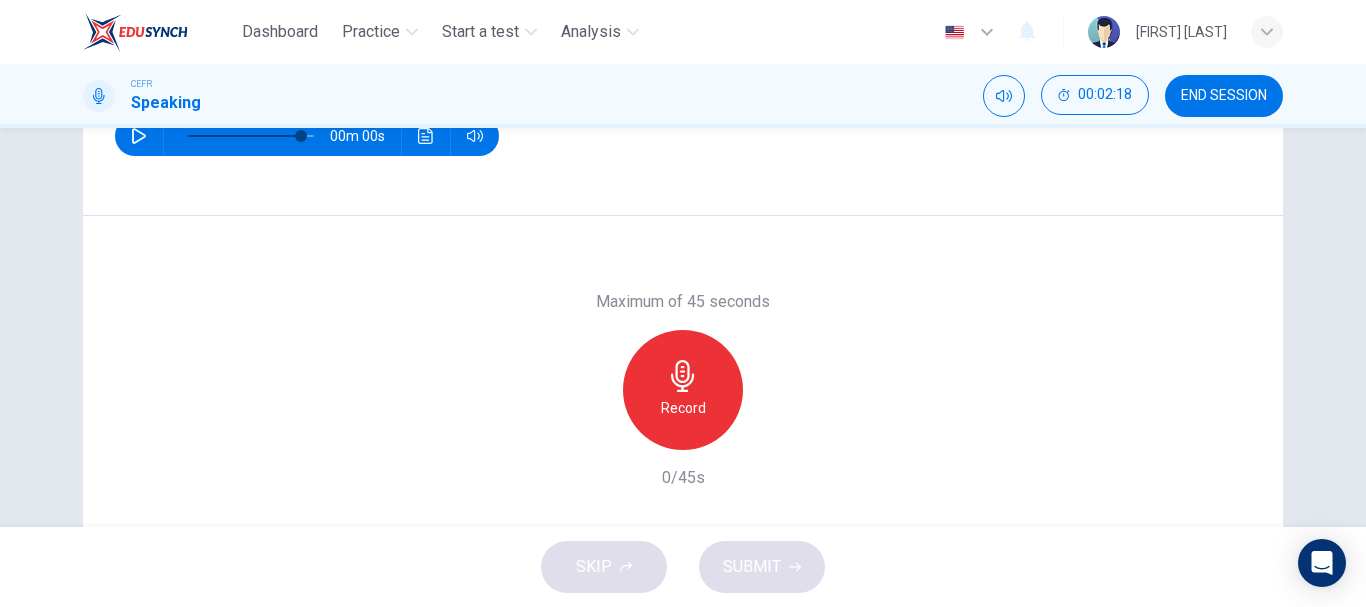 click on "Record" at bounding box center [683, 408] 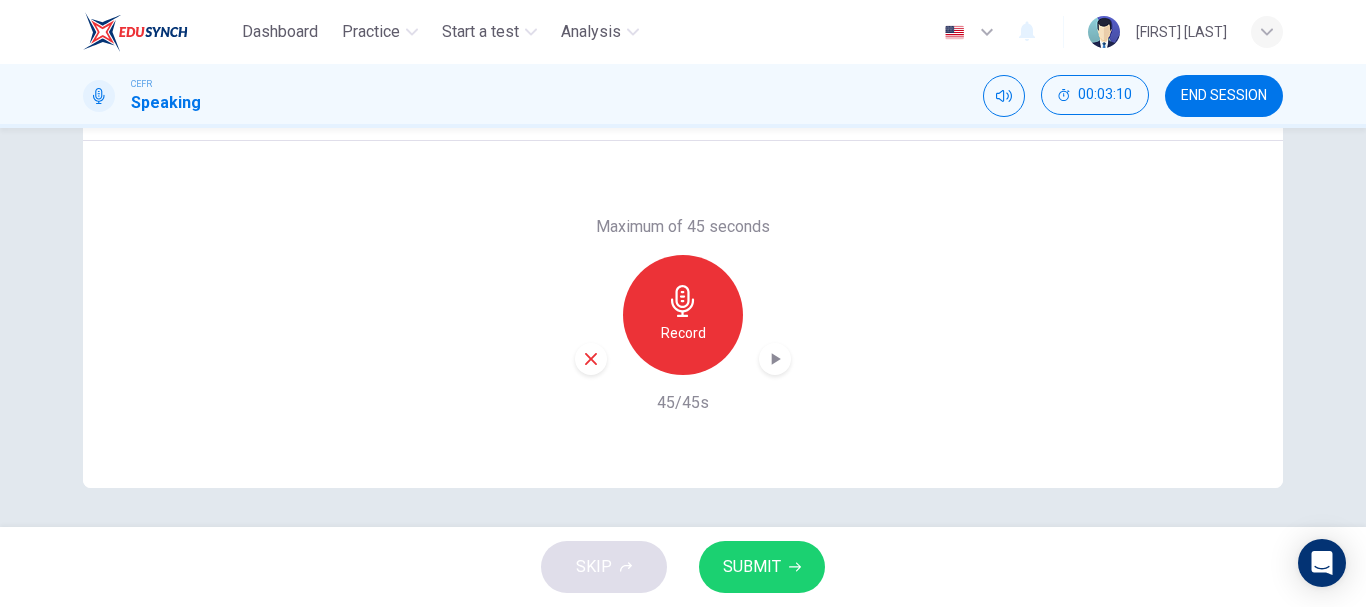scroll, scrollTop: 376, scrollLeft: 0, axis: vertical 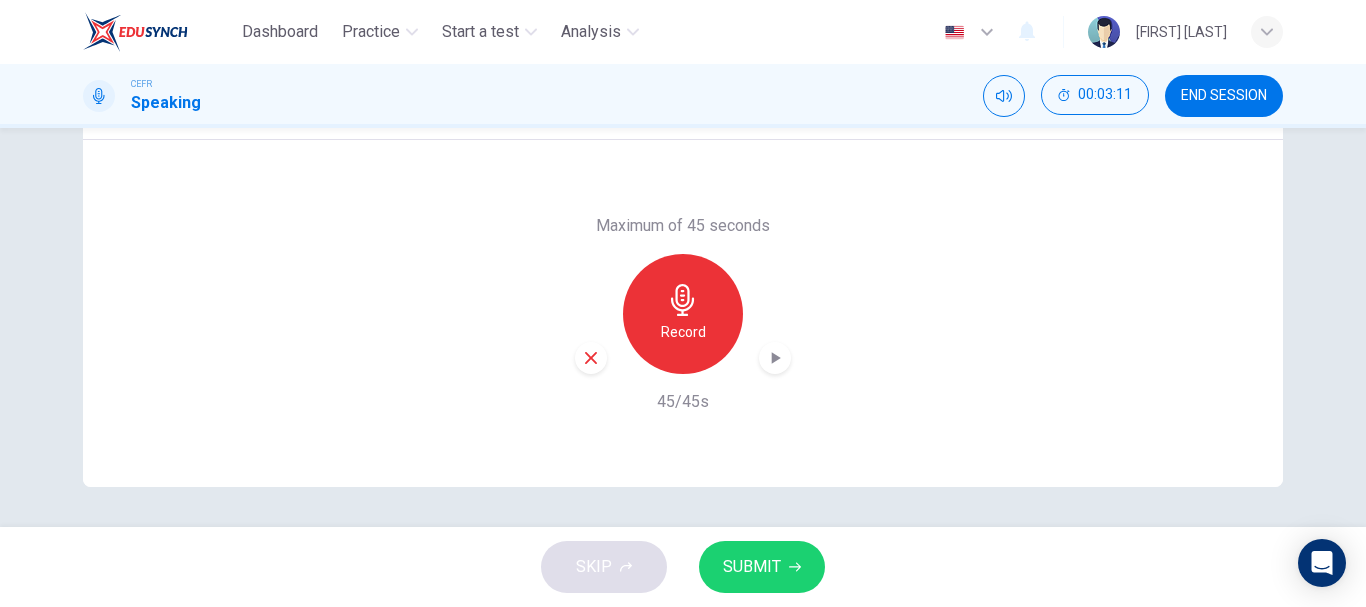 click at bounding box center [775, 358] 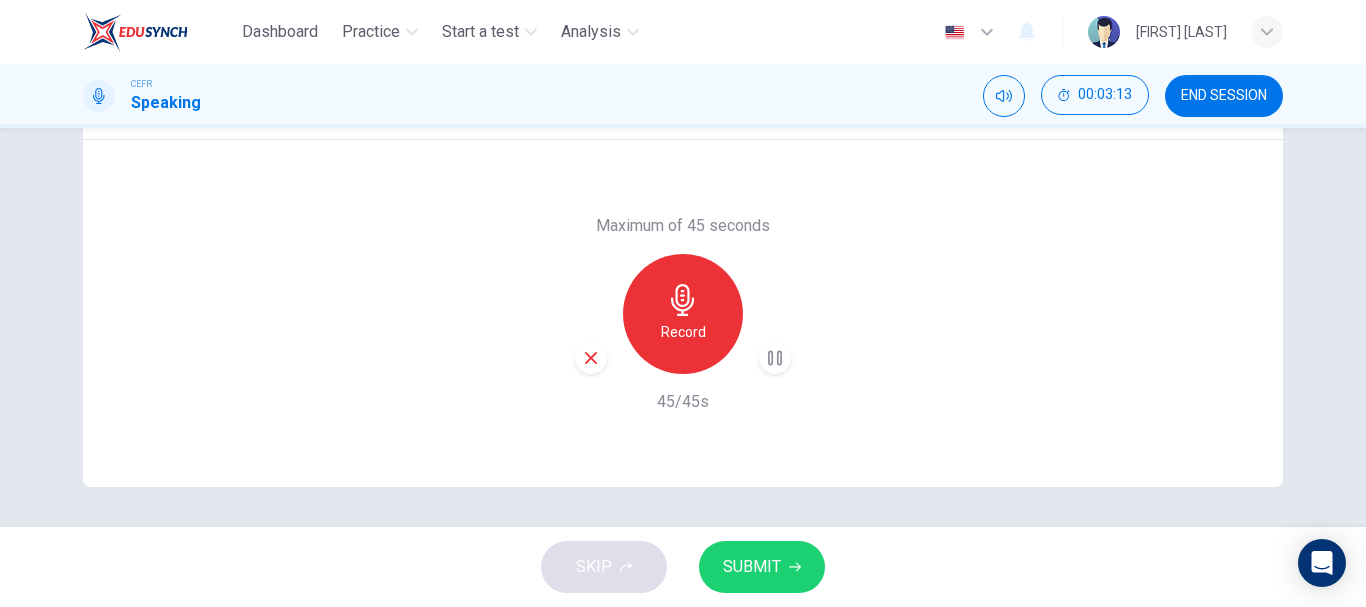 type 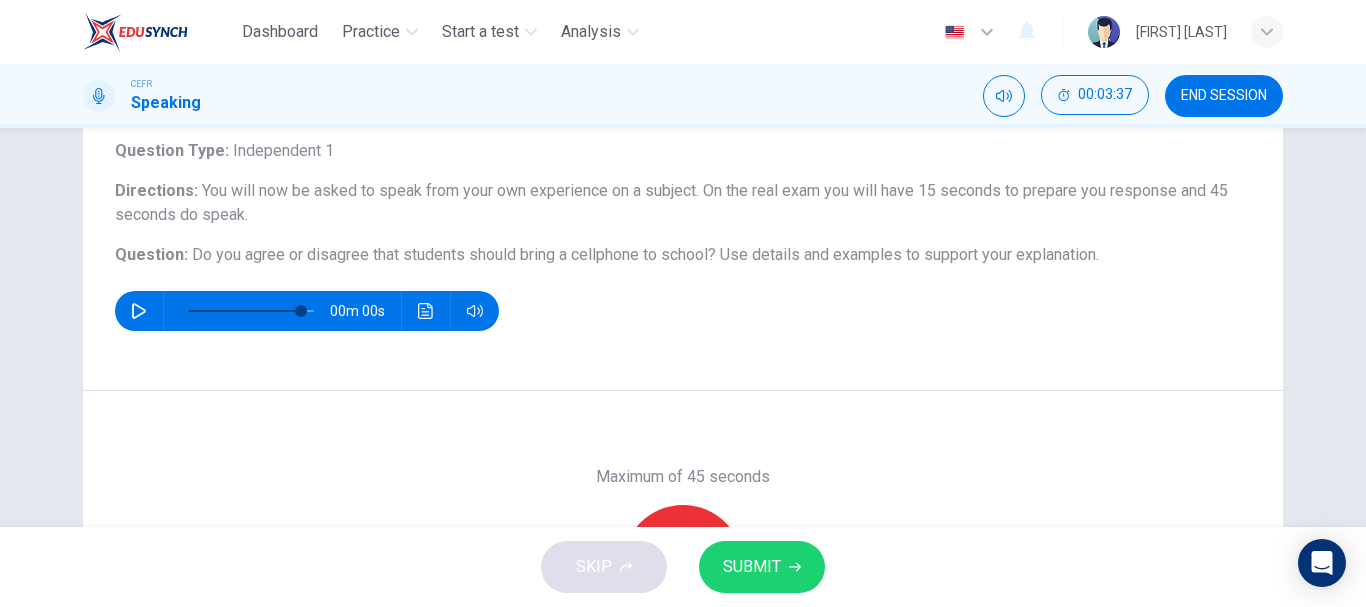 scroll, scrollTop: 76, scrollLeft: 0, axis: vertical 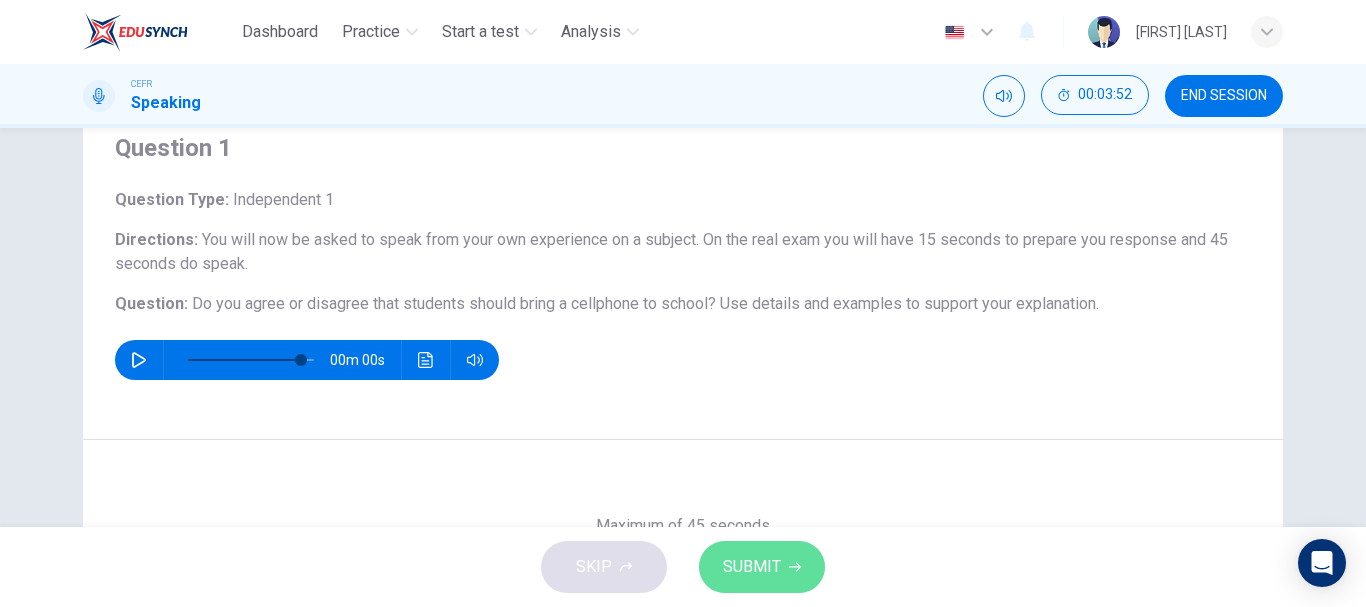 click on "SUBMIT" at bounding box center [752, 567] 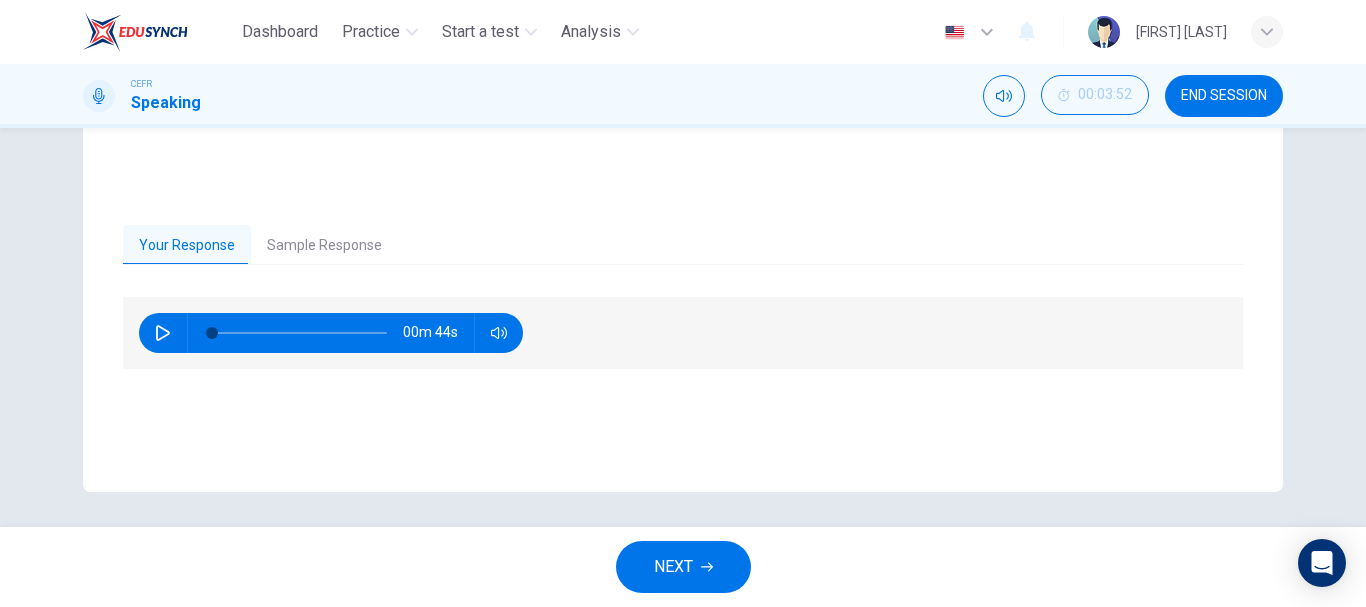 scroll, scrollTop: 376, scrollLeft: 0, axis: vertical 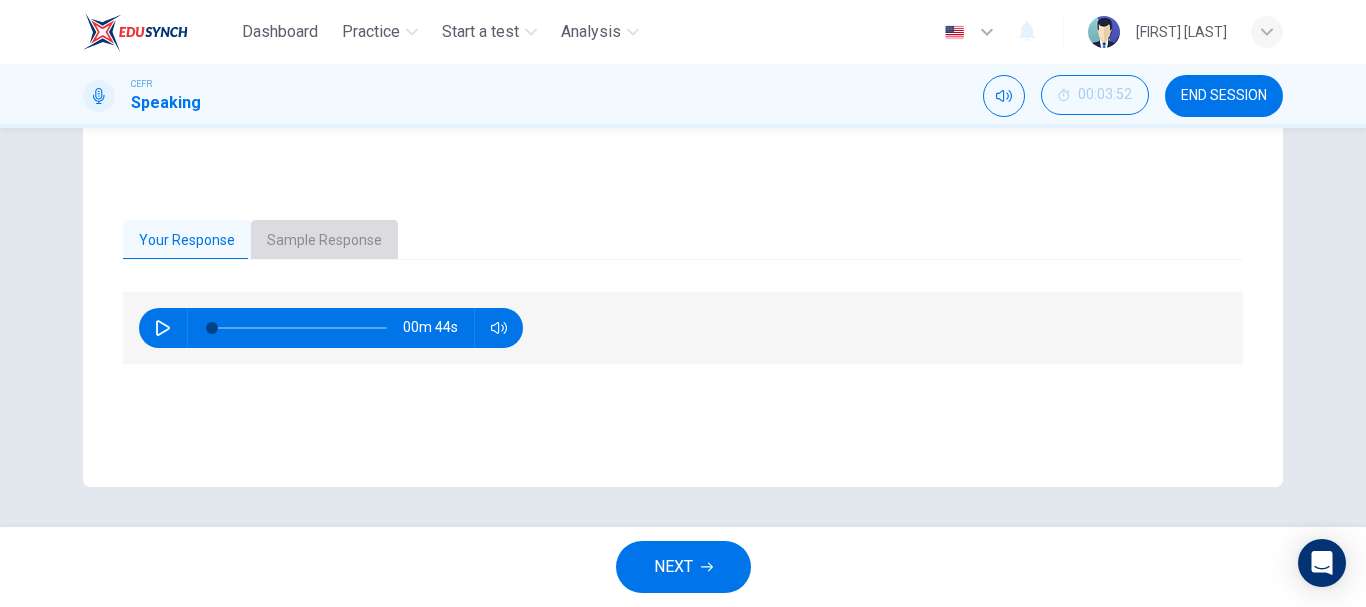 click on "Sample Response" at bounding box center (324, 241) 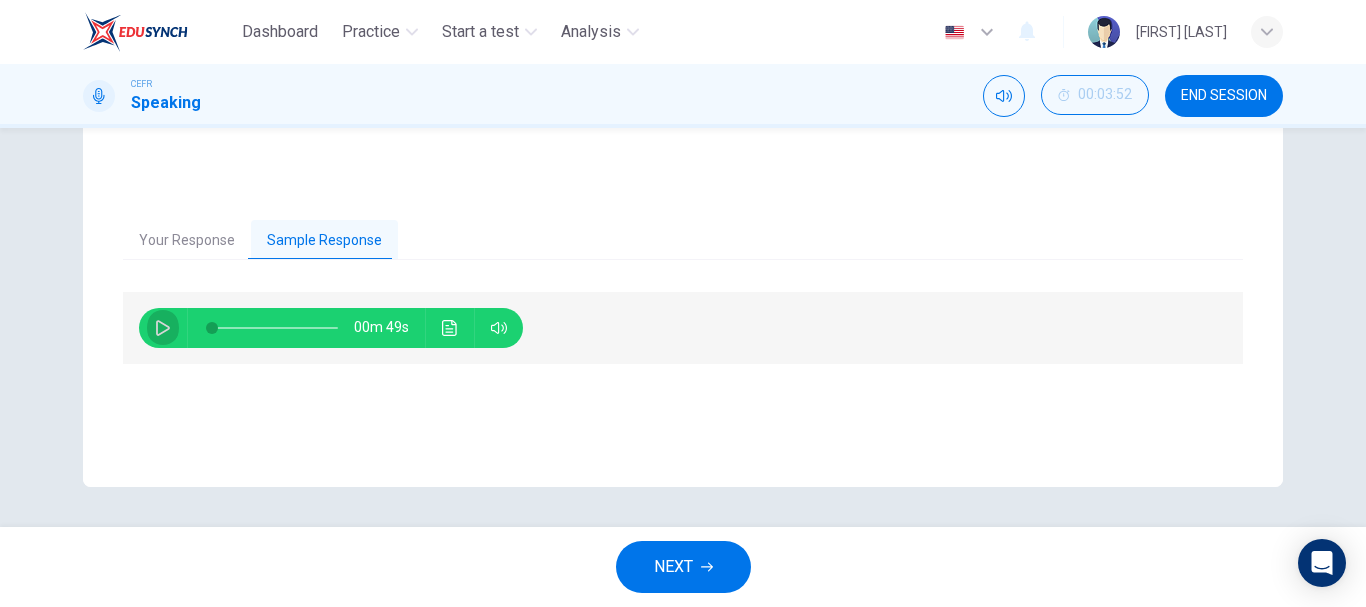 click at bounding box center [163, 328] 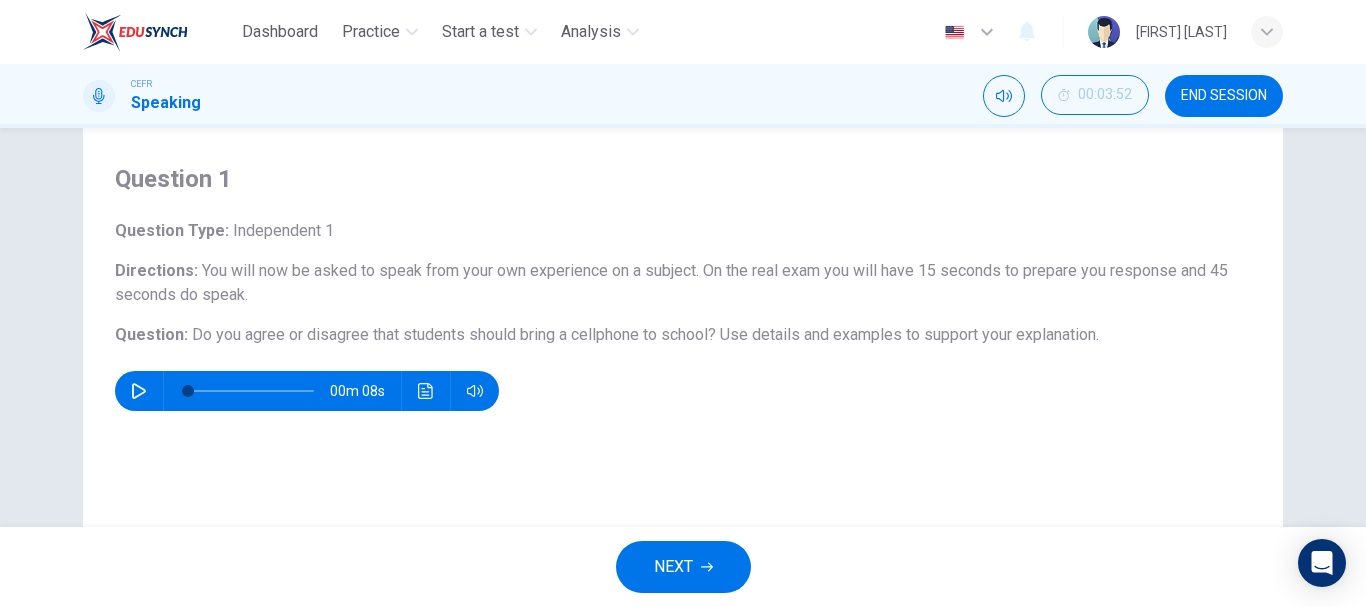 scroll, scrollTop: 0, scrollLeft: 0, axis: both 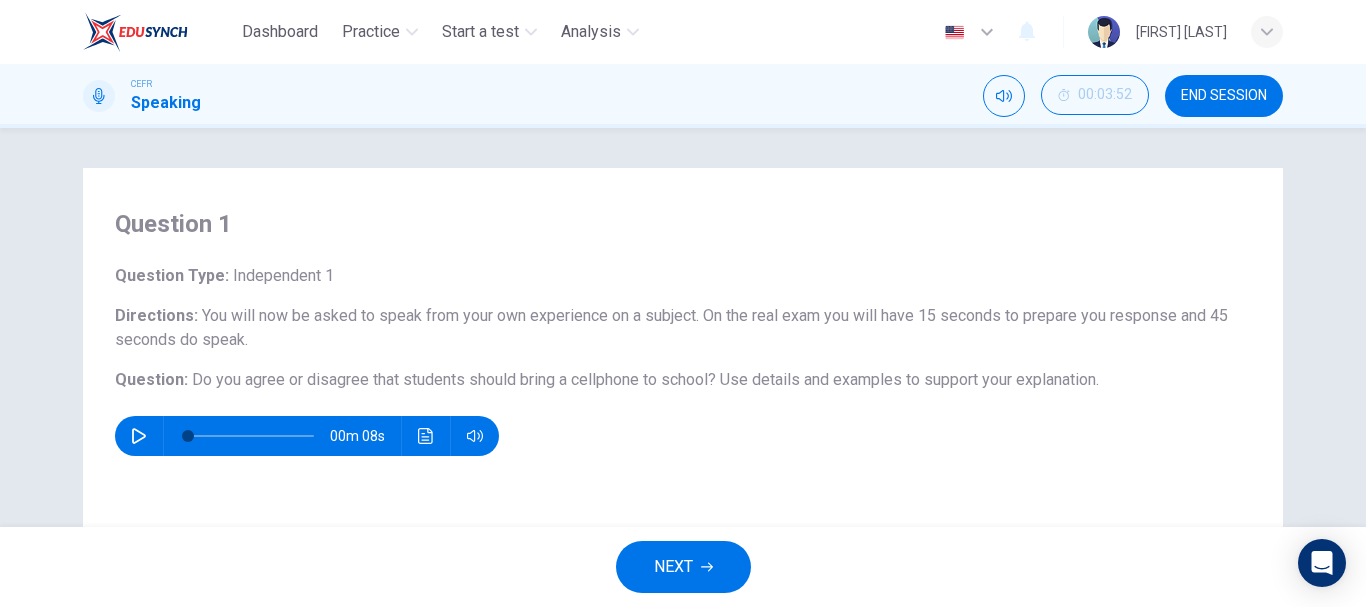 type 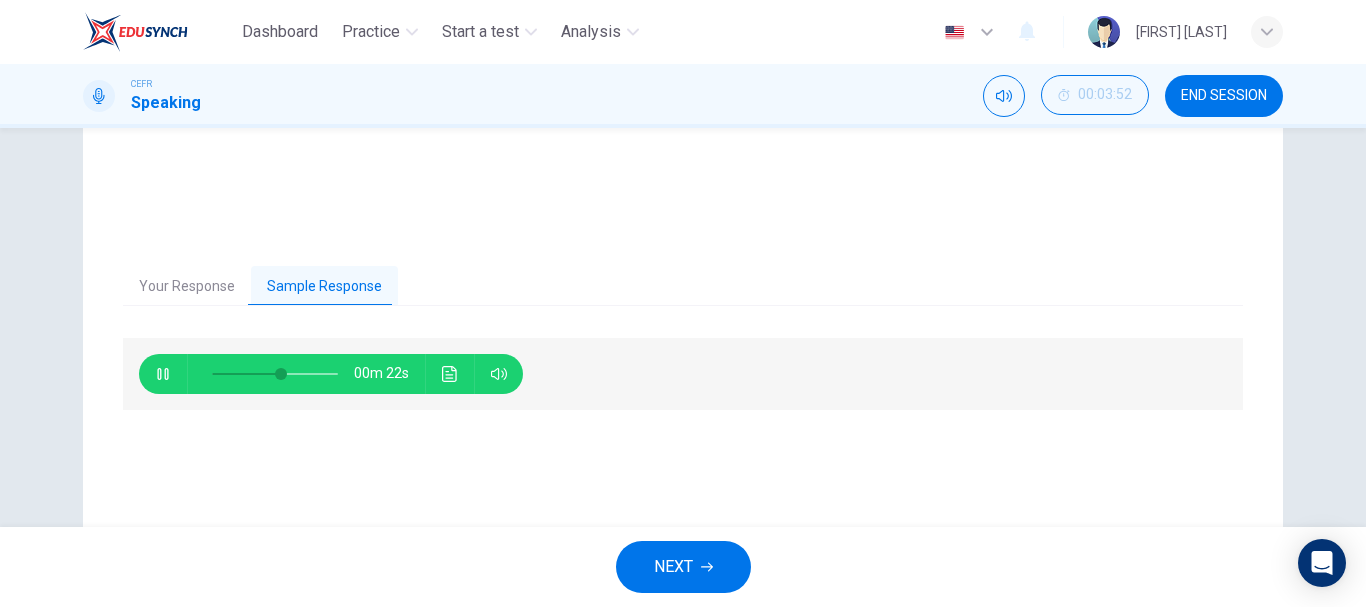 scroll, scrollTop: 376, scrollLeft: 0, axis: vertical 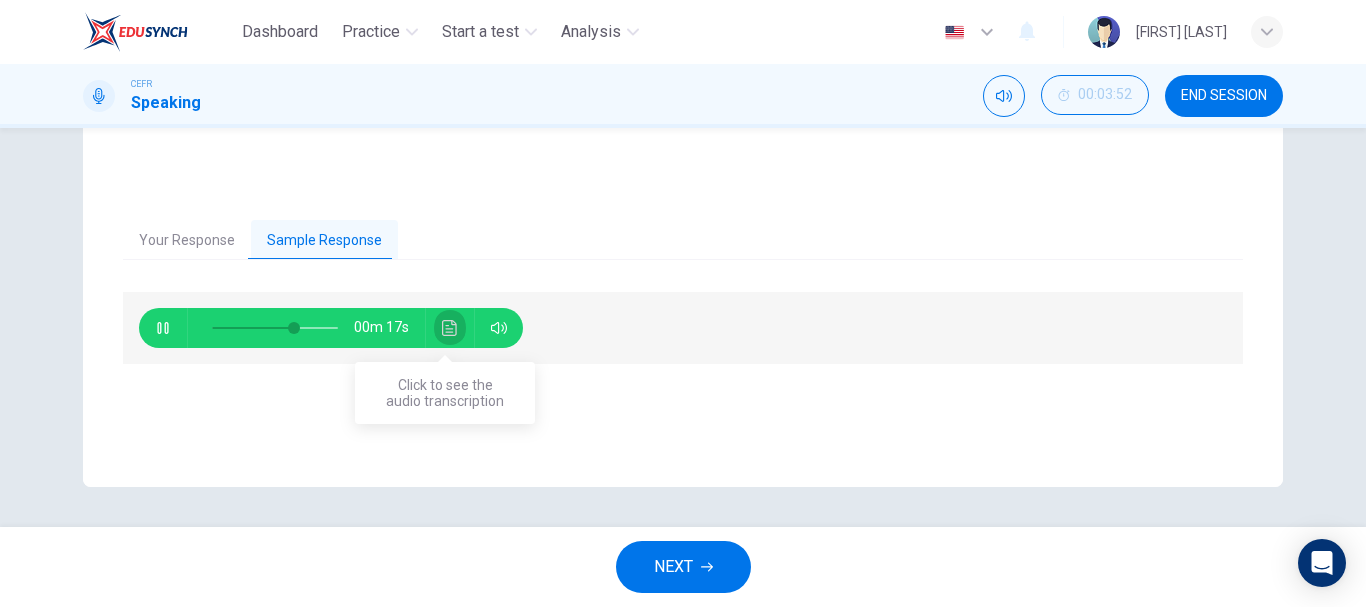 click at bounding box center (449, 328) 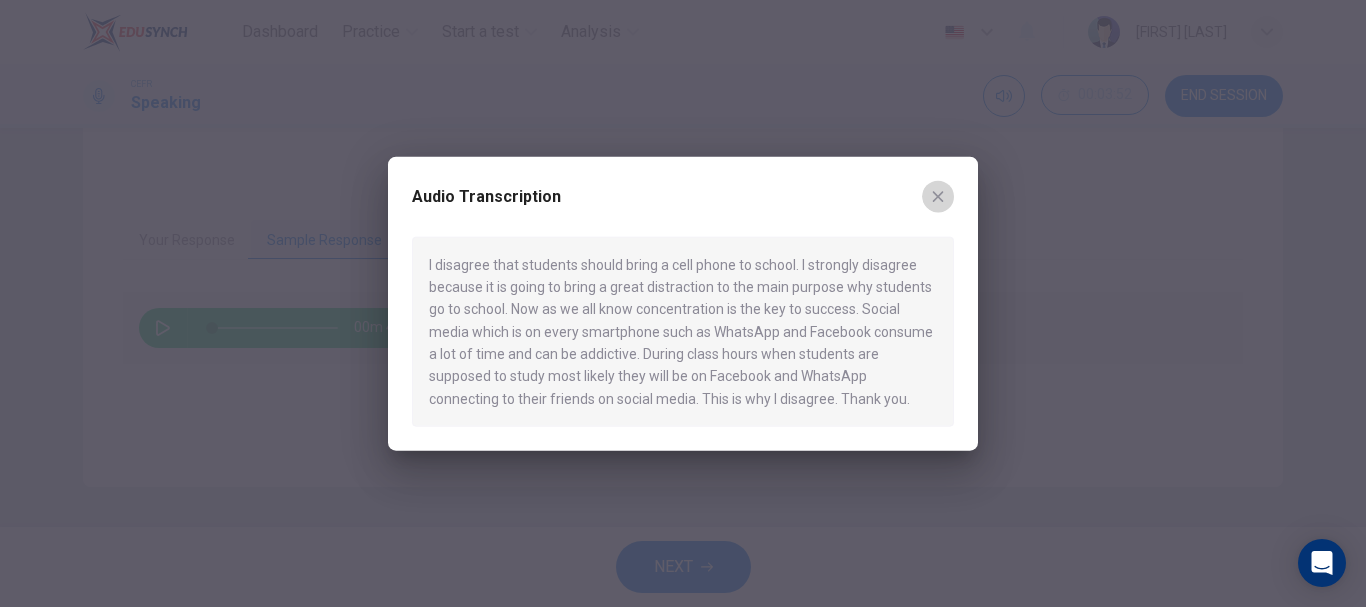click at bounding box center [938, 196] 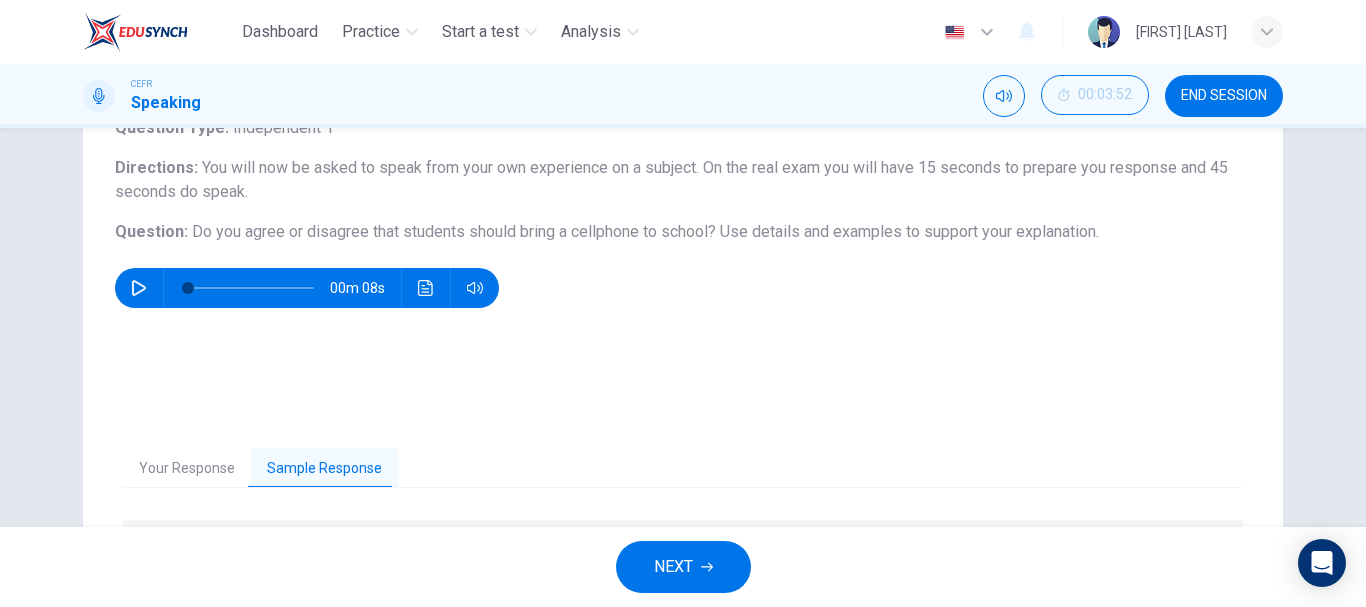 scroll, scrollTop: 0, scrollLeft: 0, axis: both 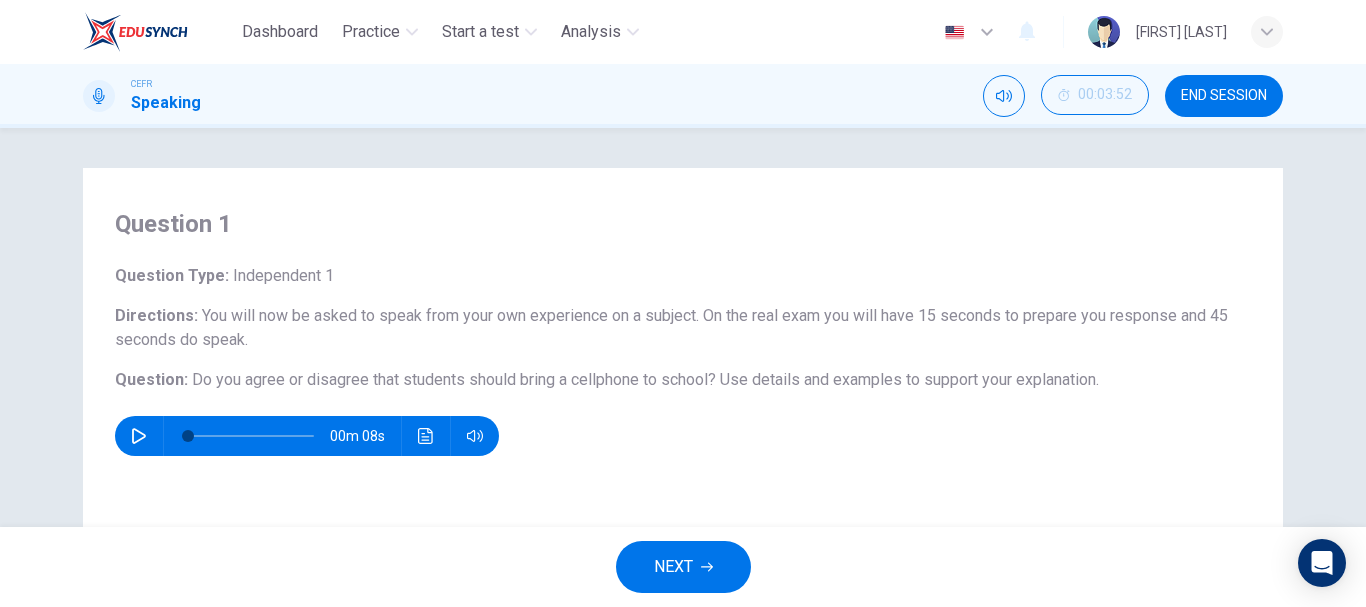 click at bounding box center (707, 567) 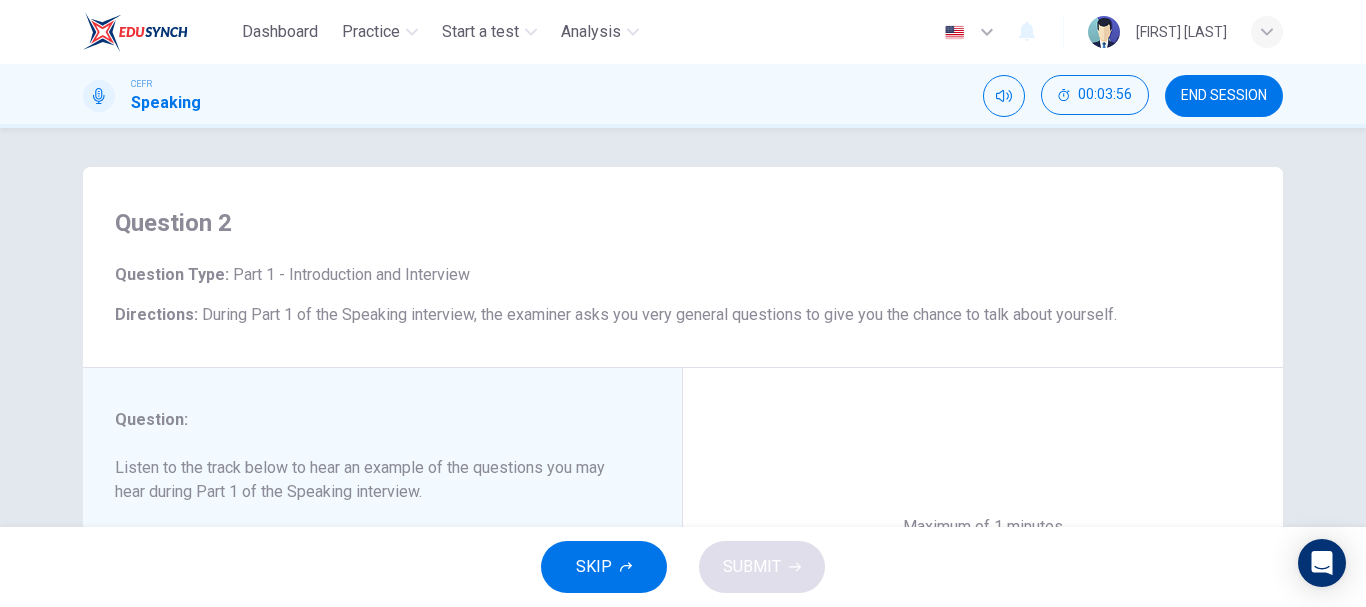 scroll, scrollTop: 0, scrollLeft: 0, axis: both 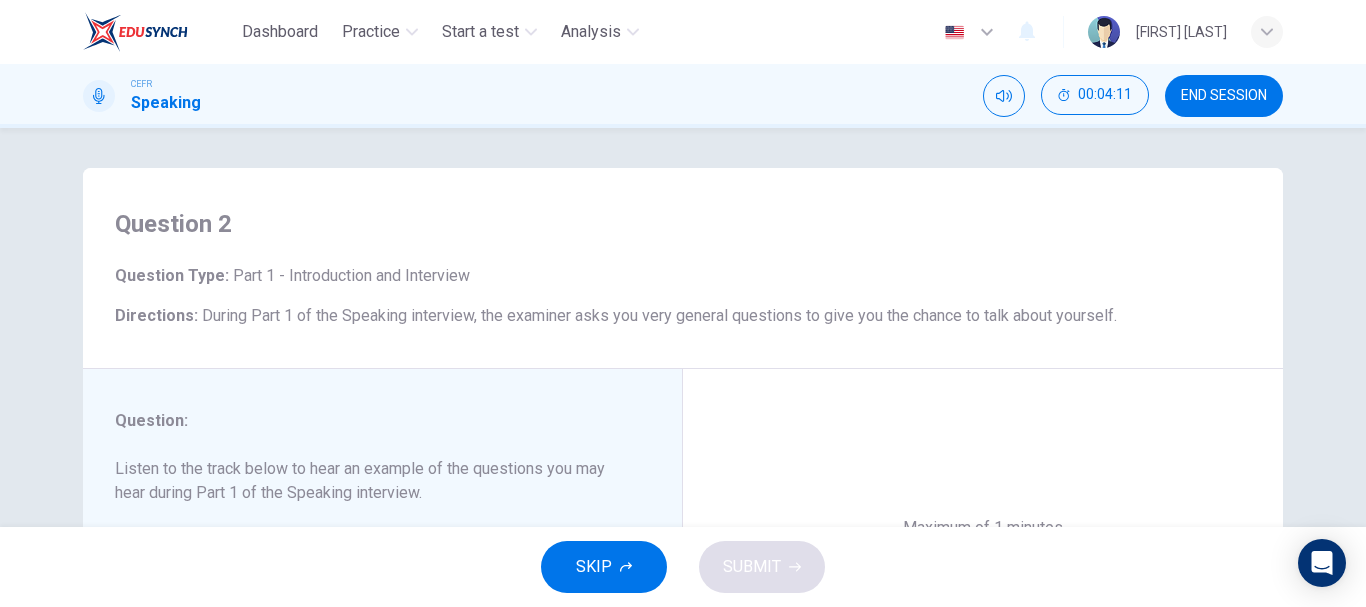 click on "Question   2 Question Type :   Part 1 - Introduction and Interview Directions :   During Part 1 of the Speaking interview, the examiner asks you very general questions to give you the chance to talk about yourself. Maximum of 1 minutes Record 0/60s Question : Listen to the track below to hear an example of the questions you may hear during Part 1 of the Speaking interview.  You will hear the following questions:
- How long have you been studying English?
- Do you enjoy learning another language?
- What subjects did you find interesting at school?
- Let's talk about travel. Have you been on holiday recently?
- What is your favourite form of Transport?
- Where would you like to spend a 2 week holiday if you could go anywhere? 00m 43s Maximum of 1 minutes Record 0/60s" at bounding box center [683, 327] 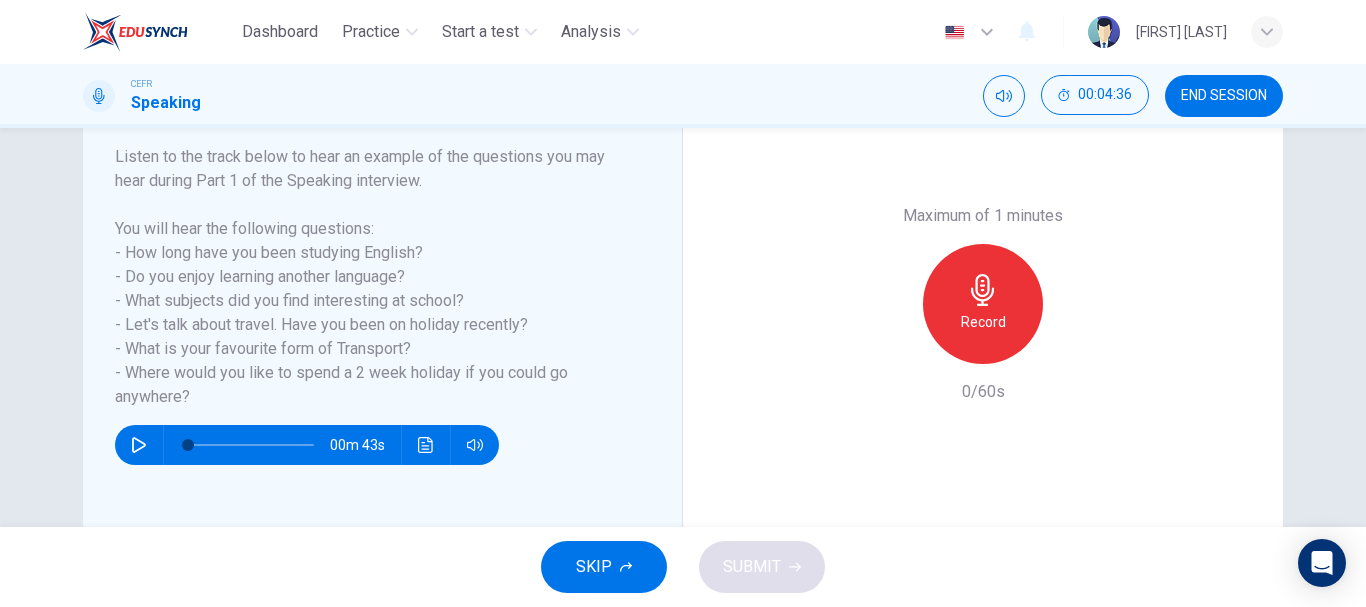 scroll, scrollTop: 276, scrollLeft: 0, axis: vertical 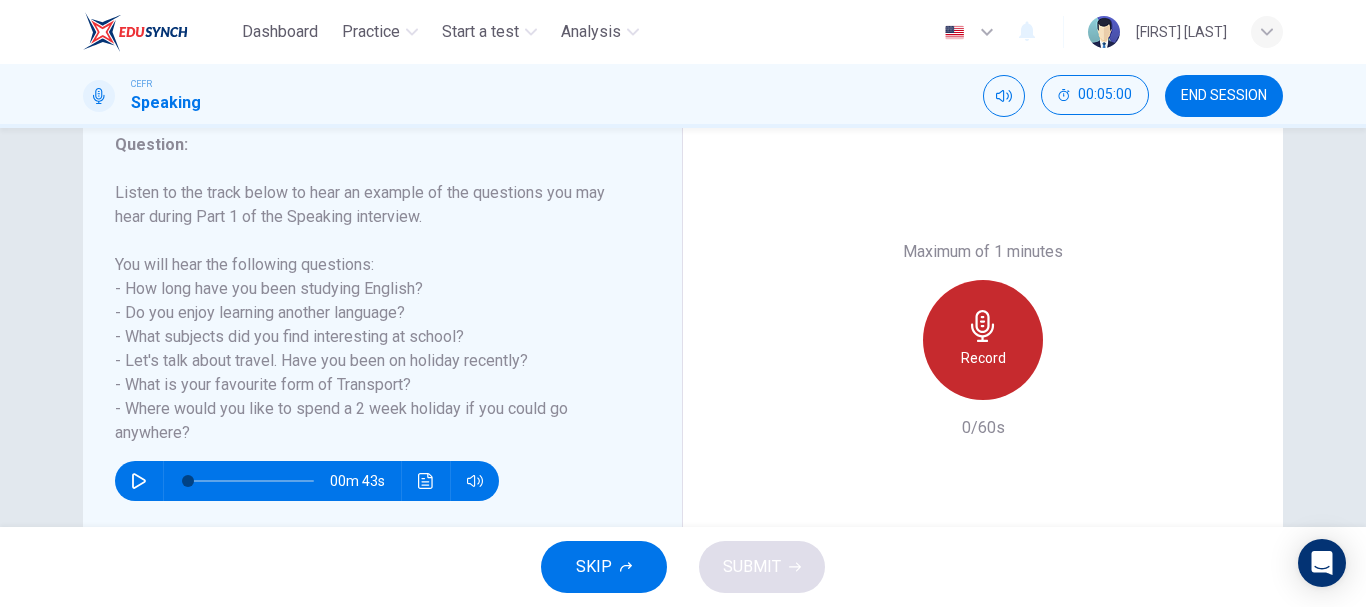 click at bounding box center [983, 326] 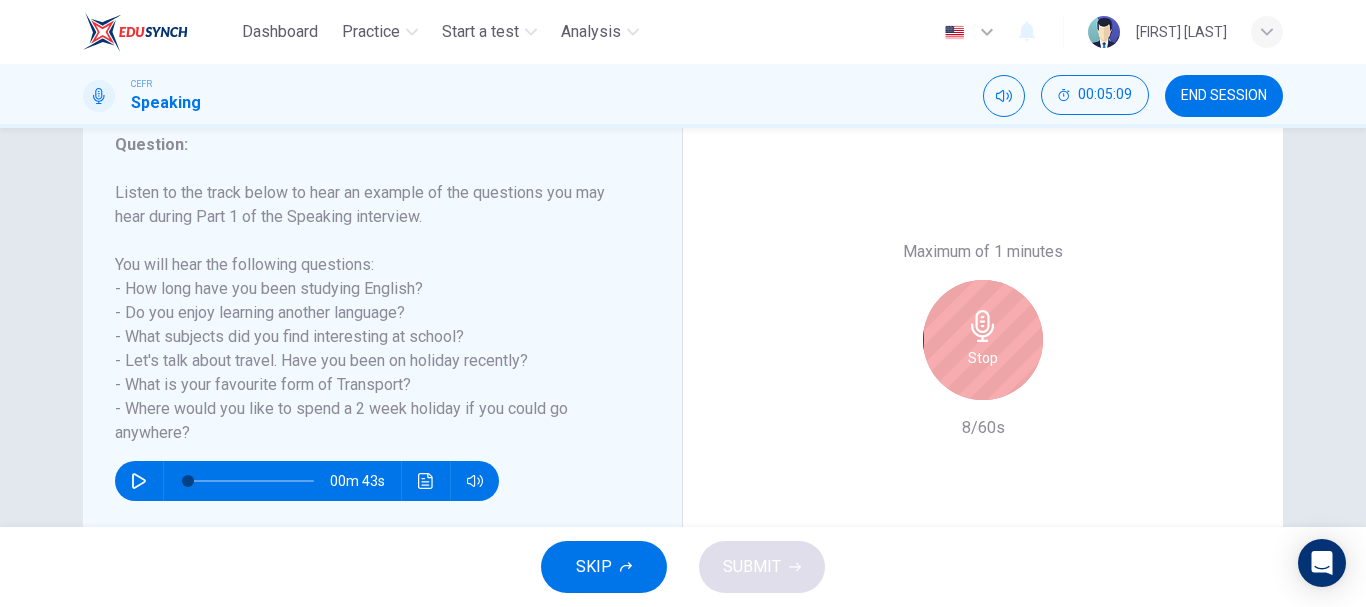 click at bounding box center (982, 326) 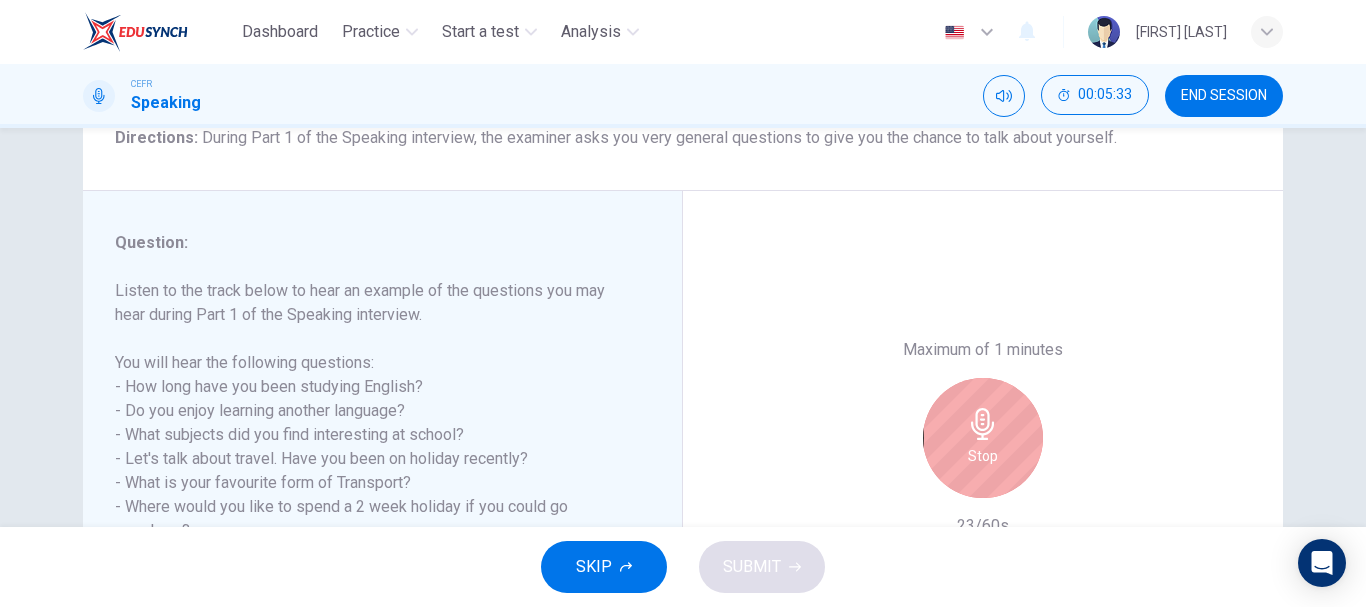 scroll, scrollTop: 176, scrollLeft: 0, axis: vertical 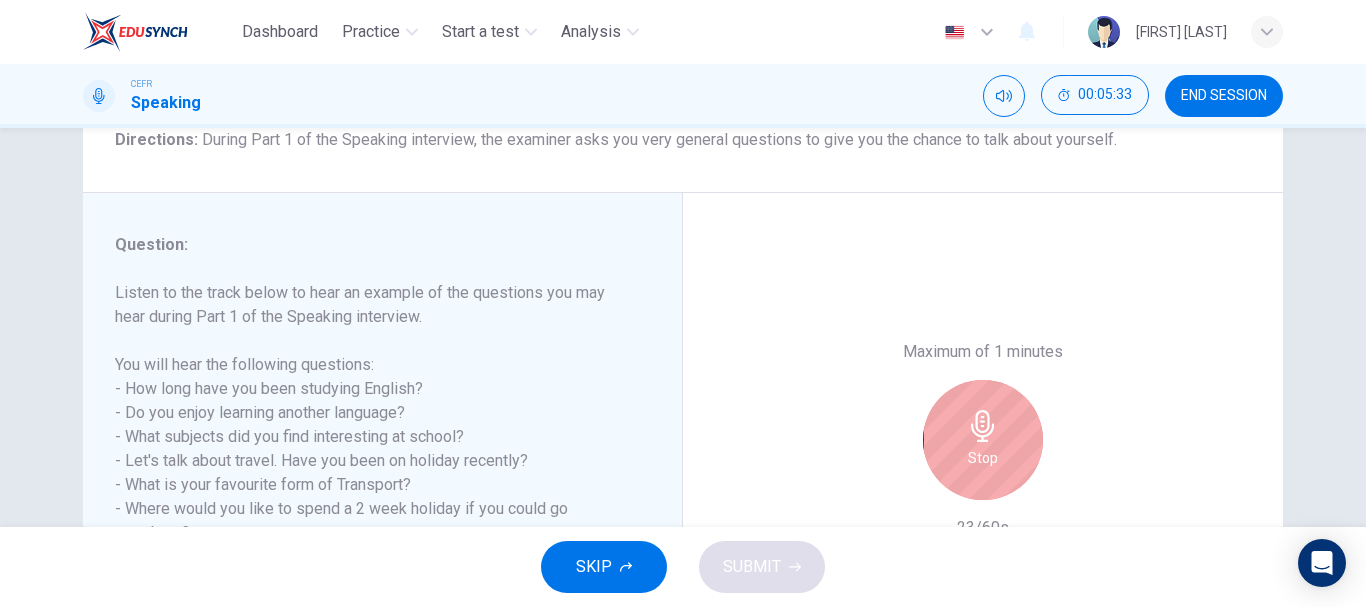 click at bounding box center (983, 426) 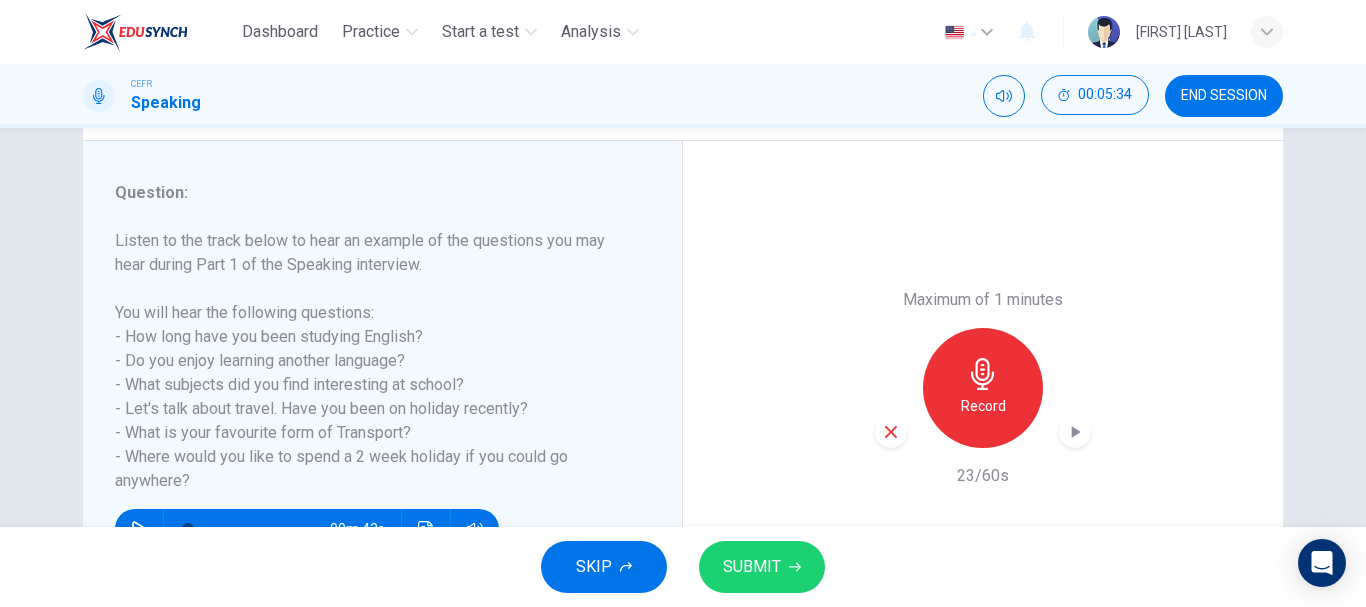 scroll, scrollTop: 276, scrollLeft: 0, axis: vertical 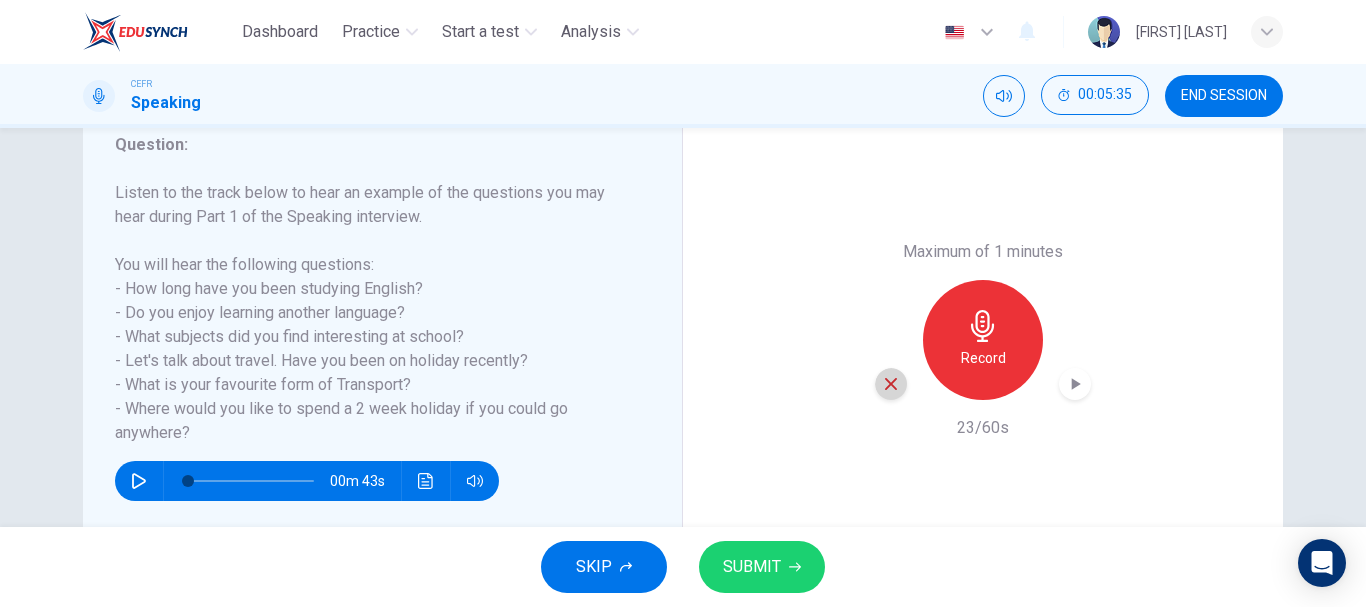 click at bounding box center [891, 384] 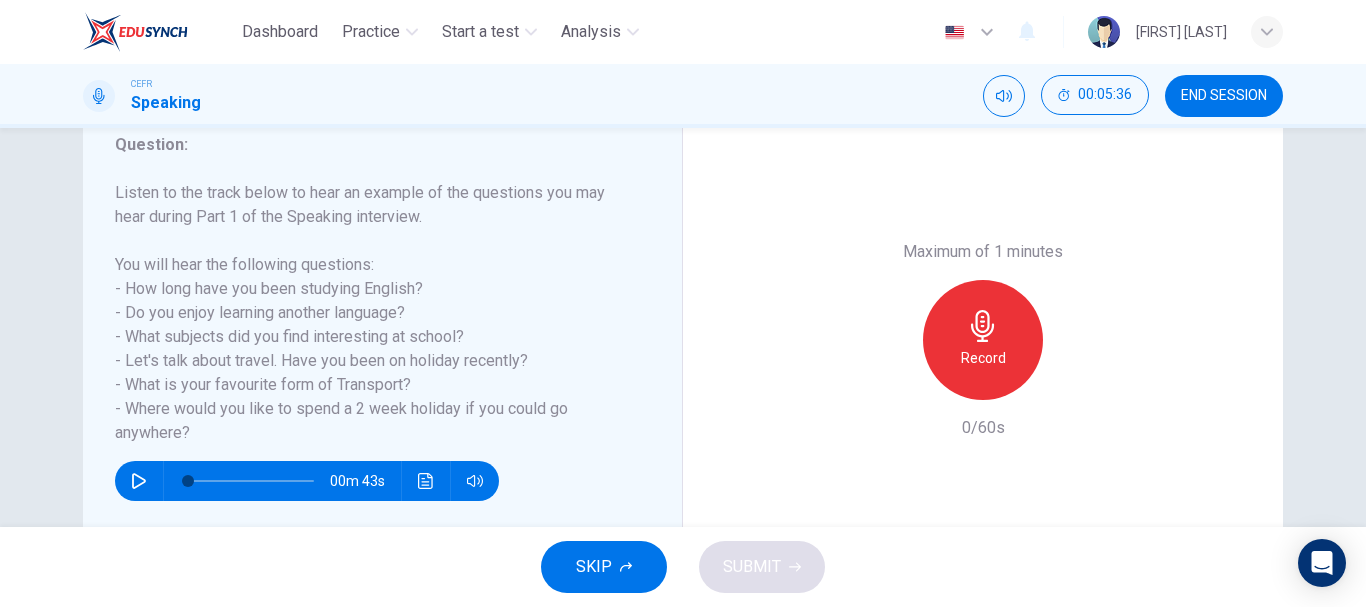 click on "Record" at bounding box center (983, 358) 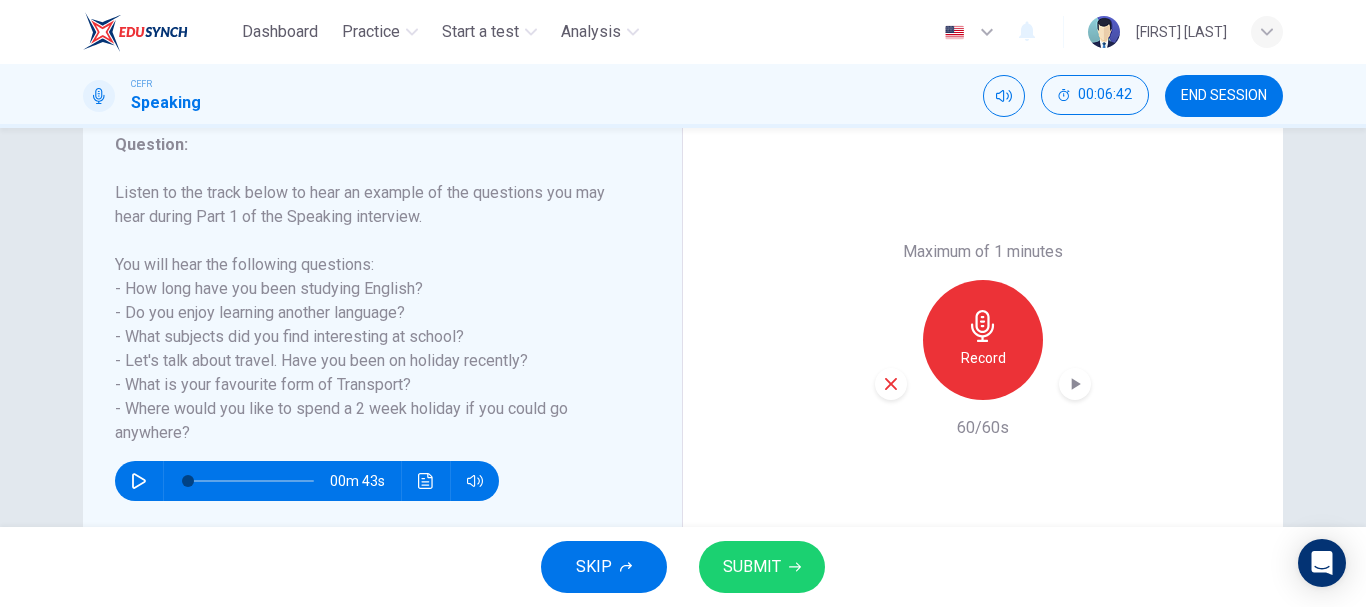 click at bounding box center (1075, 384) 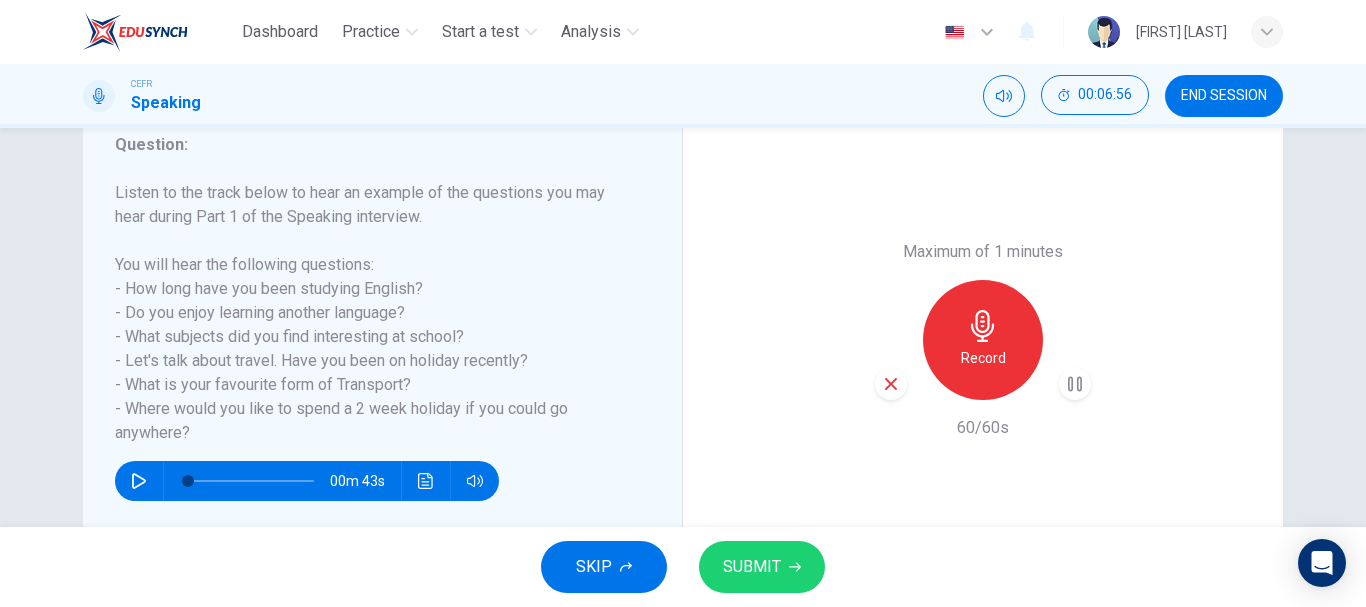 click on "SUBMIT" at bounding box center (762, 567) 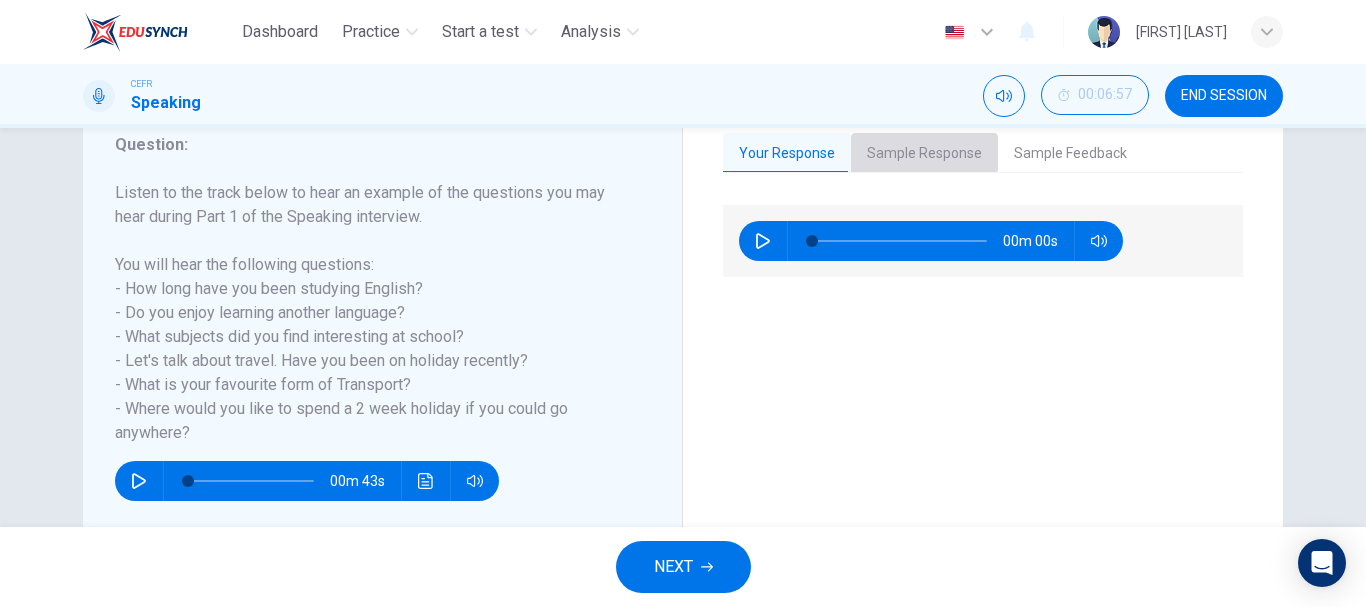 click on "Sample Response" at bounding box center [924, 154] 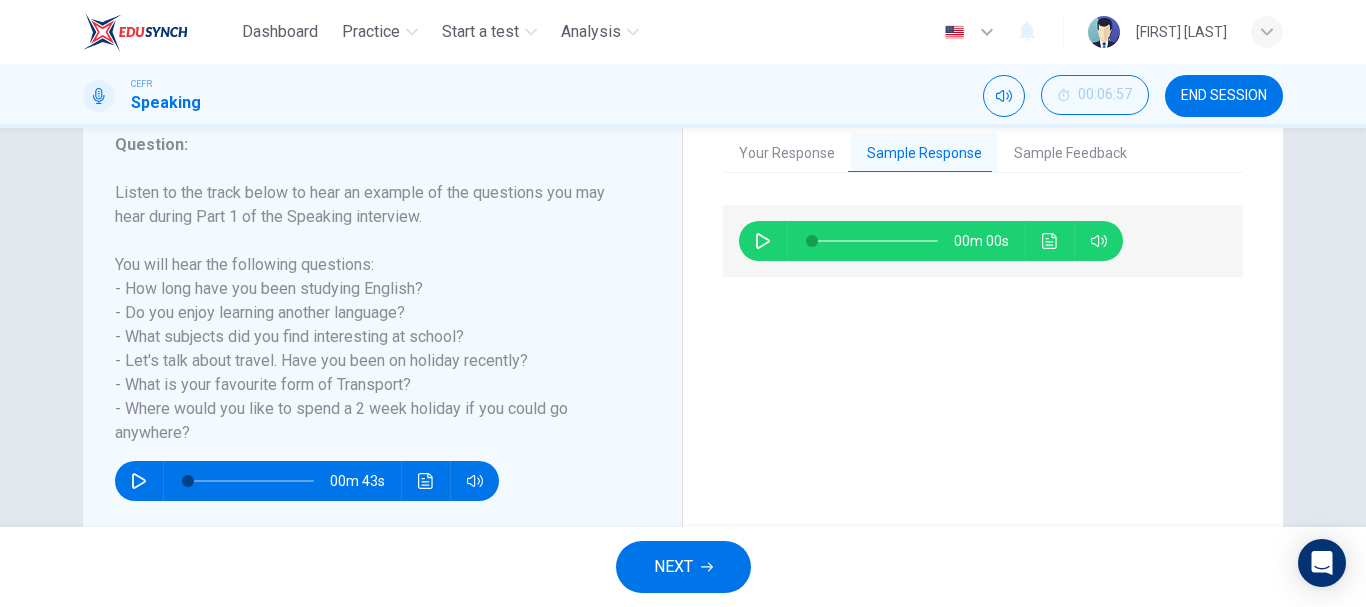 click at bounding box center (763, 241) 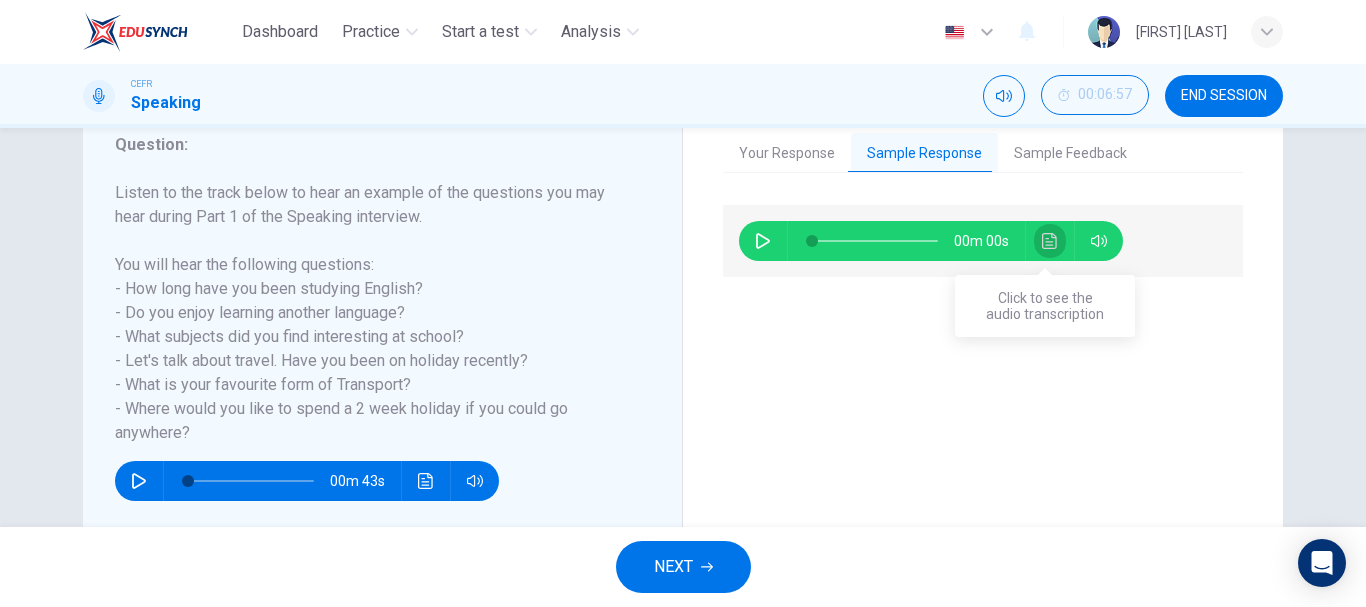 click at bounding box center [1050, 241] 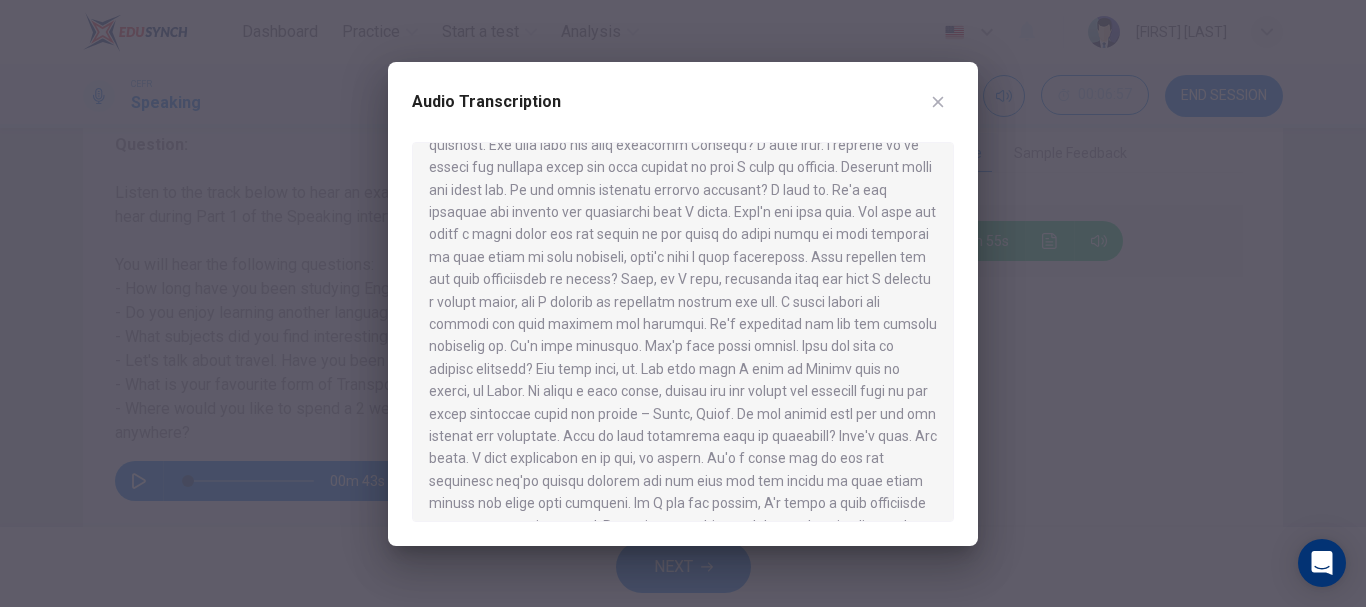 scroll, scrollTop: 0, scrollLeft: 0, axis: both 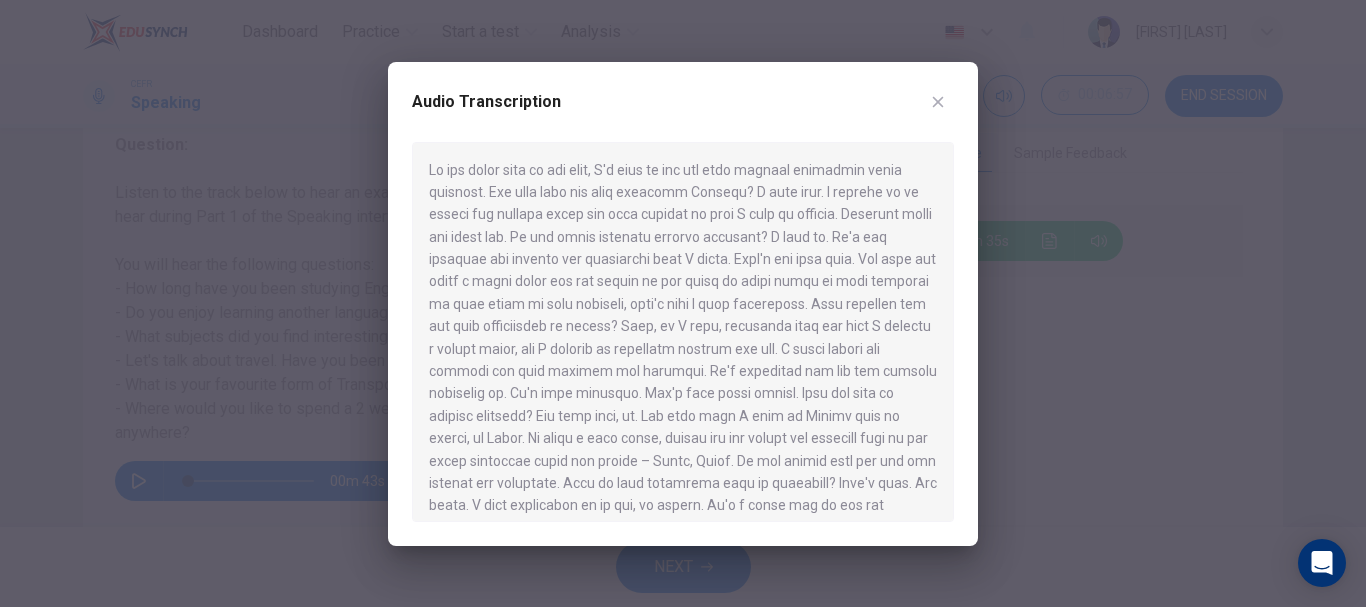 click at bounding box center (938, 102) 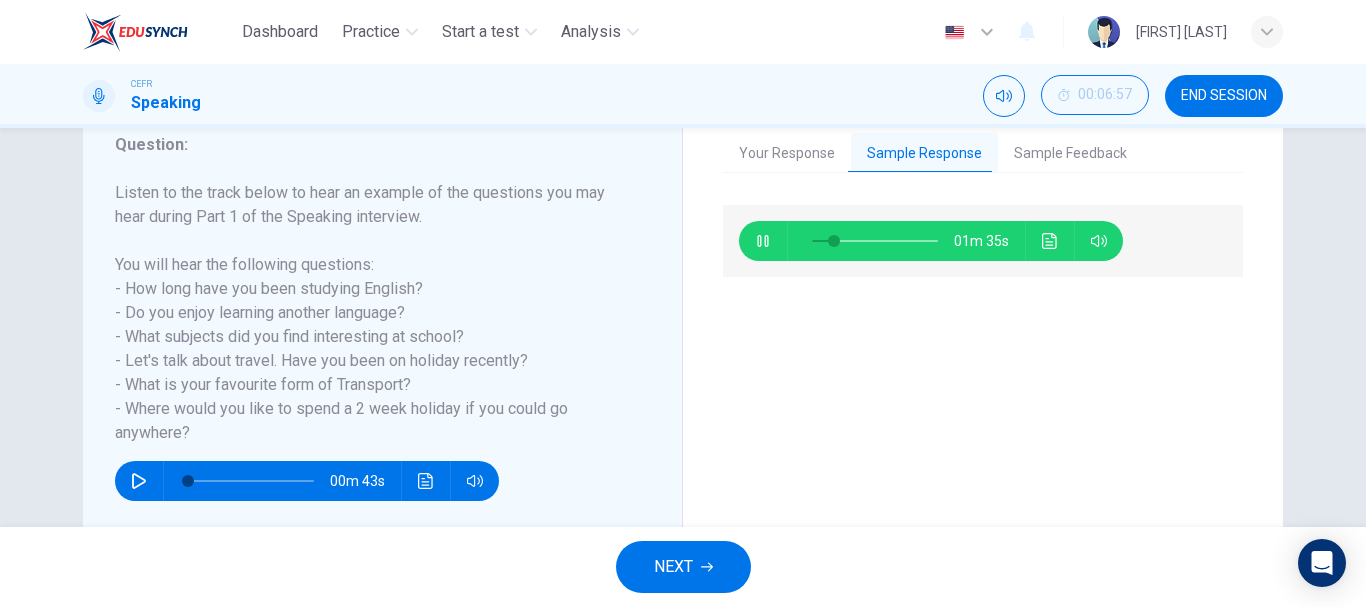 click on "CEFR Speaking 00:06:57 END SESSION" at bounding box center [683, 96] 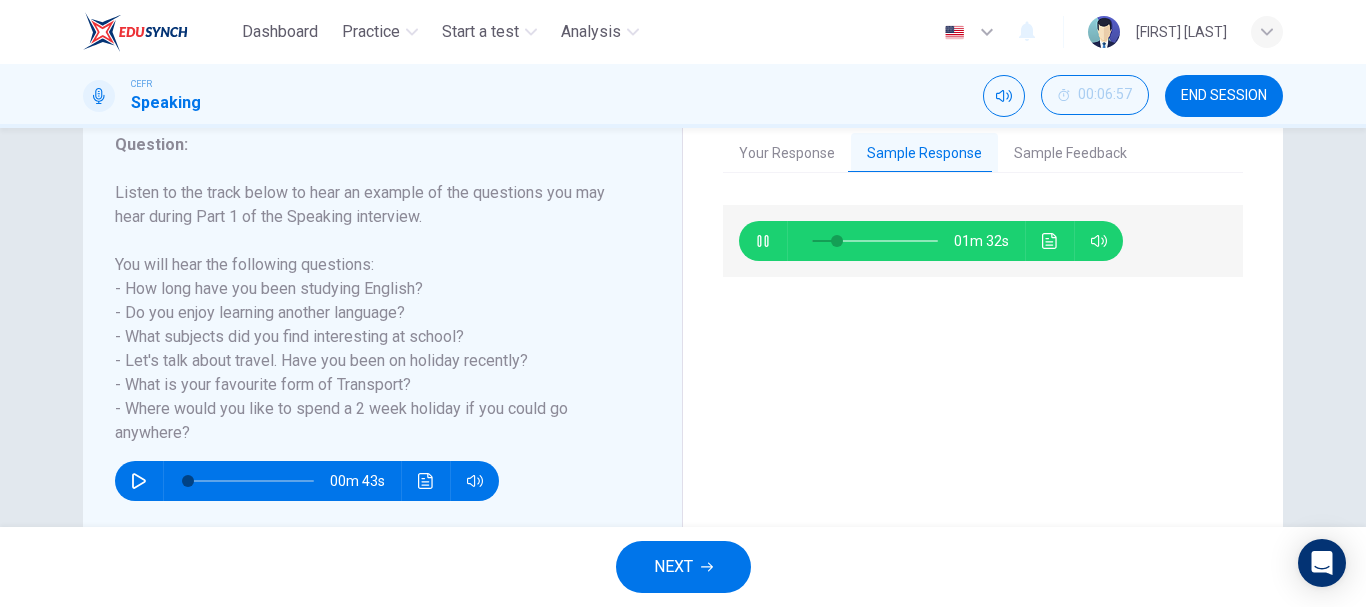click on "END SESSION" at bounding box center (1224, 96) 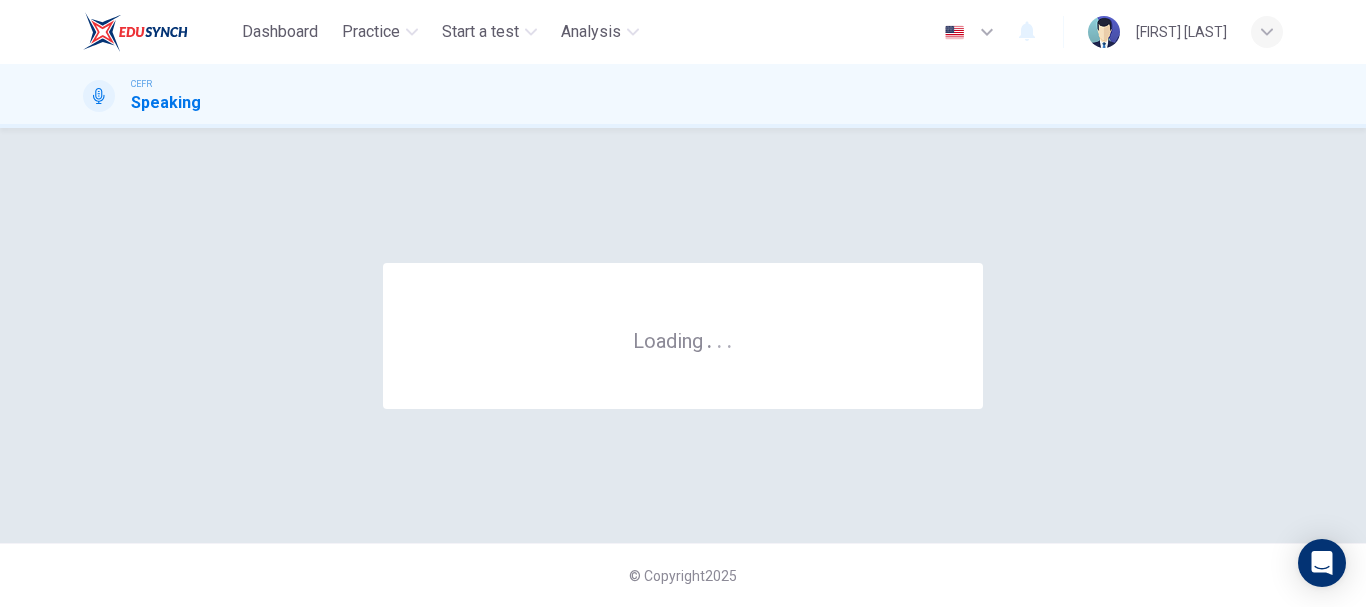 scroll, scrollTop: 0, scrollLeft: 0, axis: both 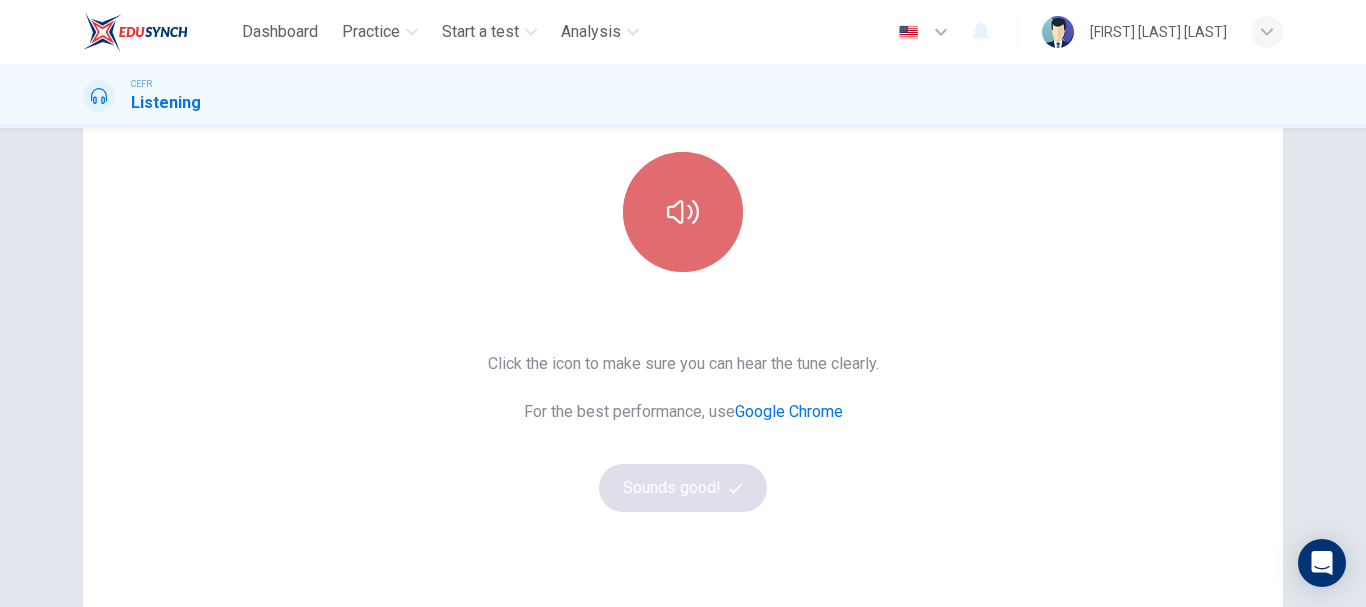 click at bounding box center (683, 212) 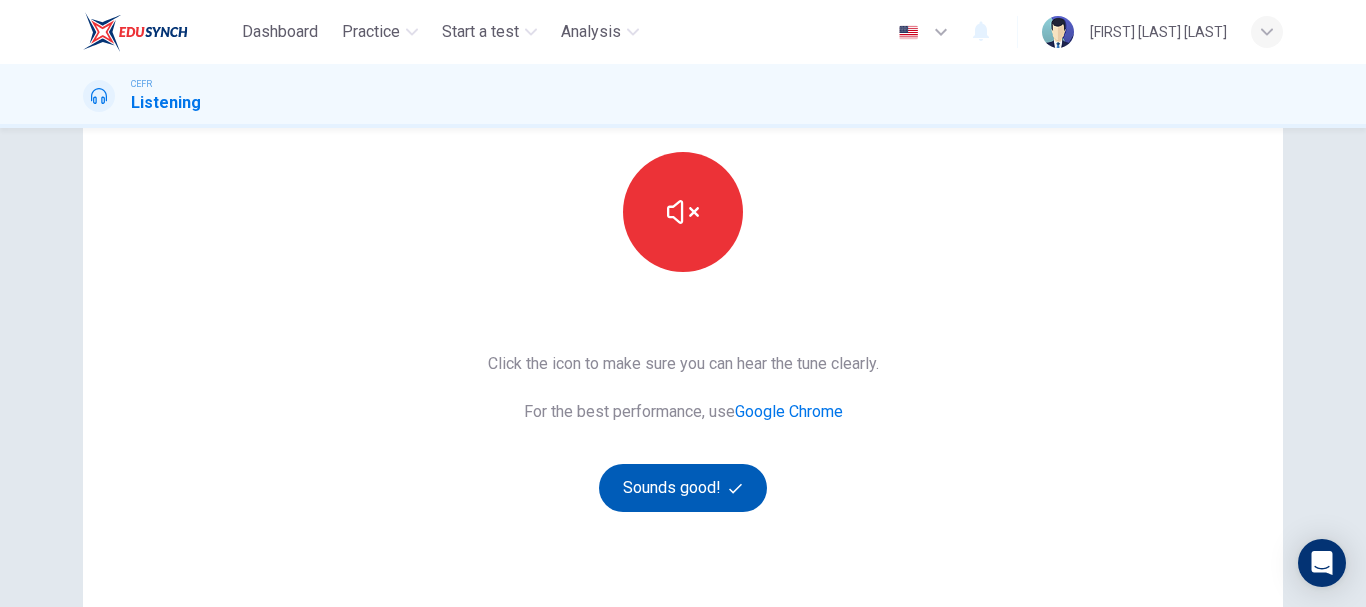 click on "Sounds good!" at bounding box center (683, 488) 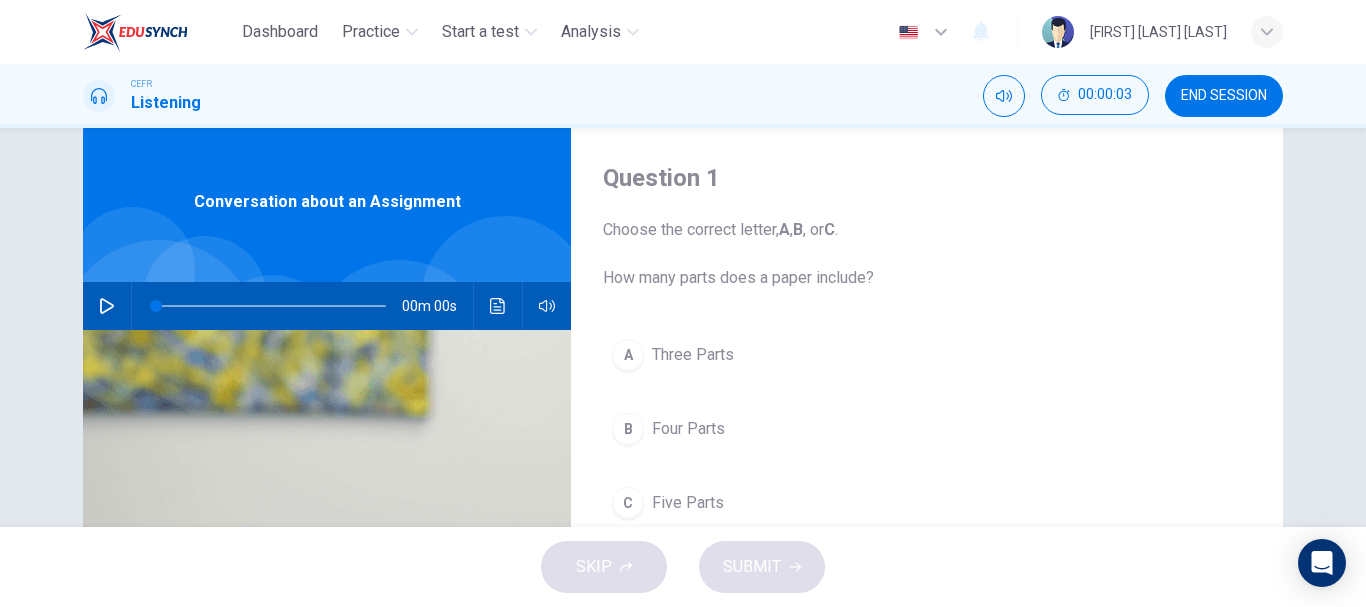 scroll, scrollTop: 0, scrollLeft: 0, axis: both 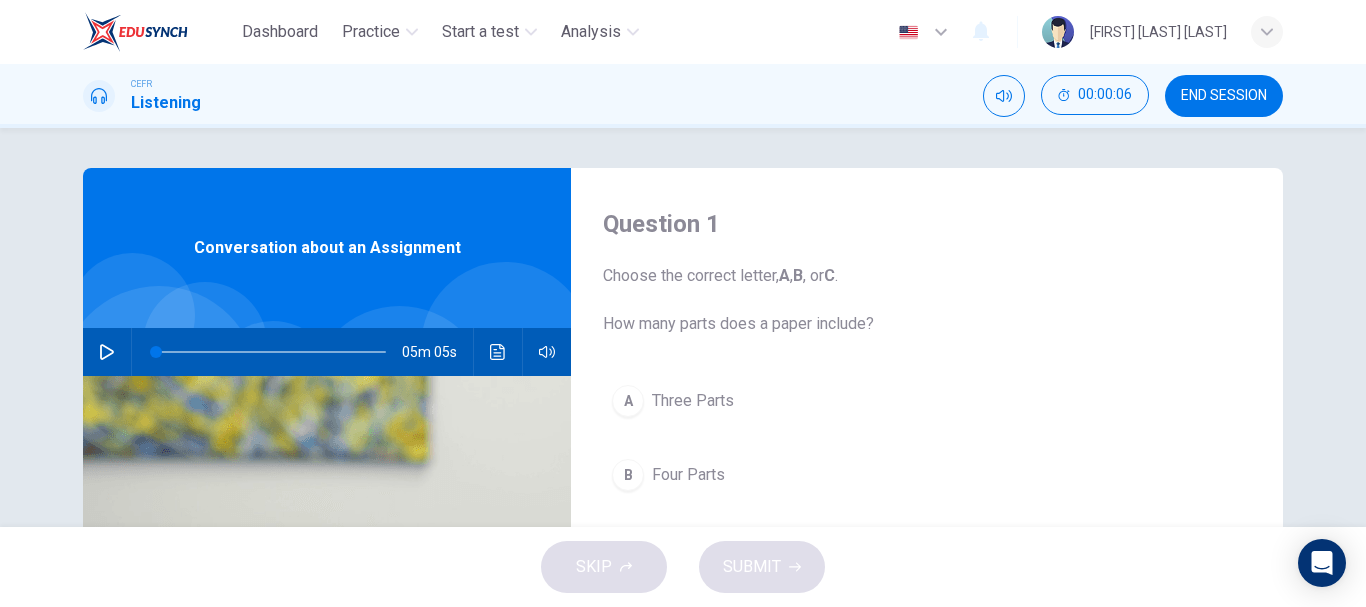 click at bounding box center [107, 352] 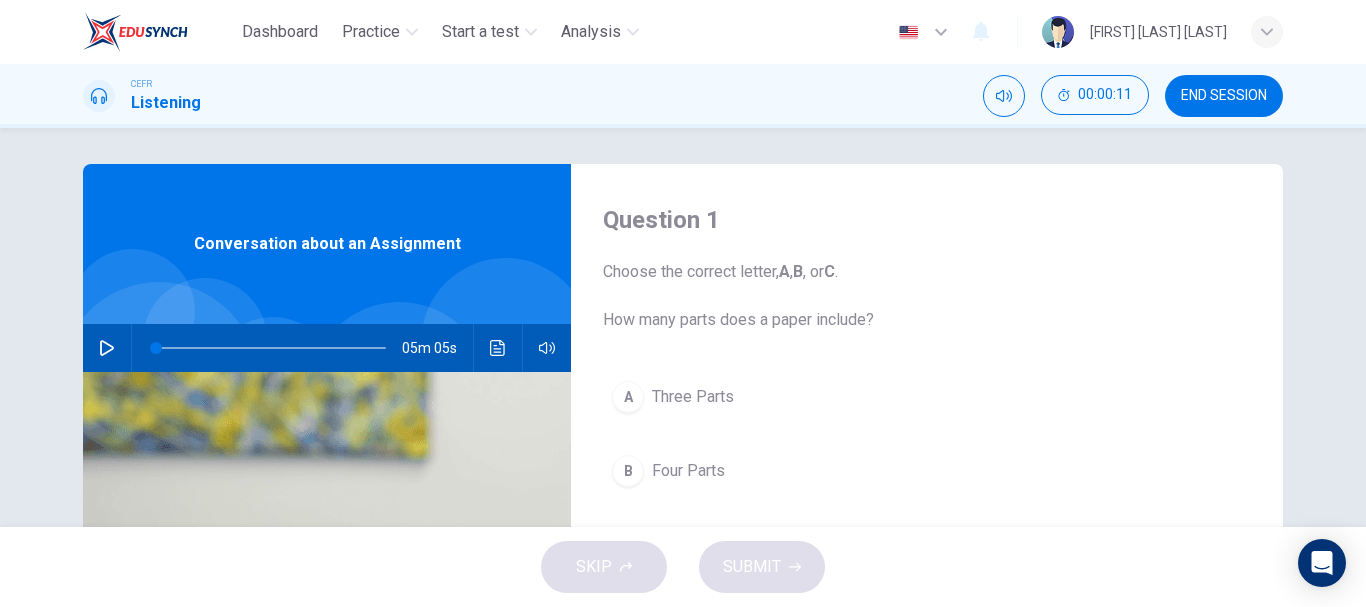 scroll, scrollTop: 0, scrollLeft: 0, axis: both 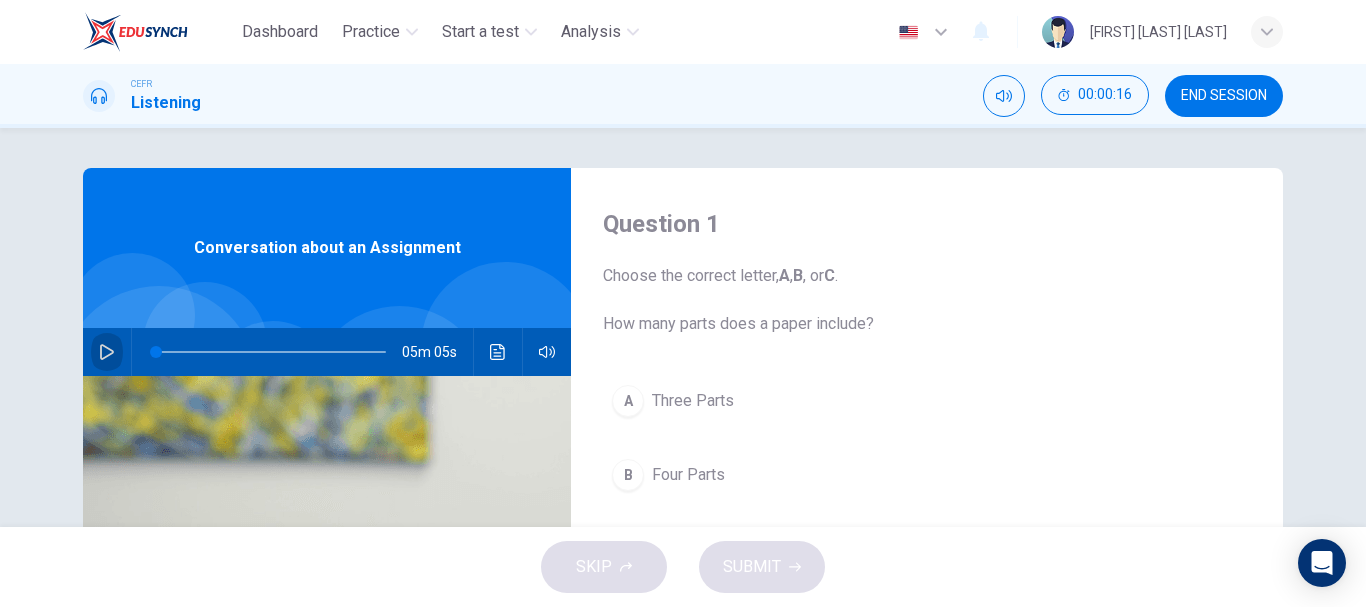 click at bounding box center [107, 352] 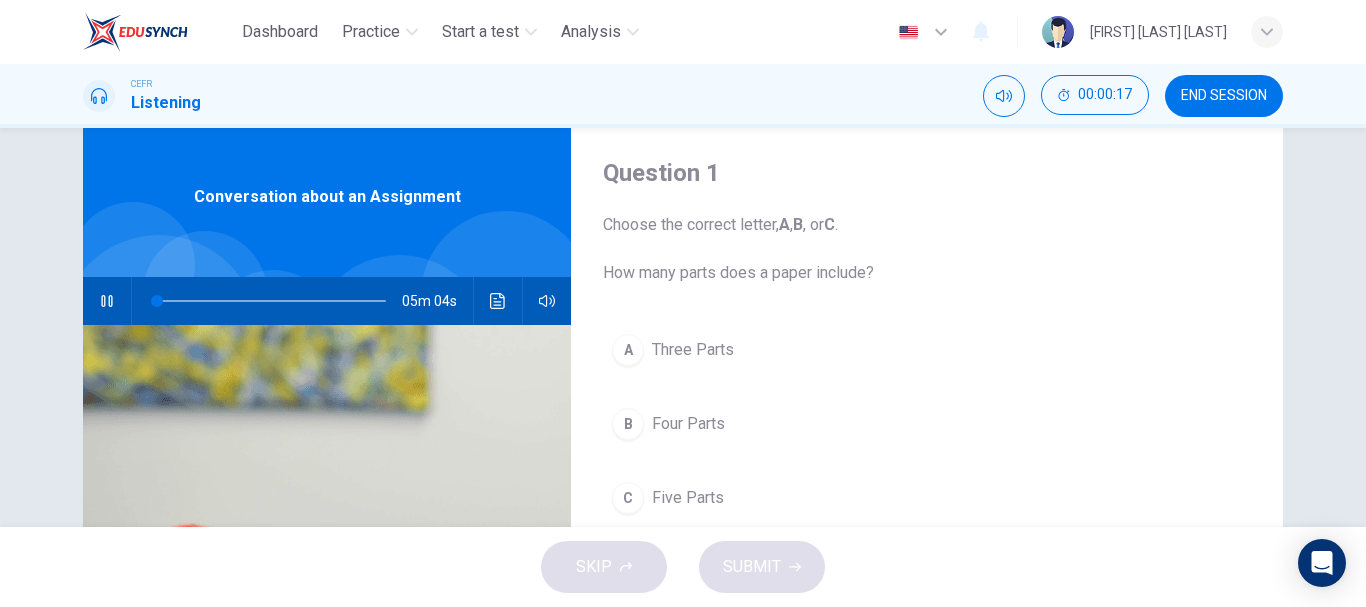 scroll, scrollTop: 100, scrollLeft: 0, axis: vertical 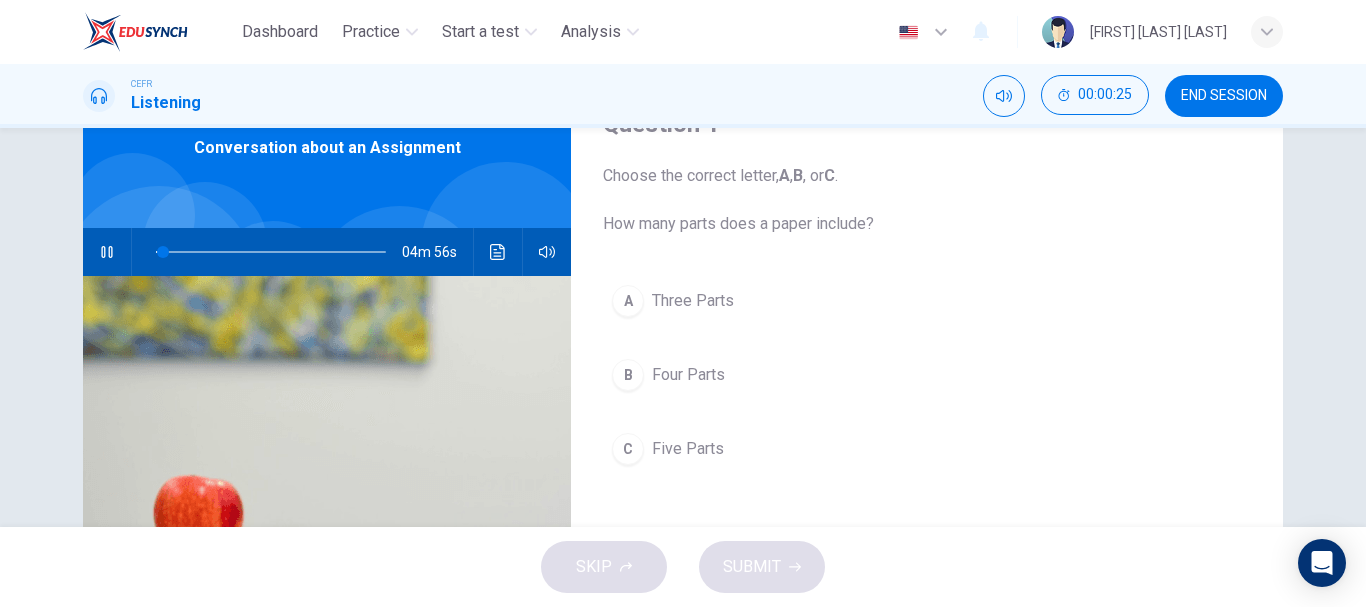 type 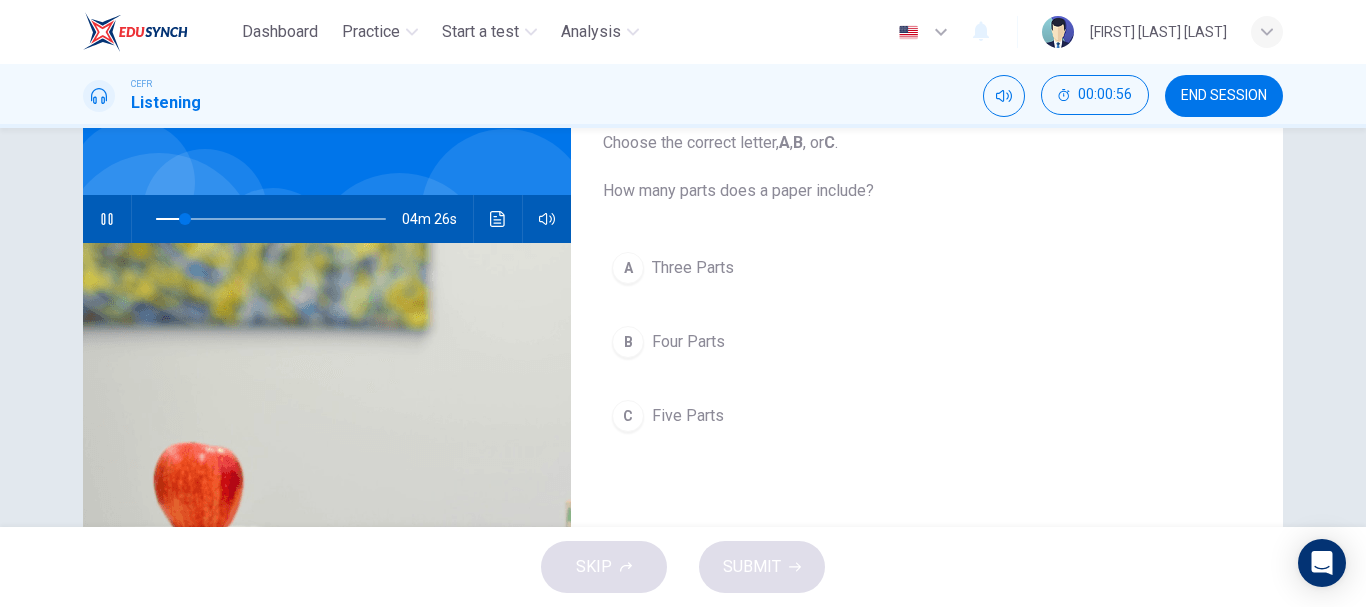 scroll, scrollTop: 132, scrollLeft: 0, axis: vertical 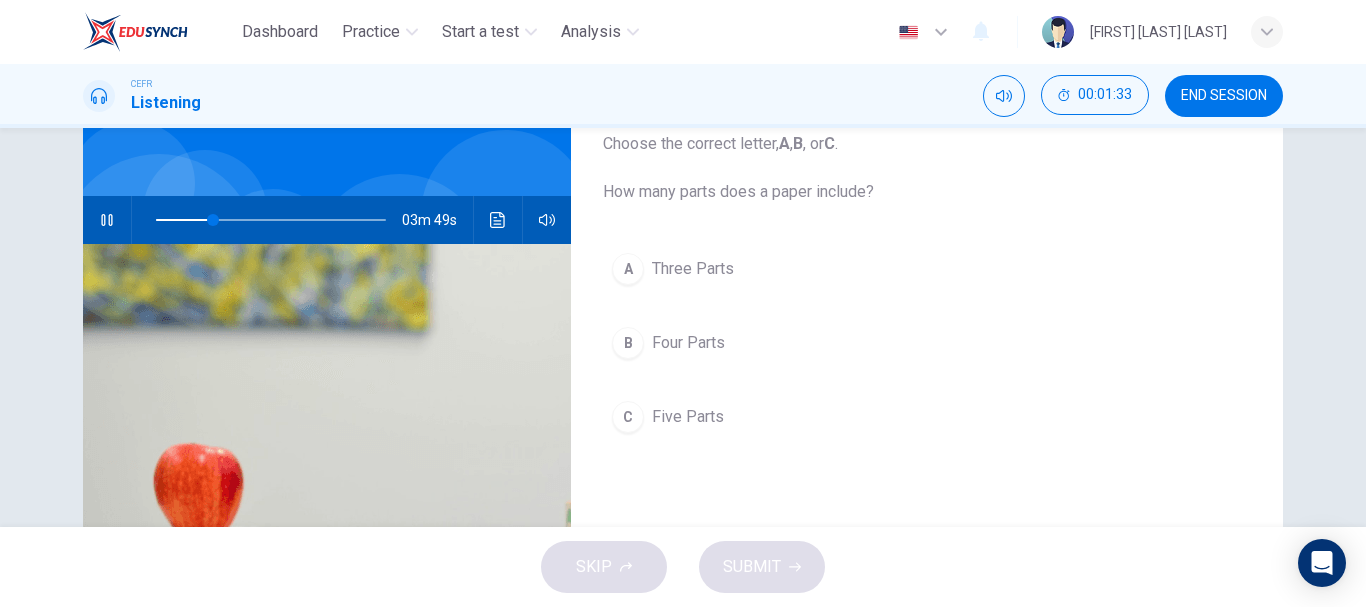 click on "C" at bounding box center (628, 269) 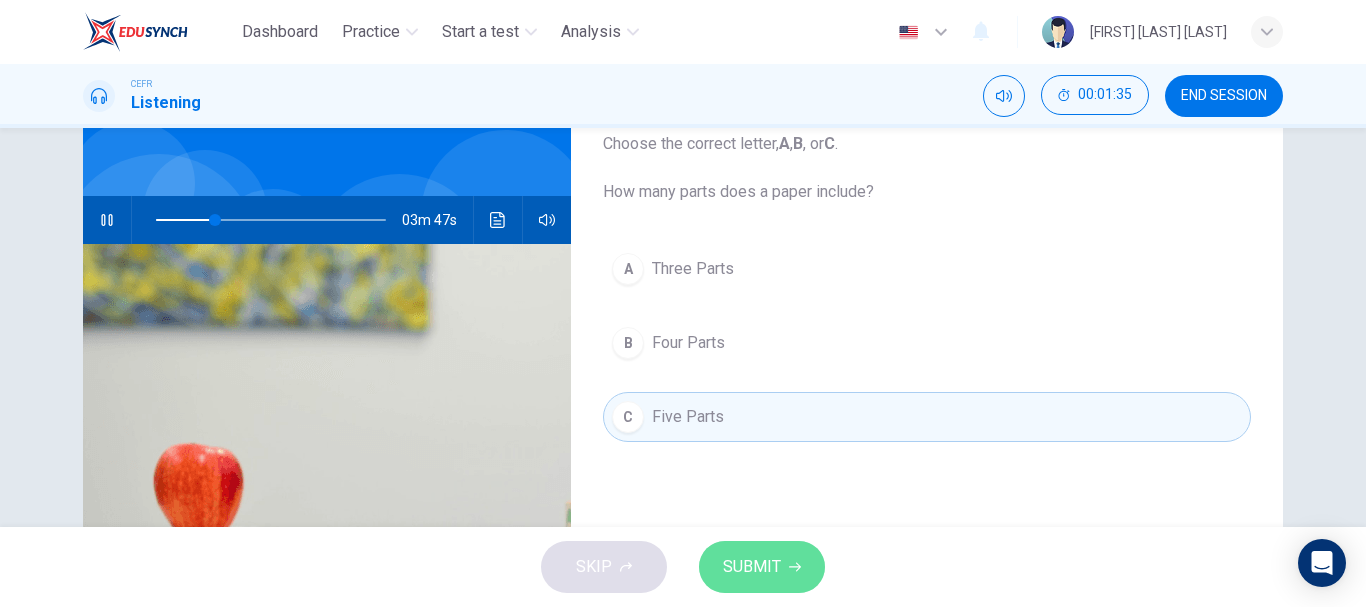 click on "SUBMIT" at bounding box center [762, 567] 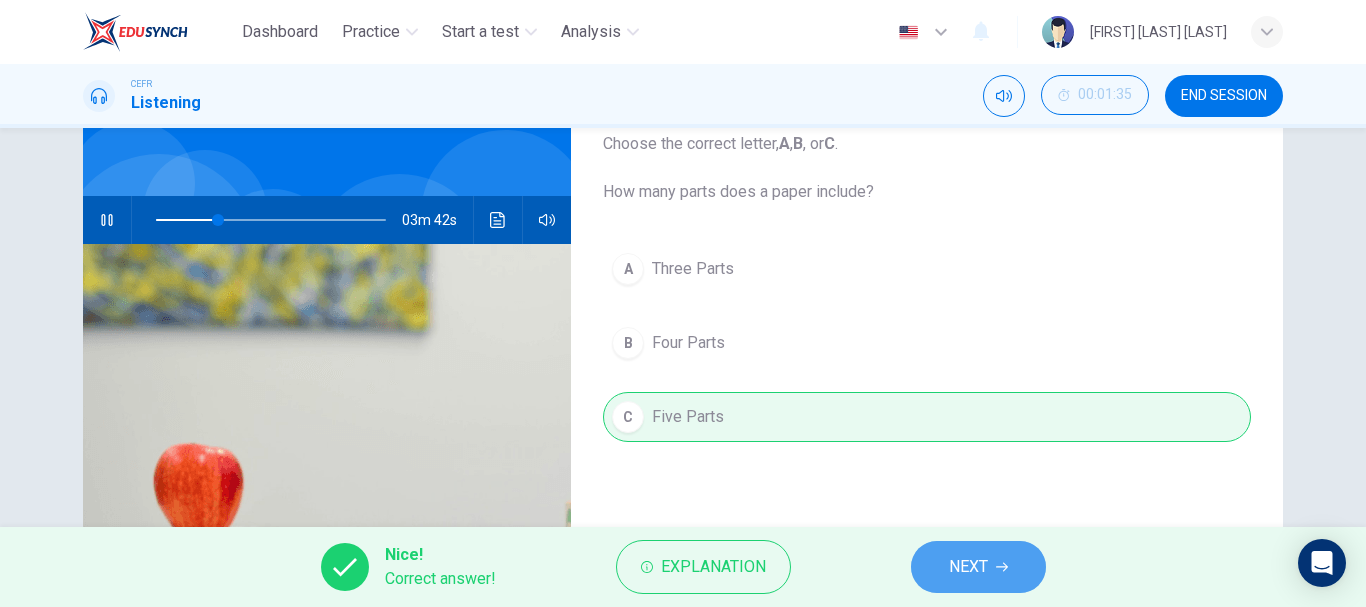 click on "NEXT" at bounding box center [968, 567] 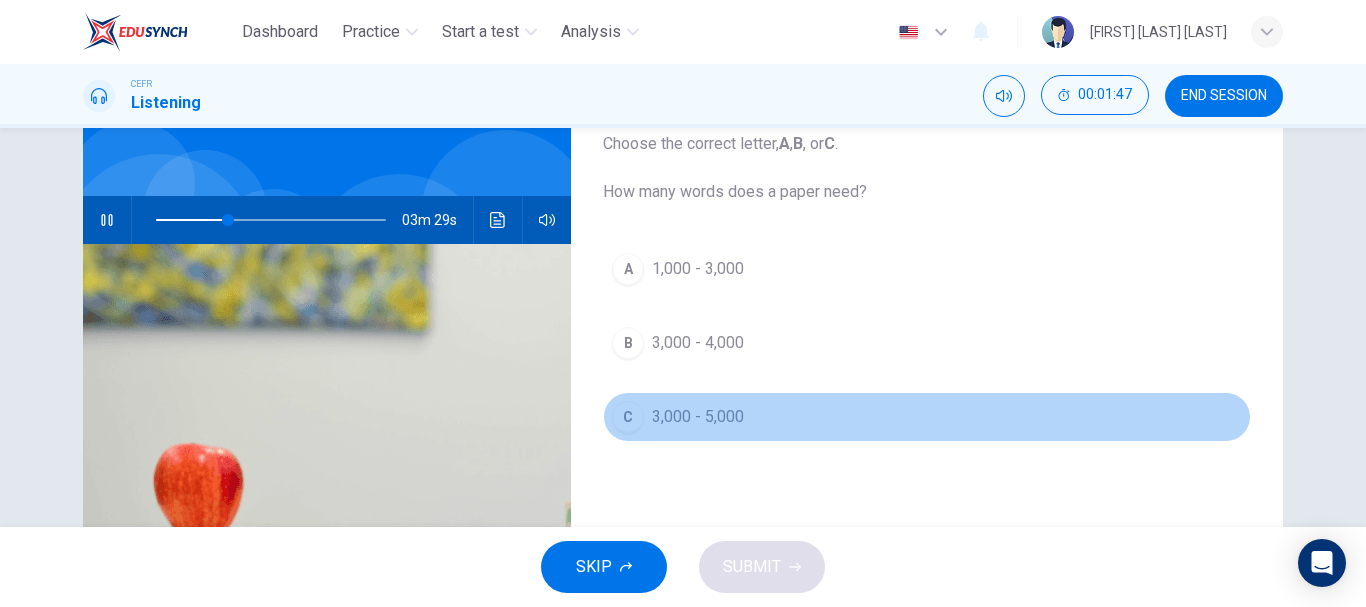 click on "3,000 - 5,000" at bounding box center [698, 269] 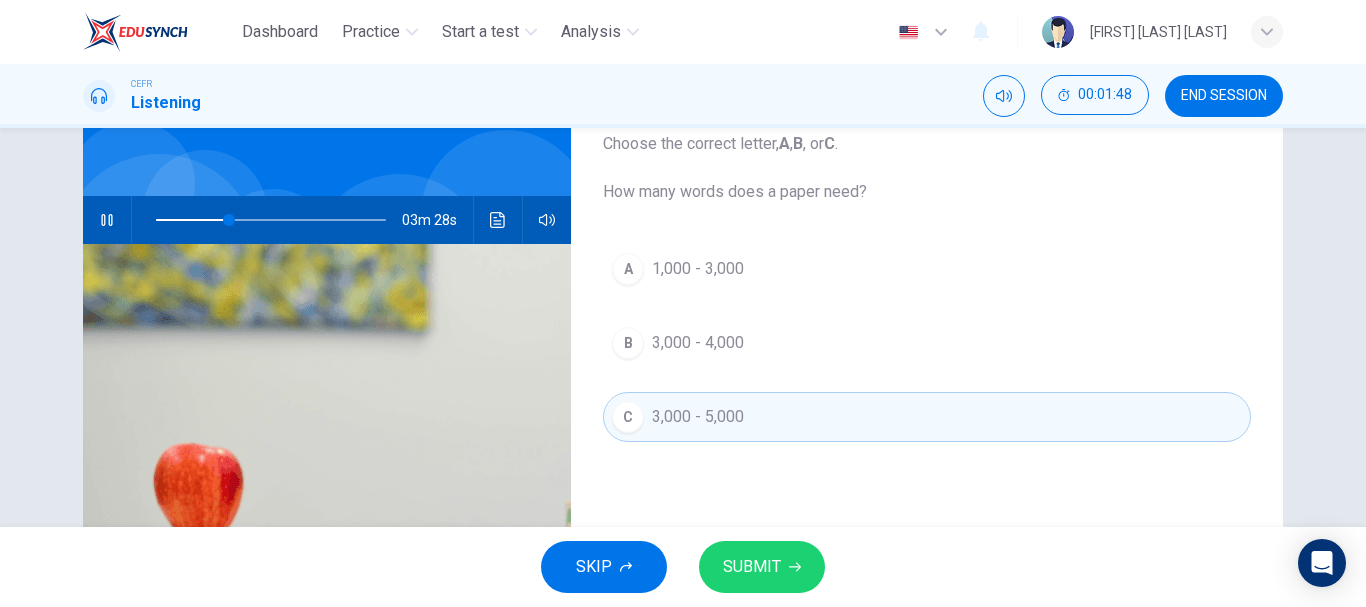 click on "SUBMIT" at bounding box center (752, 567) 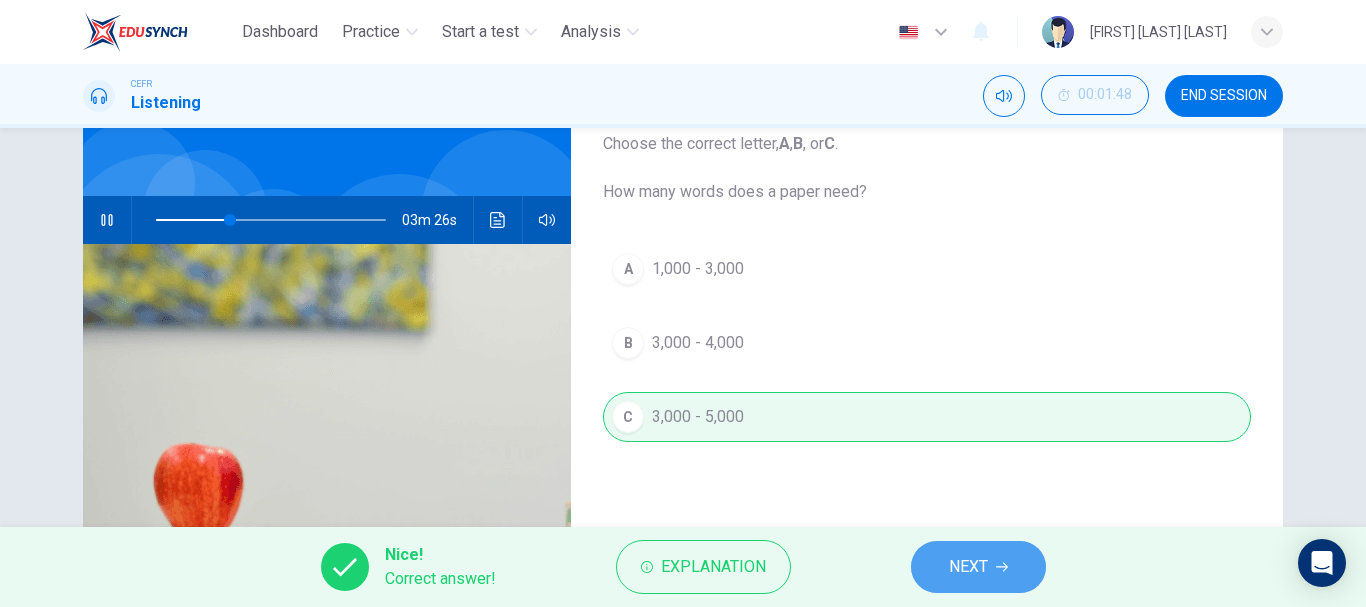 click on "NEXT" at bounding box center (978, 567) 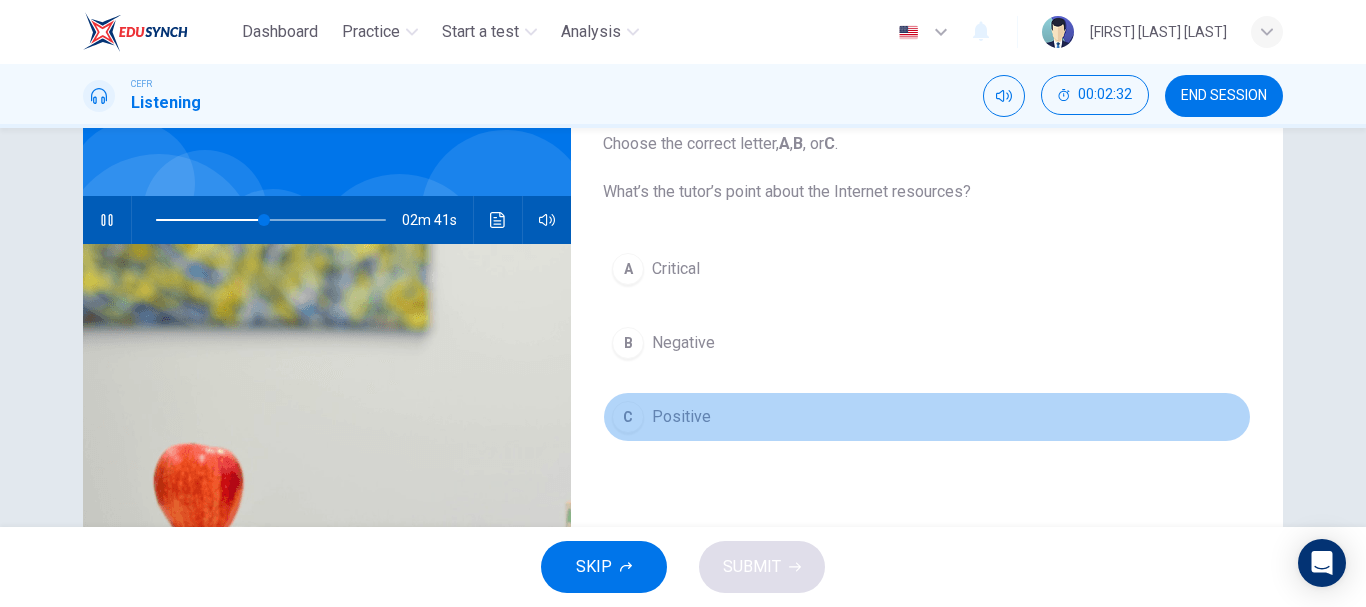 click on "Positive" at bounding box center (676, 269) 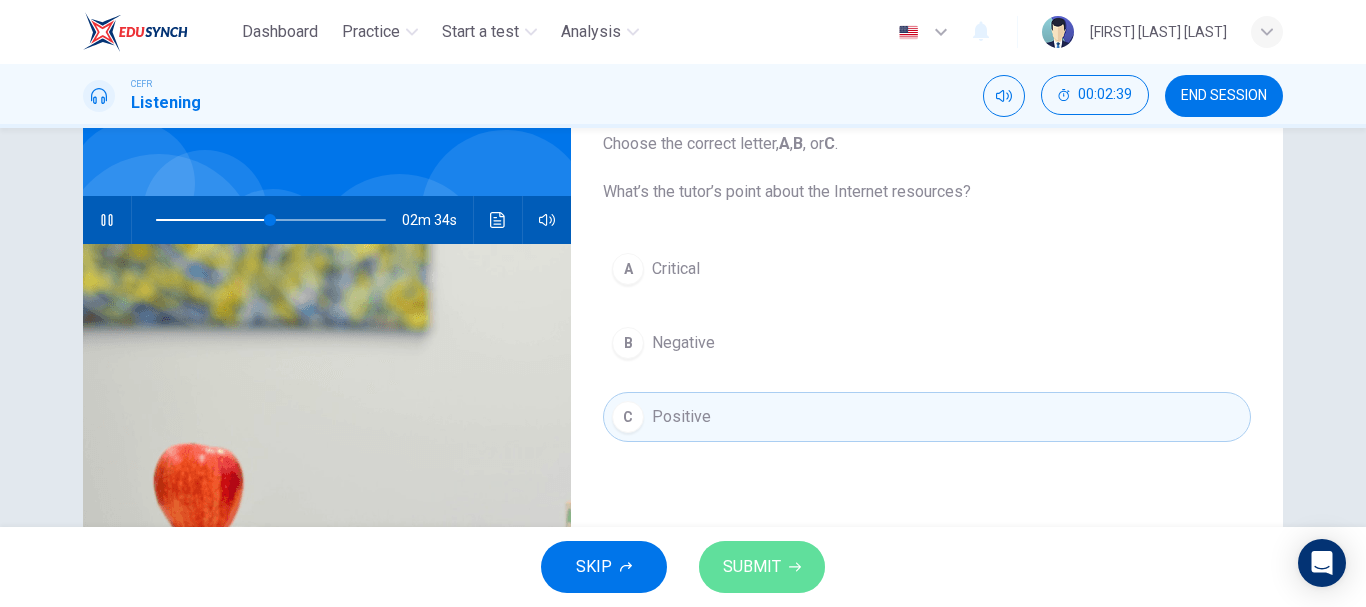 click on "SUBMIT" at bounding box center (762, 567) 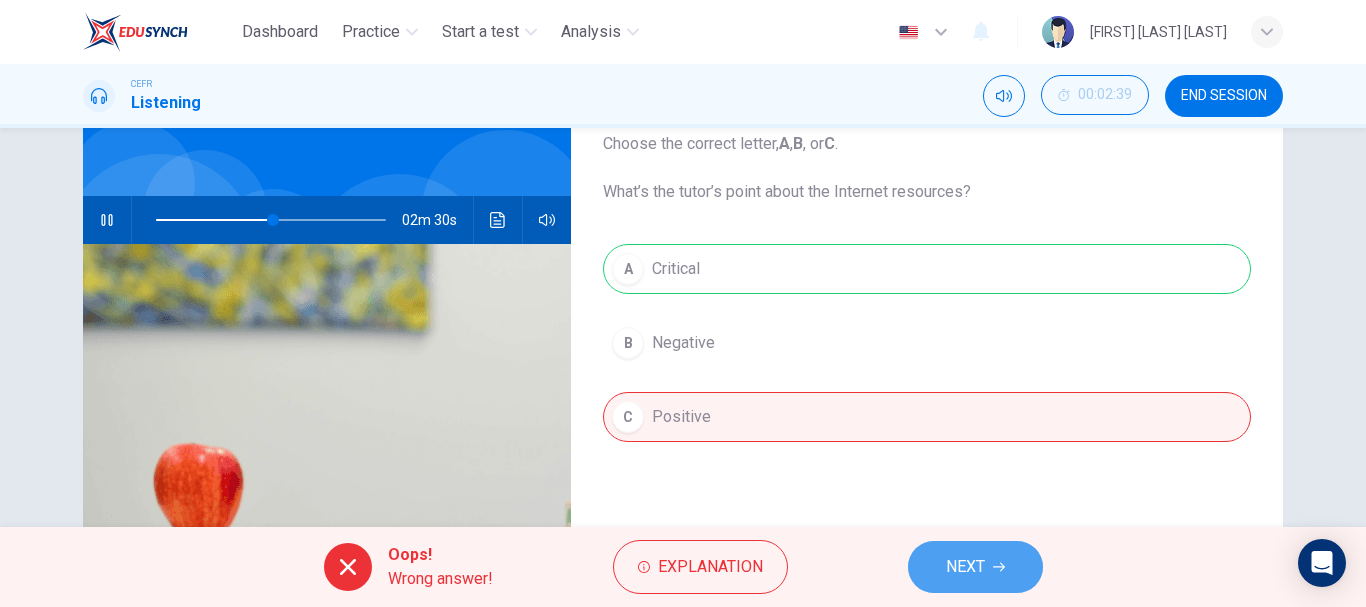 click on "NEXT" at bounding box center (965, 567) 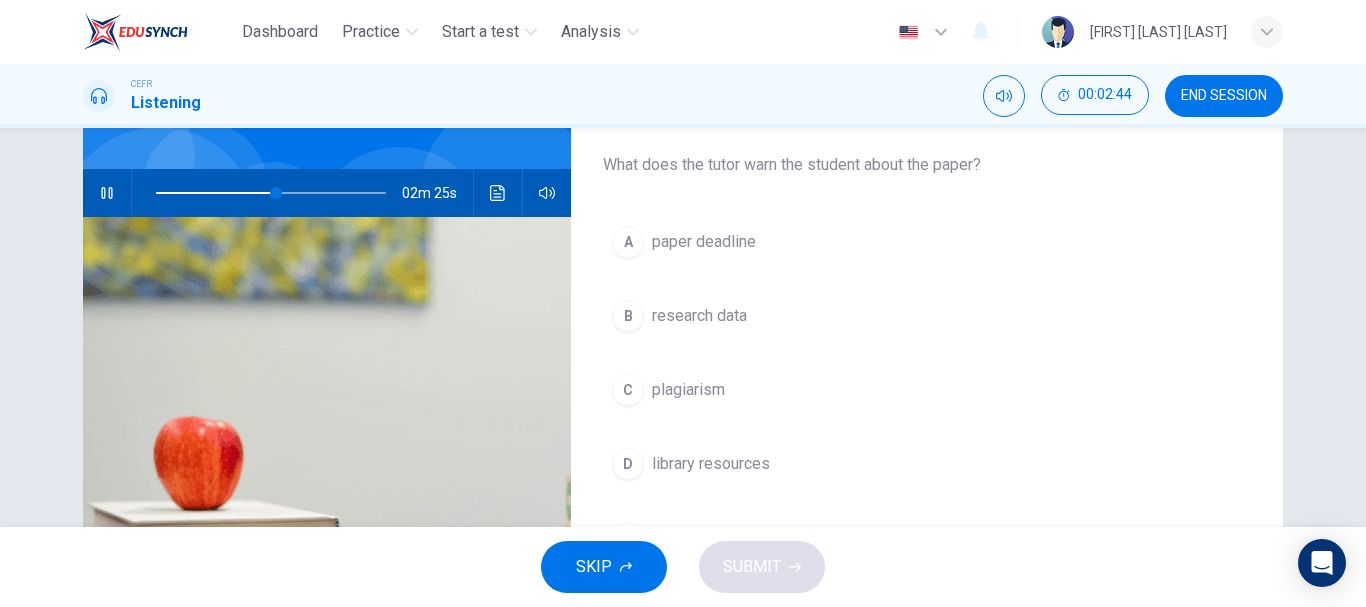 scroll, scrollTop: 158, scrollLeft: 0, axis: vertical 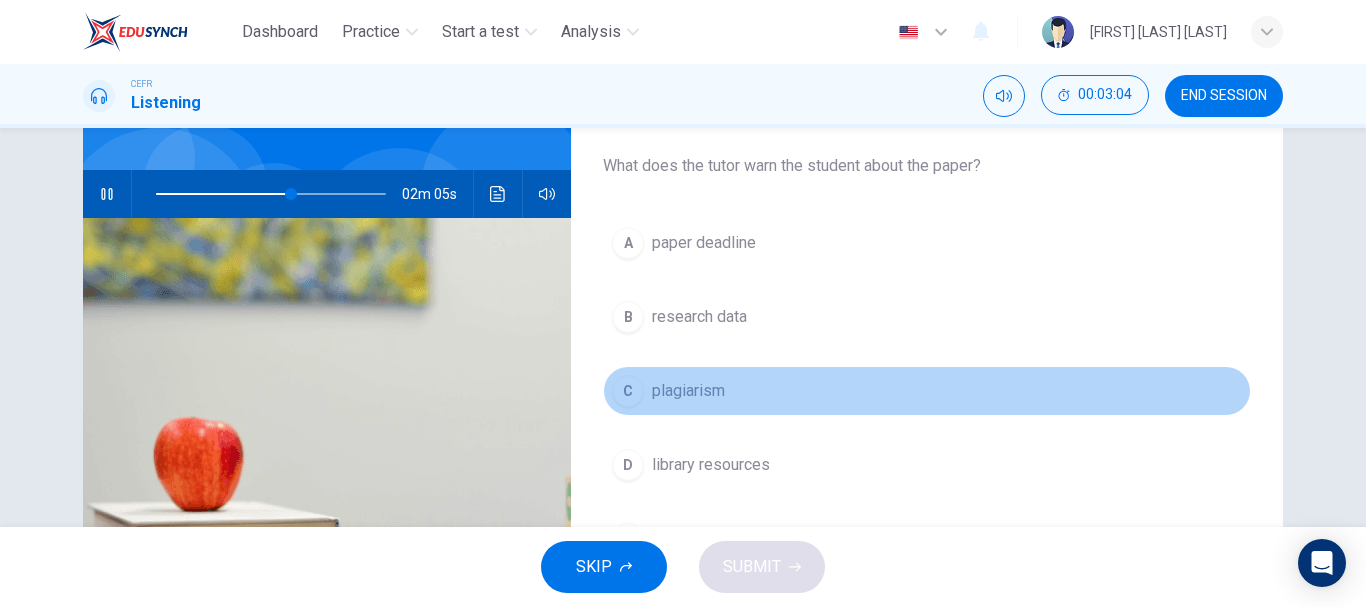 click on "plagiarism" at bounding box center [704, 243] 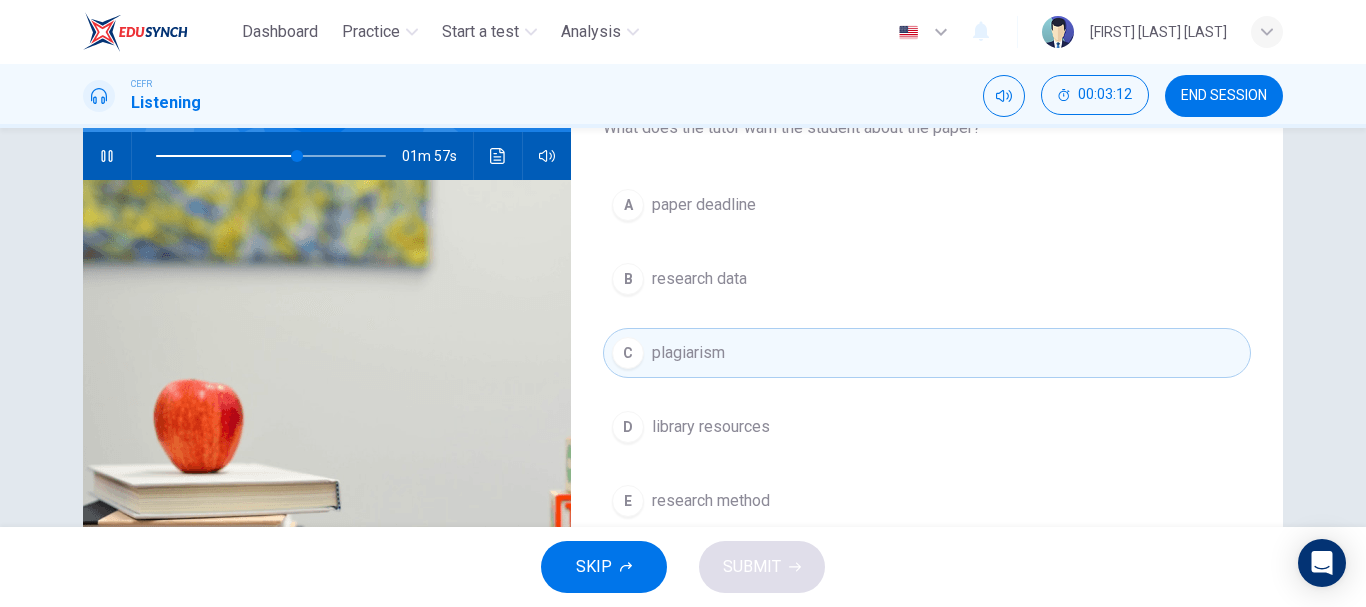 scroll, scrollTop: 208, scrollLeft: 0, axis: vertical 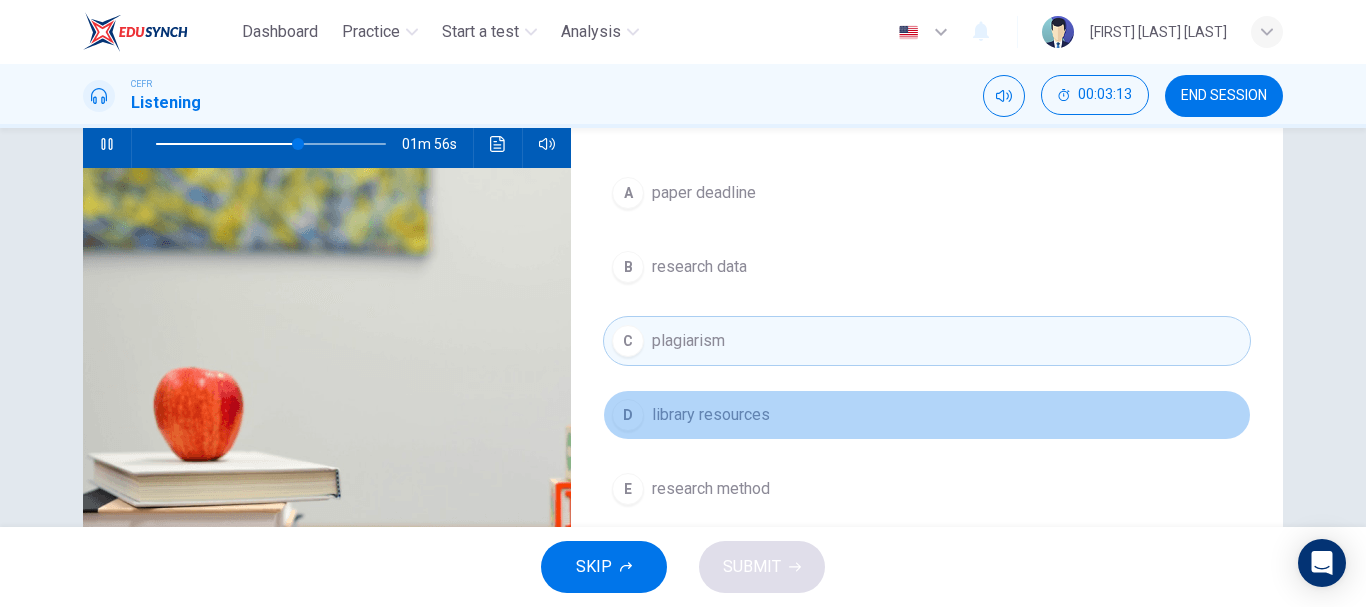 click on "D library resources" at bounding box center (927, 415) 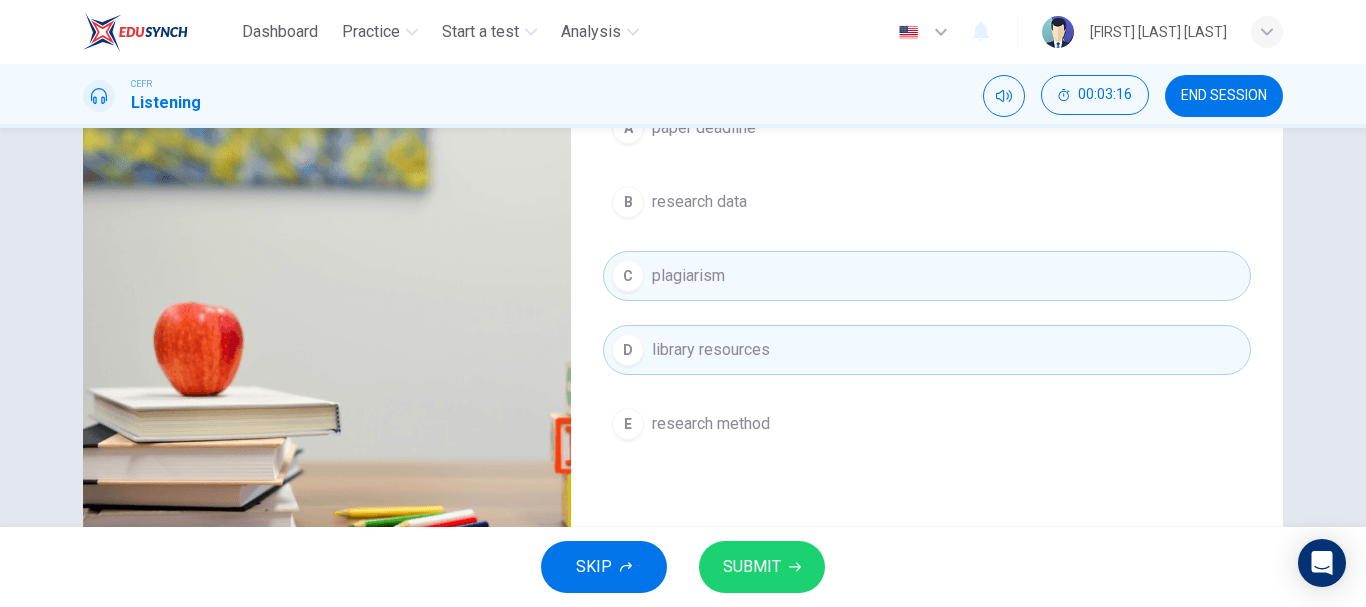 scroll, scrollTop: 274, scrollLeft: 0, axis: vertical 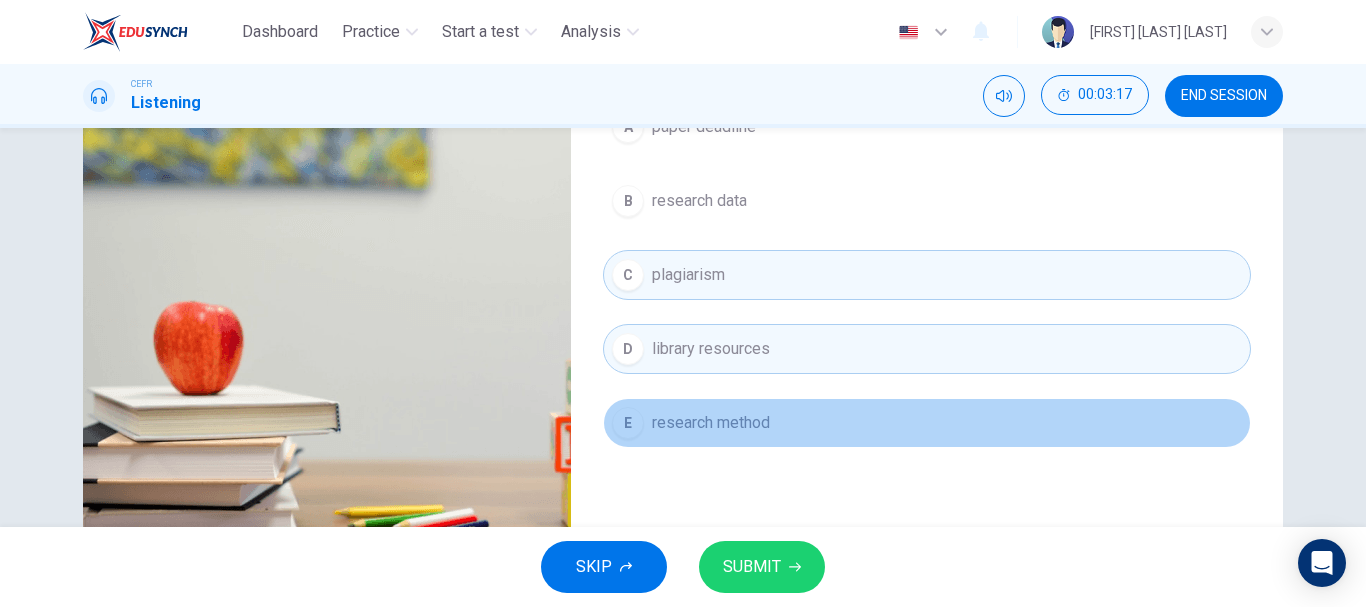 click on "E research method" at bounding box center [927, 423] 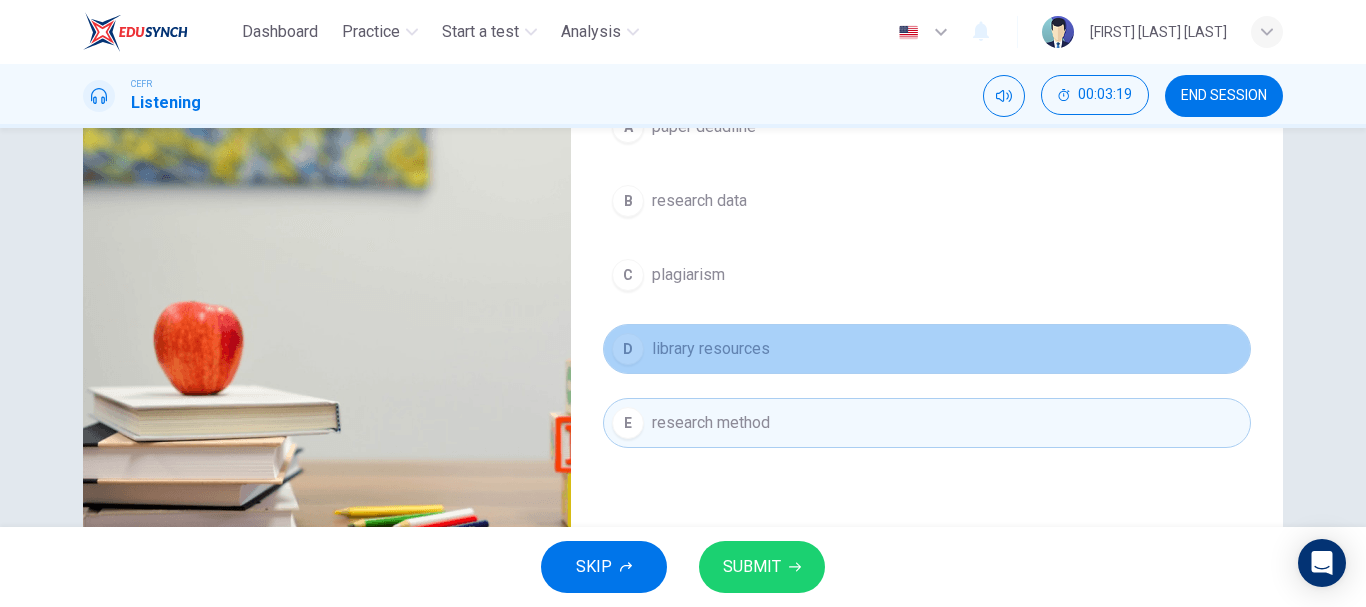 click on "D library resources" at bounding box center (927, 349) 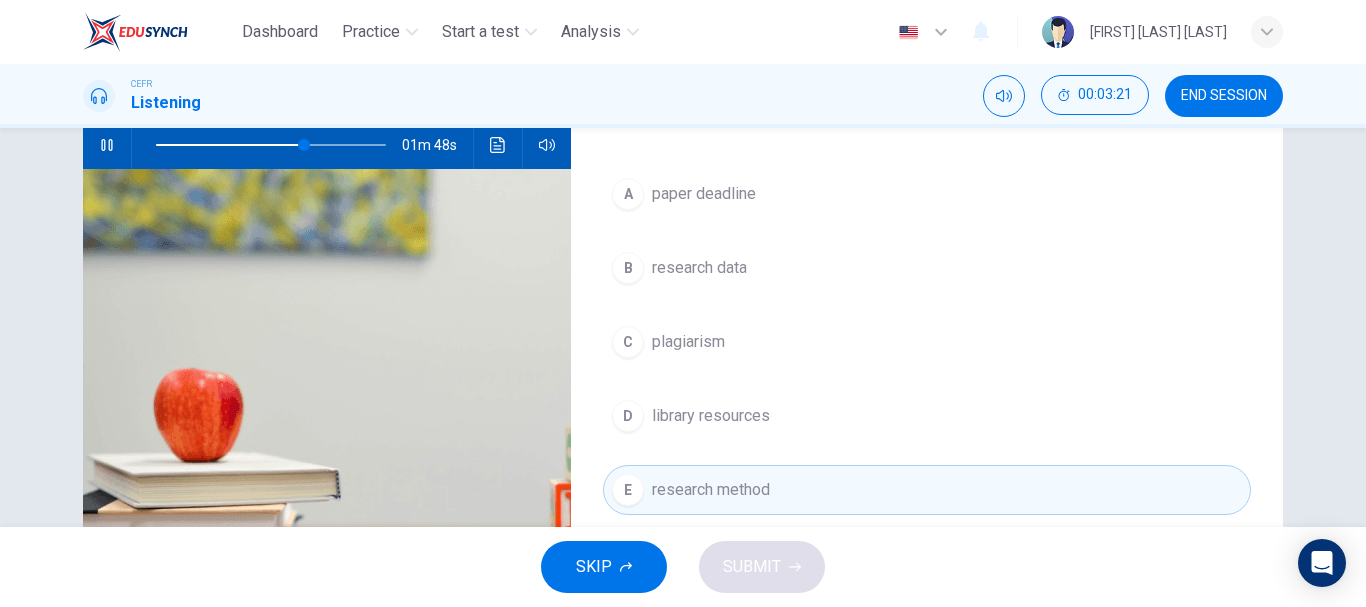 scroll, scrollTop: 206, scrollLeft: 0, axis: vertical 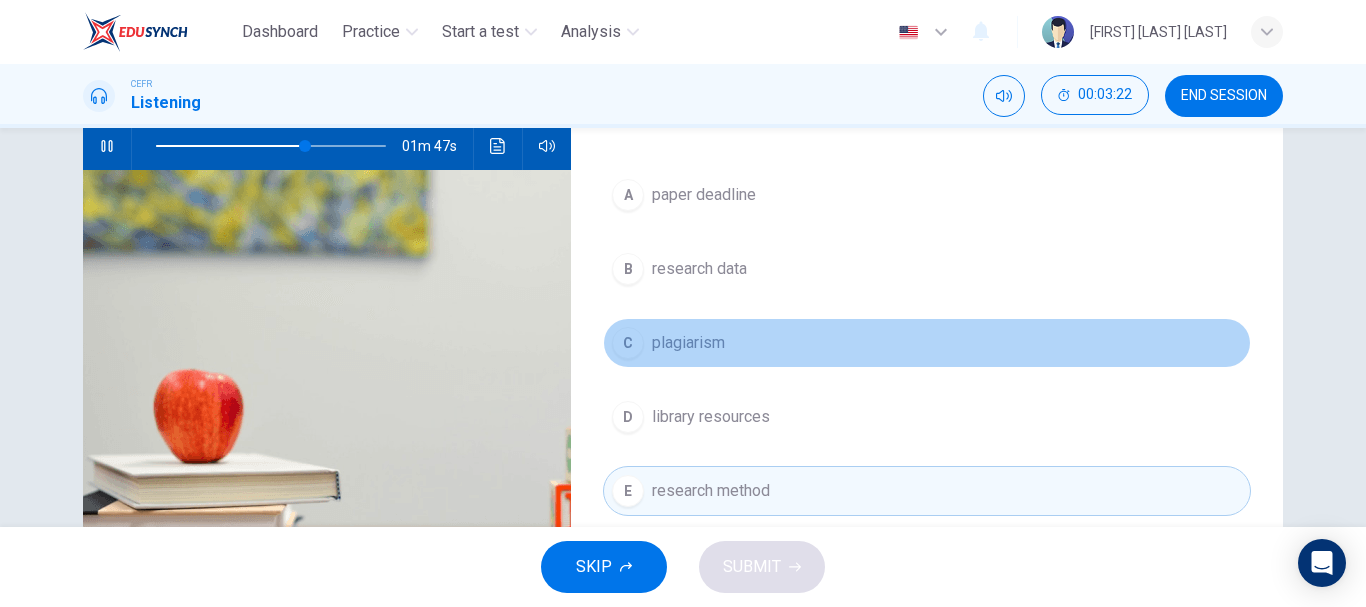 click on "C plagiarism" at bounding box center (927, 343) 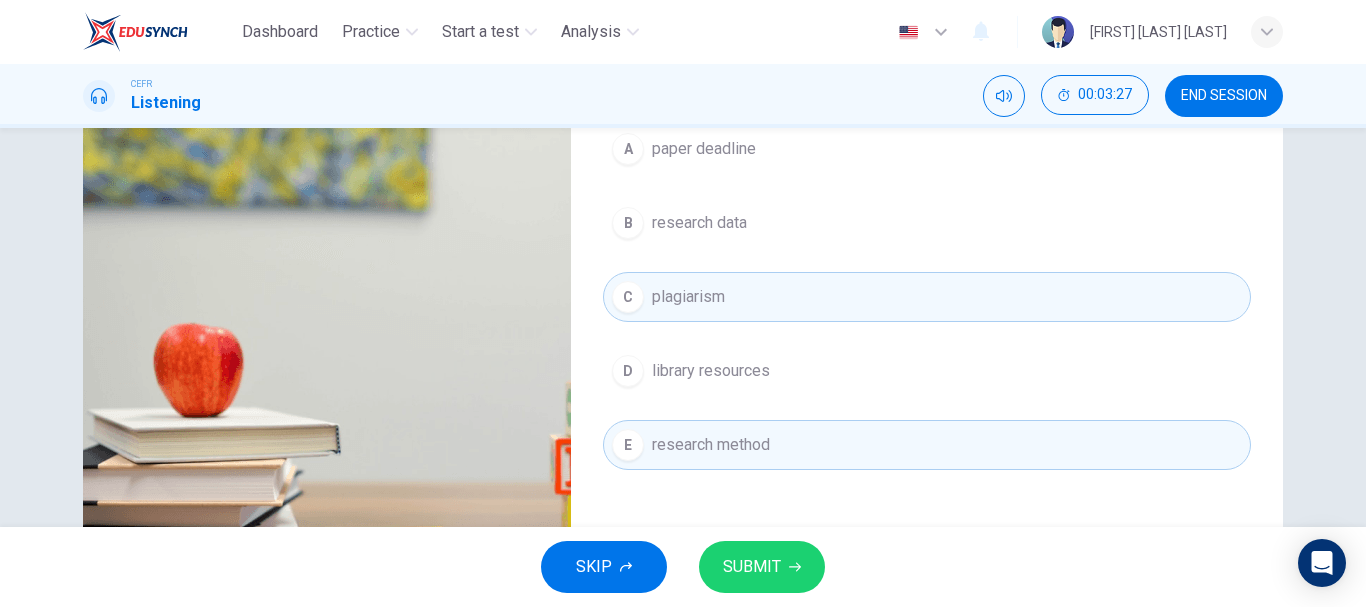 scroll, scrollTop: 251, scrollLeft: 0, axis: vertical 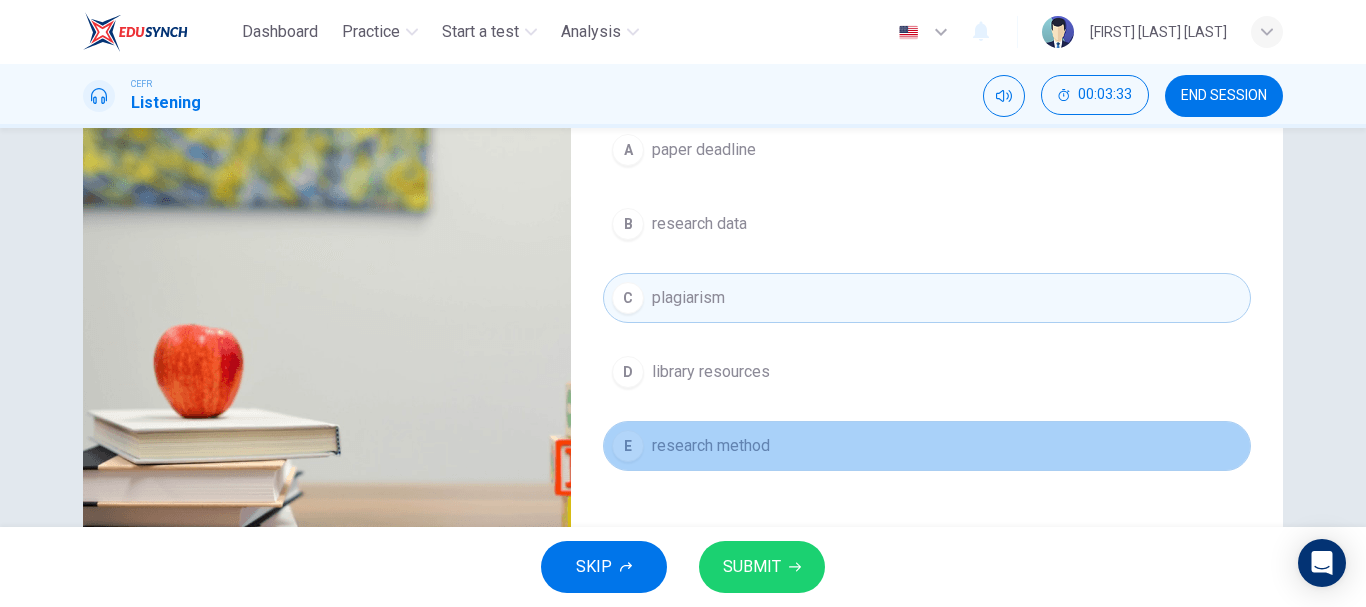 click on "E research method" at bounding box center (927, 446) 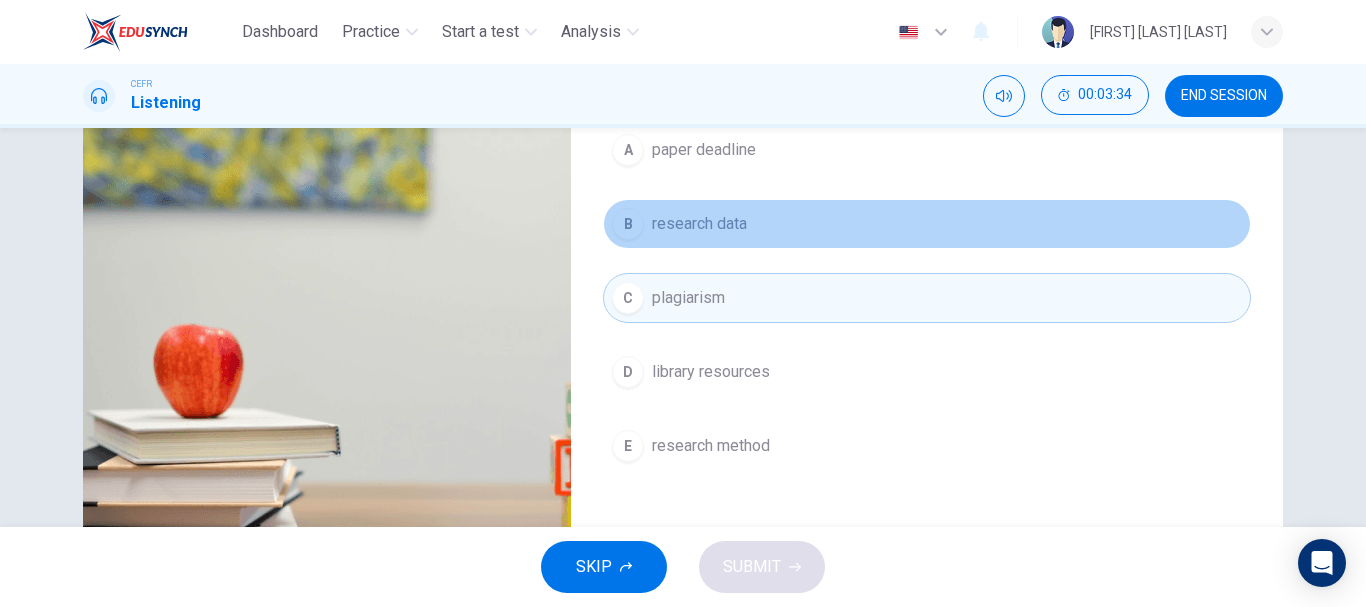 click on "research data" at bounding box center [704, 150] 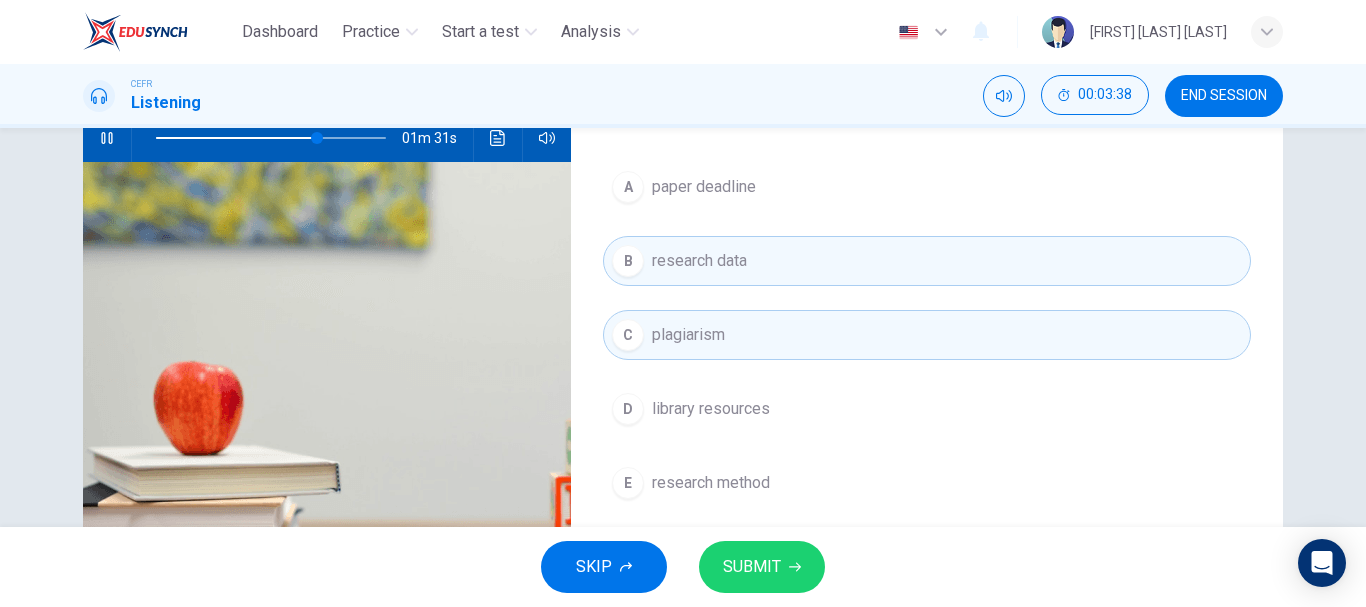 scroll, scrollTop: 213, scrollLeft: 0, axis: vertical 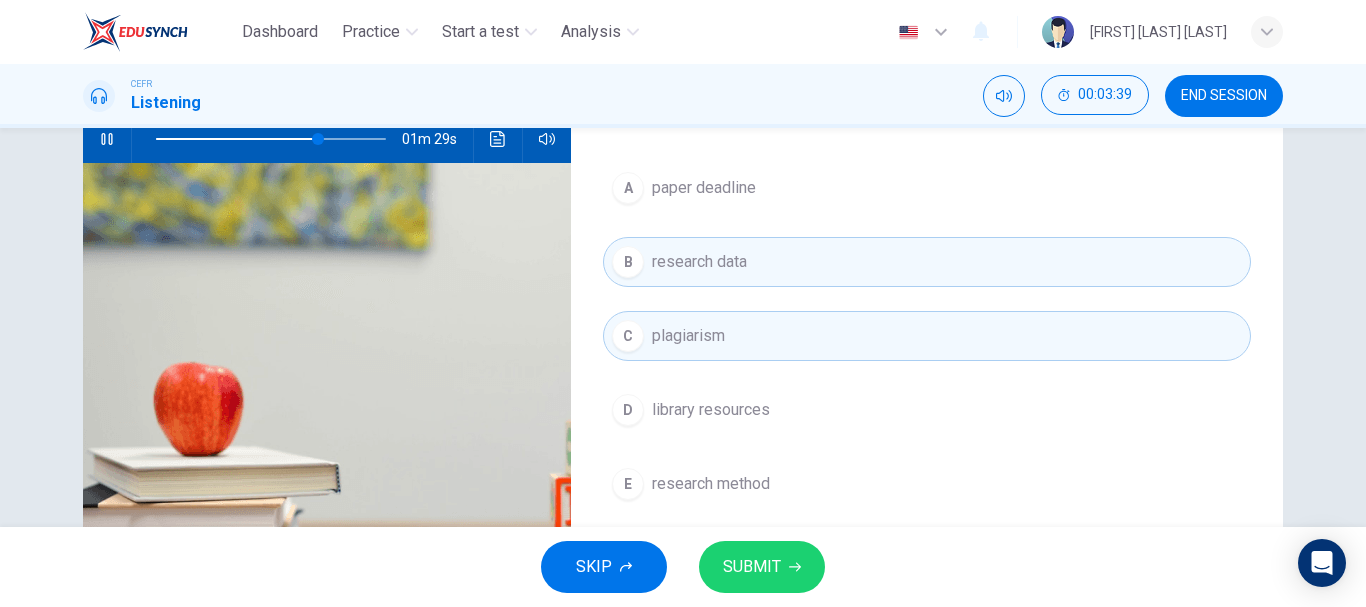 click on "SUBMIT" at bounding box center (752, 567) 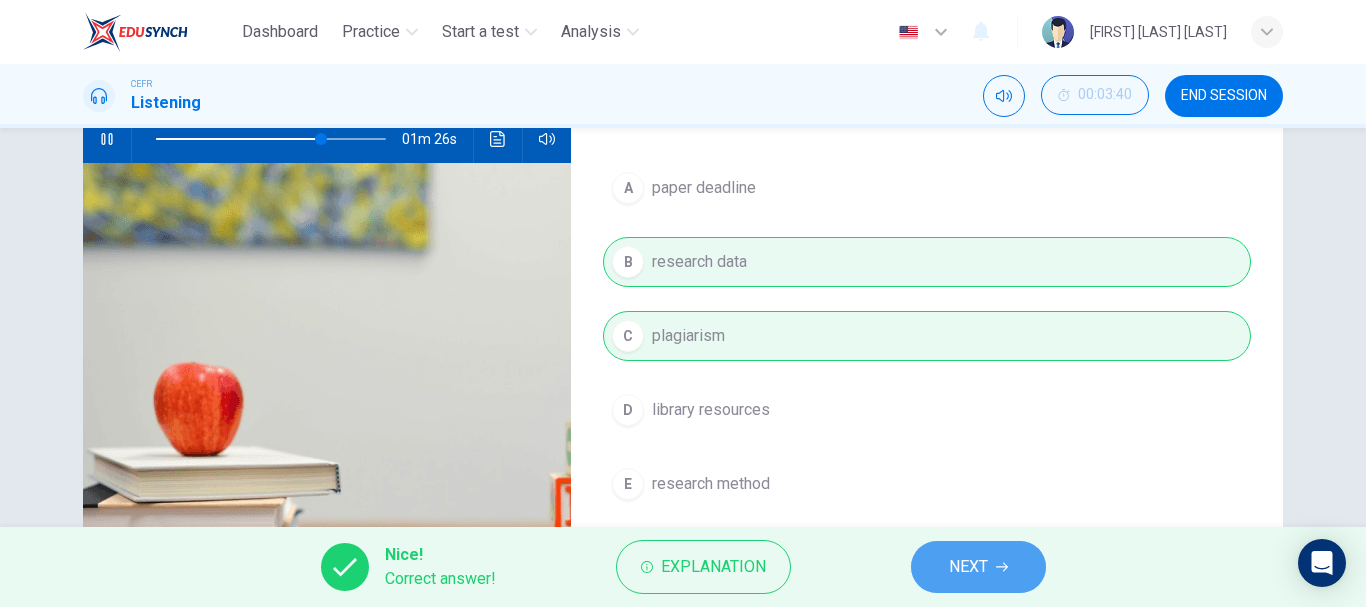 click on "NEXT" at bounding box center (968, 567) 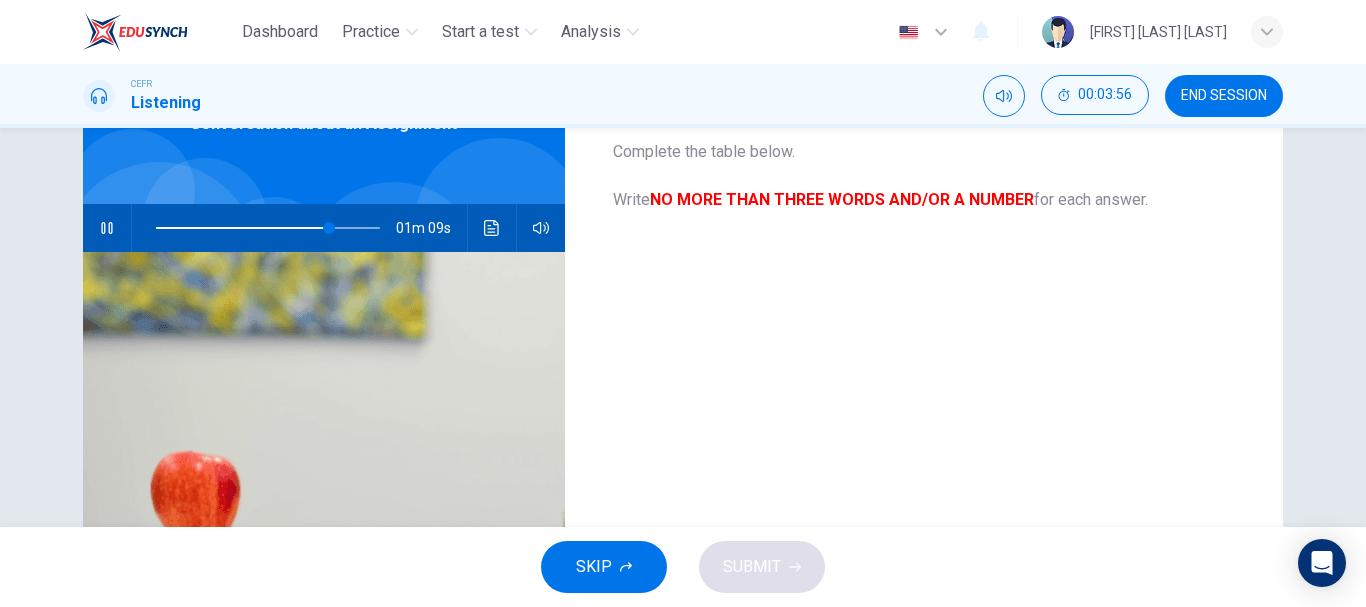 scroll, scrollTop: 376, scrollLeft: 0, axis: vertical 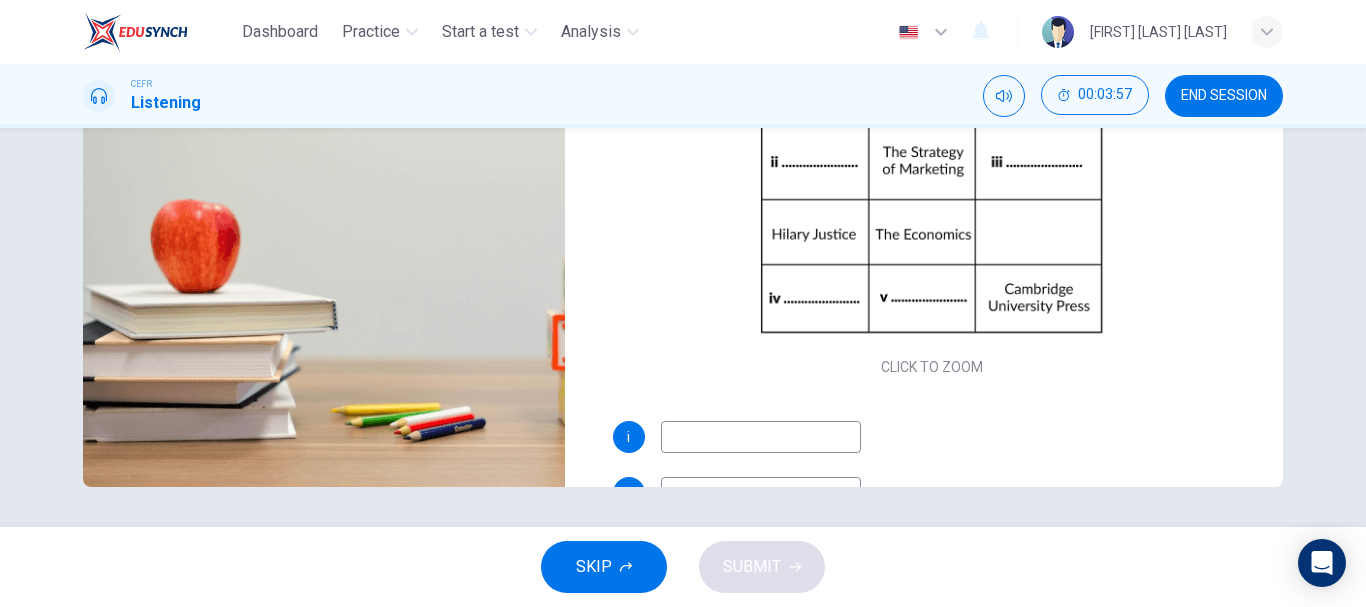 click at bounding box center (761, 437) 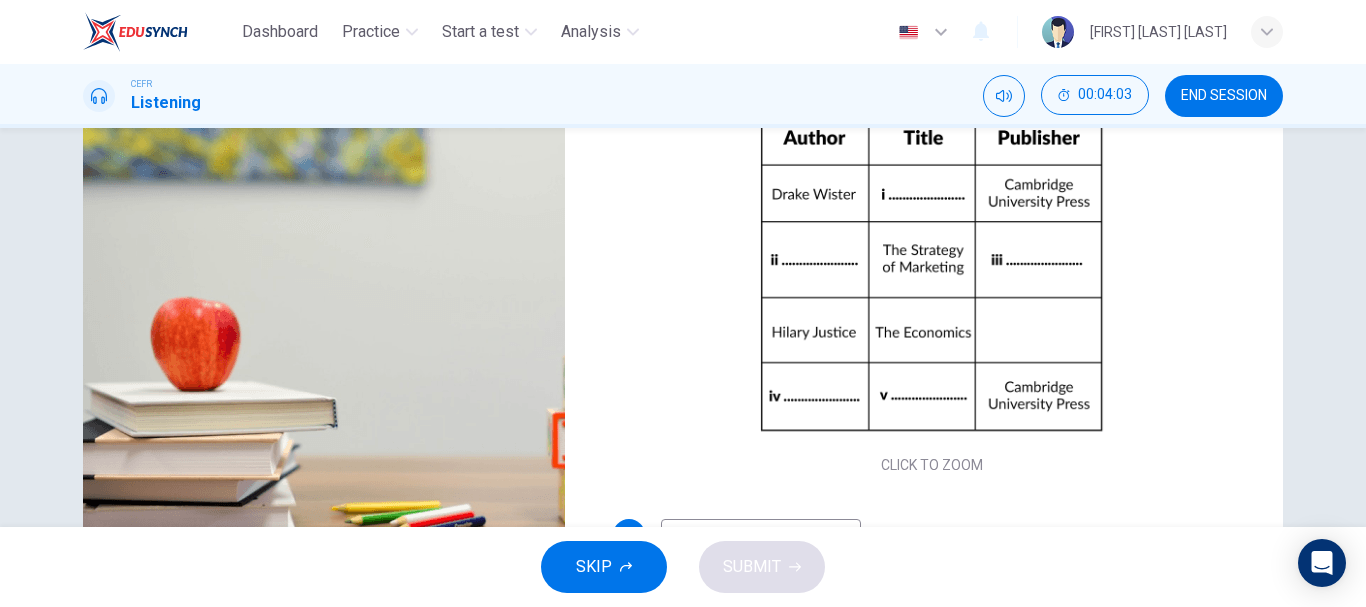 scroll, scrollTop: 275, scrollLeft: 0, axis: vertical 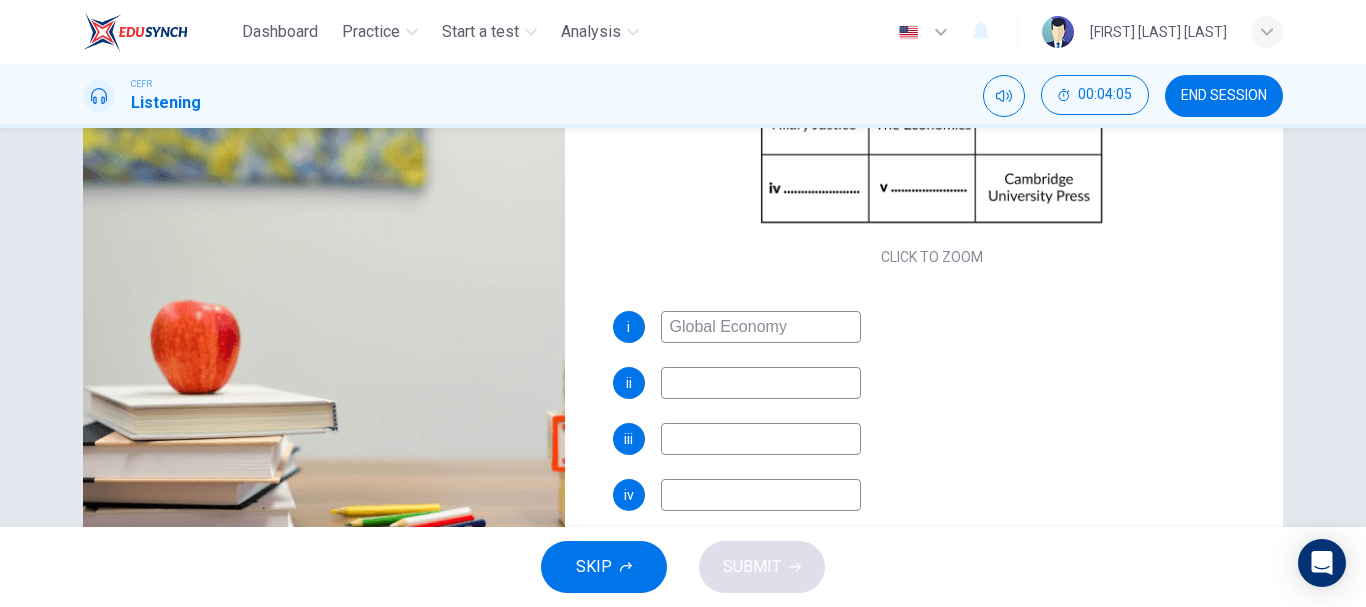 type on "Global Economy" 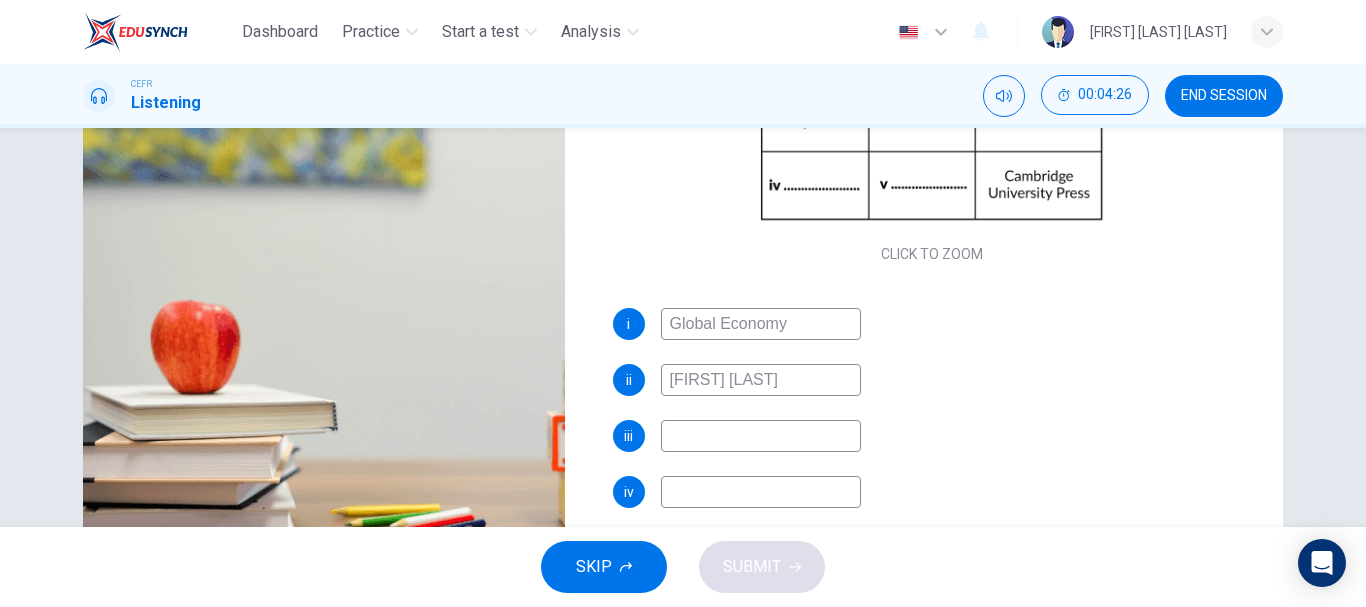 scroll, scrollTop: 230, scrollLeft: 0, axis: vertical 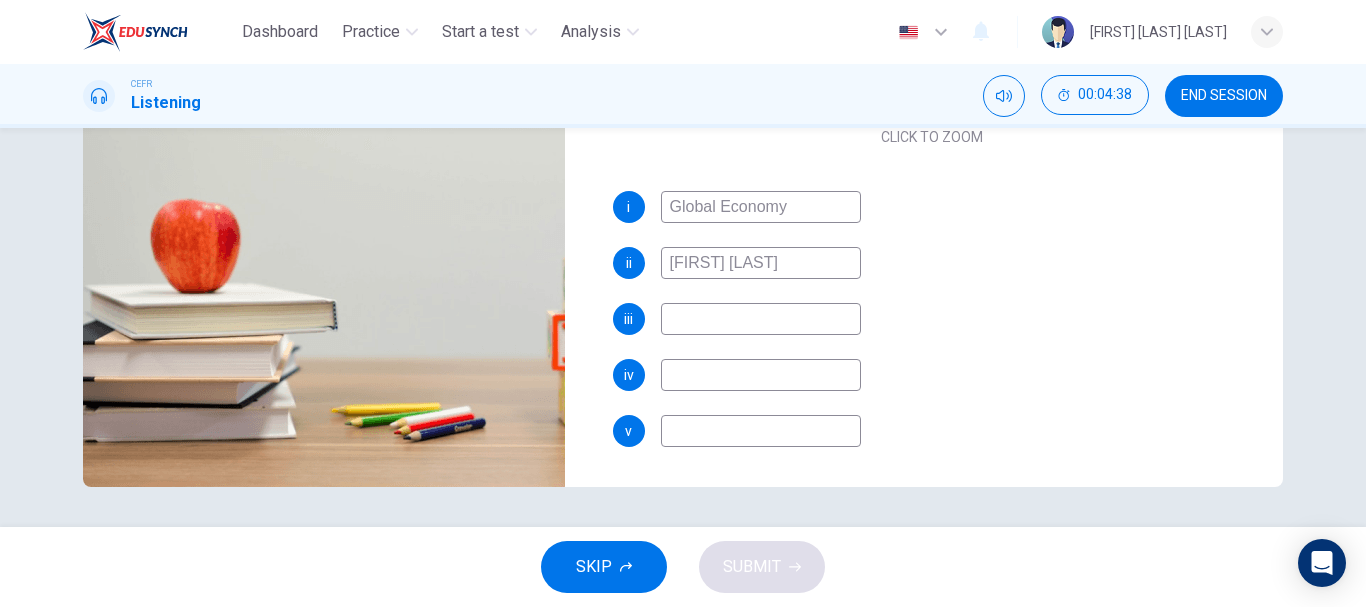 type on "[FIRST] [LAST]" 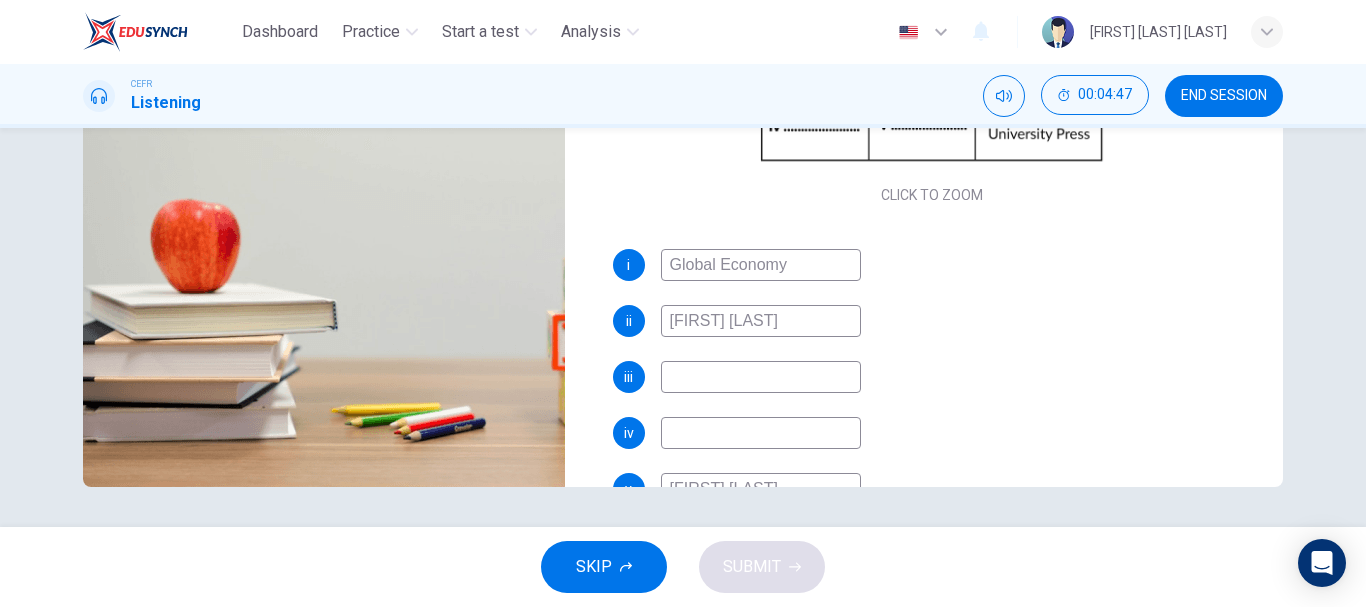 scroll, scrollTop: 221, scrollLeft: 0, axis: vertical 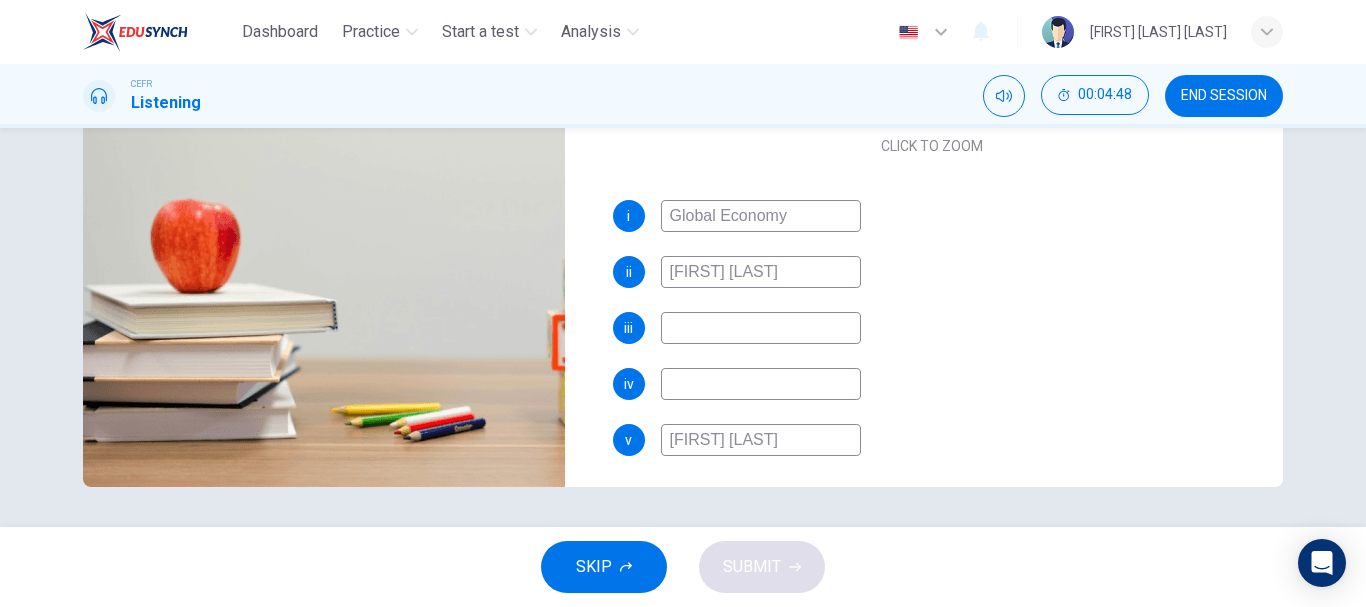 type on "[FIRST] [LAST]" 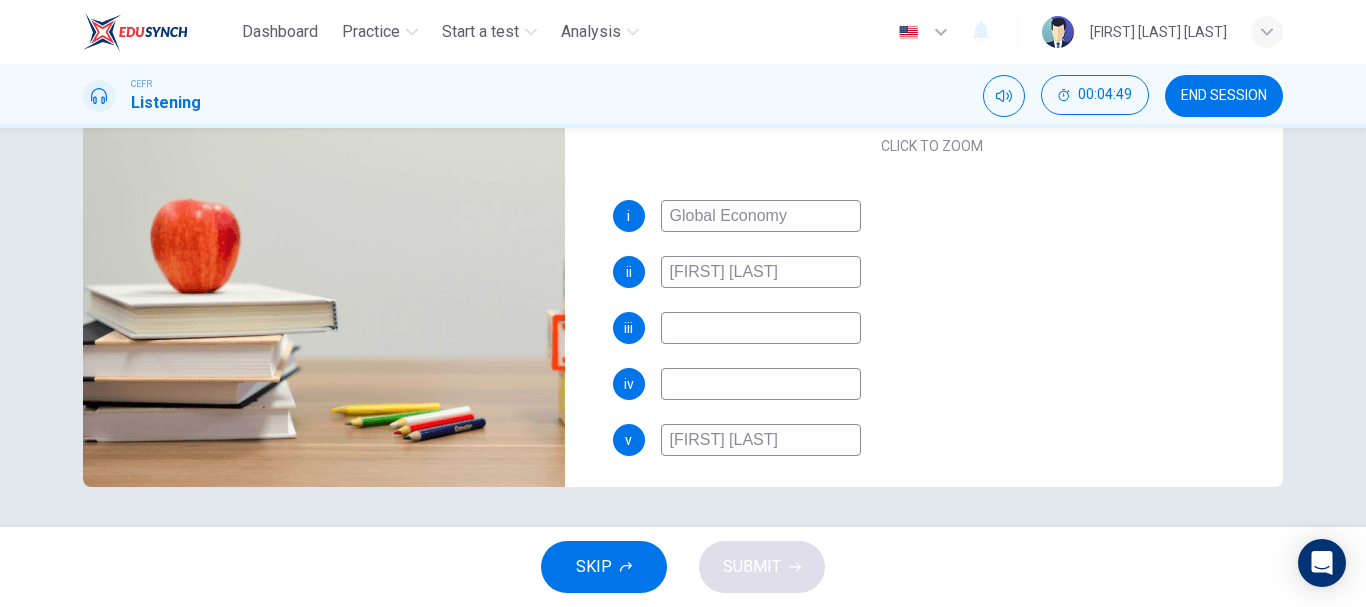 click at bounding box center (761, 216) 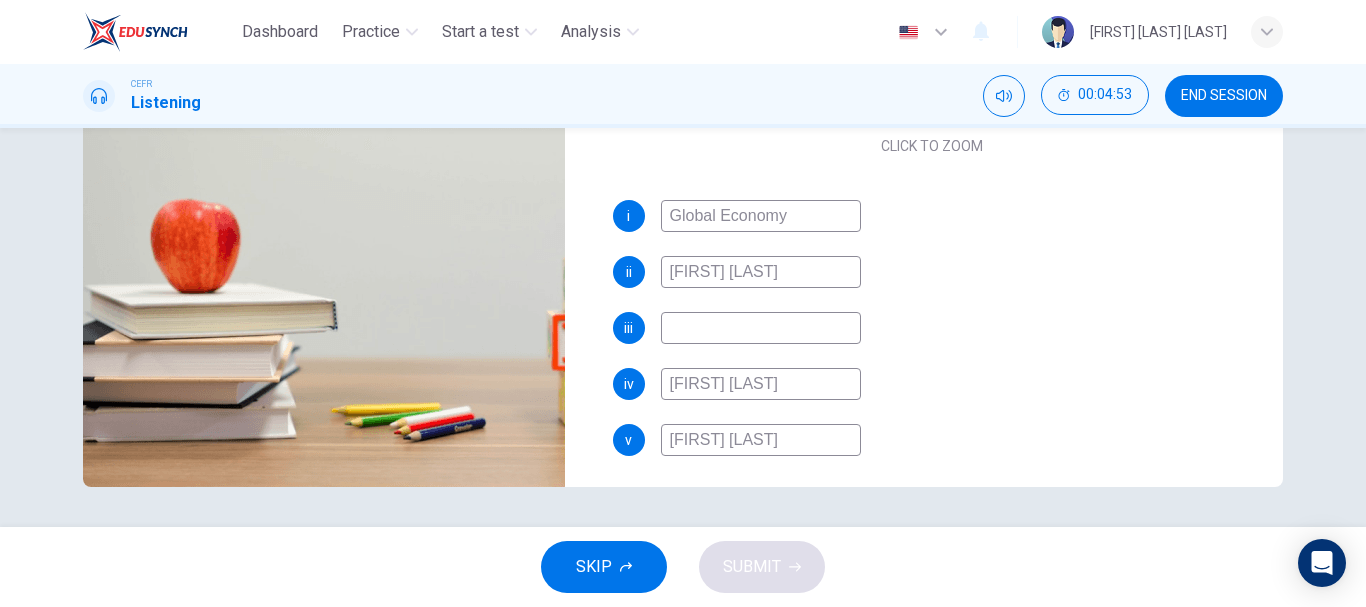 type on "[FIRST] [LAST]" 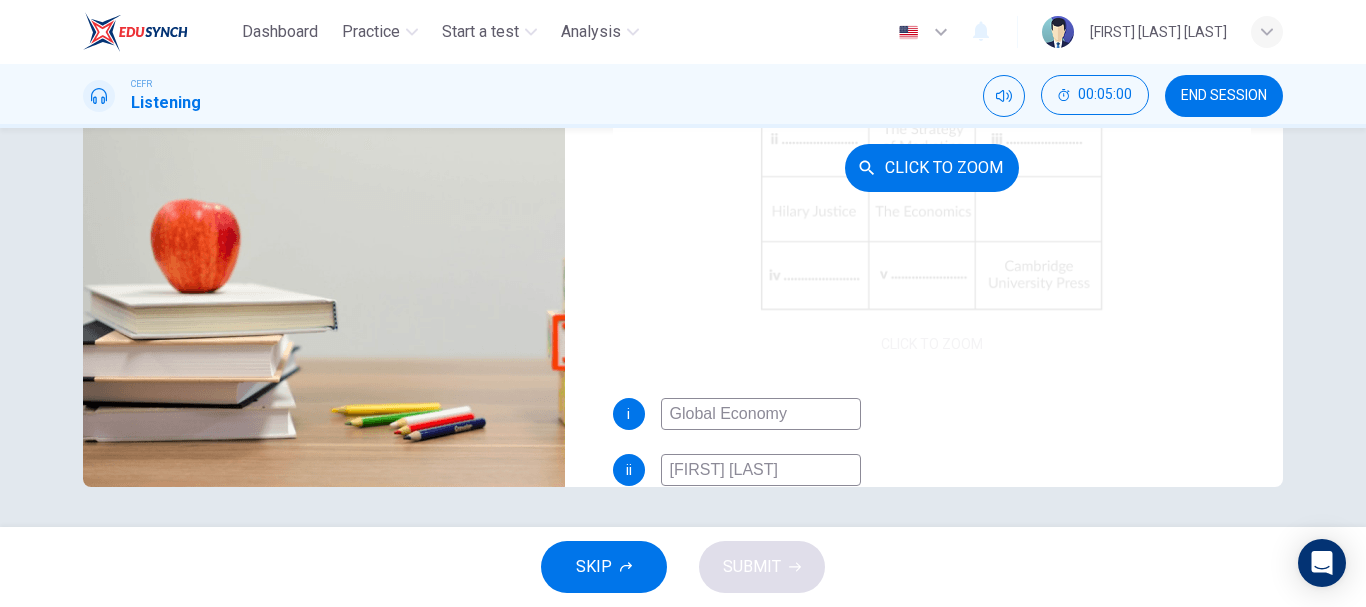 scroll, scrollTop: 0, scrollLeft: 0, axis: both 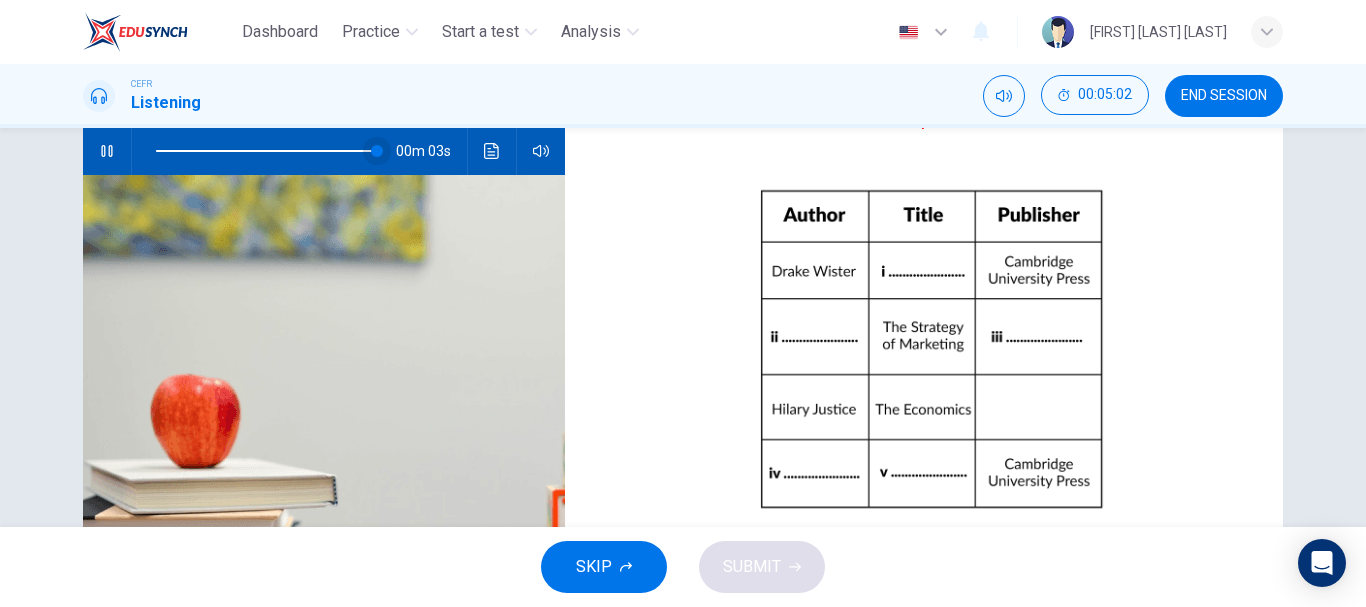 type on "Business Management" 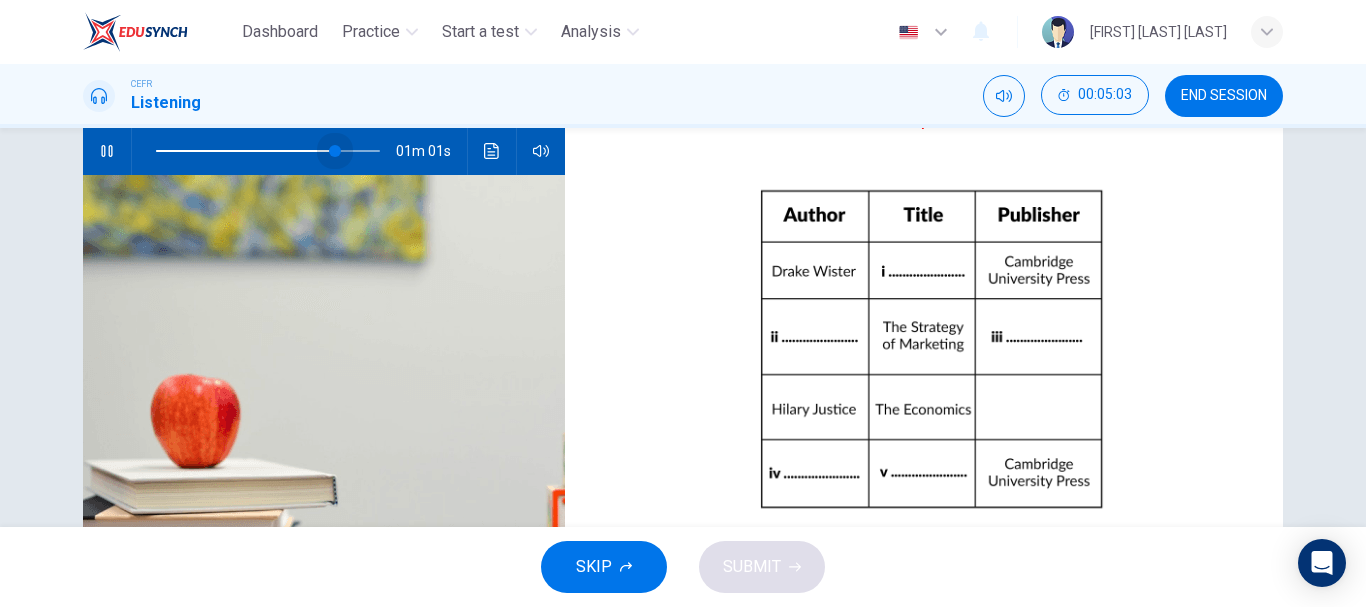 drag, startPoint x: 367, startPoint y: 153, endPoint x: 330, endPoint y: 155, distance: 37.054016 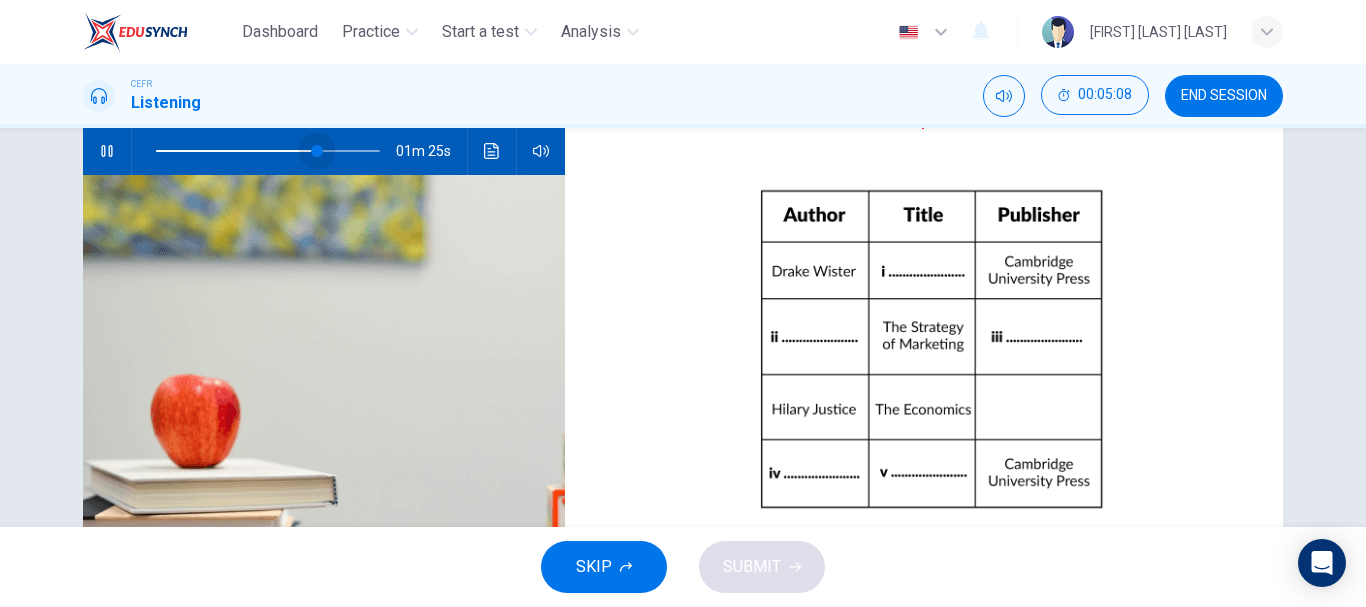 drag, startPoint x: 333, startPoint y: 146, endPoint x: 312, endPoint y: 146, distance: 21 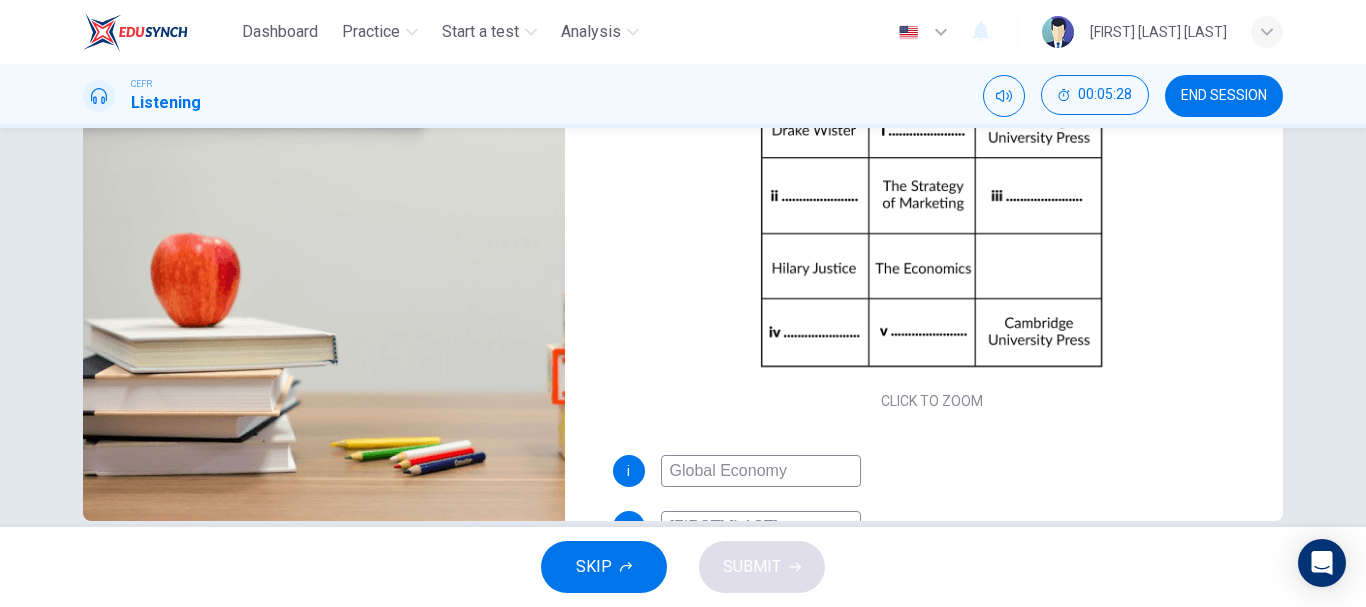 scroll, scrollTop: 376, scrollLeft: 0, axis: vertical 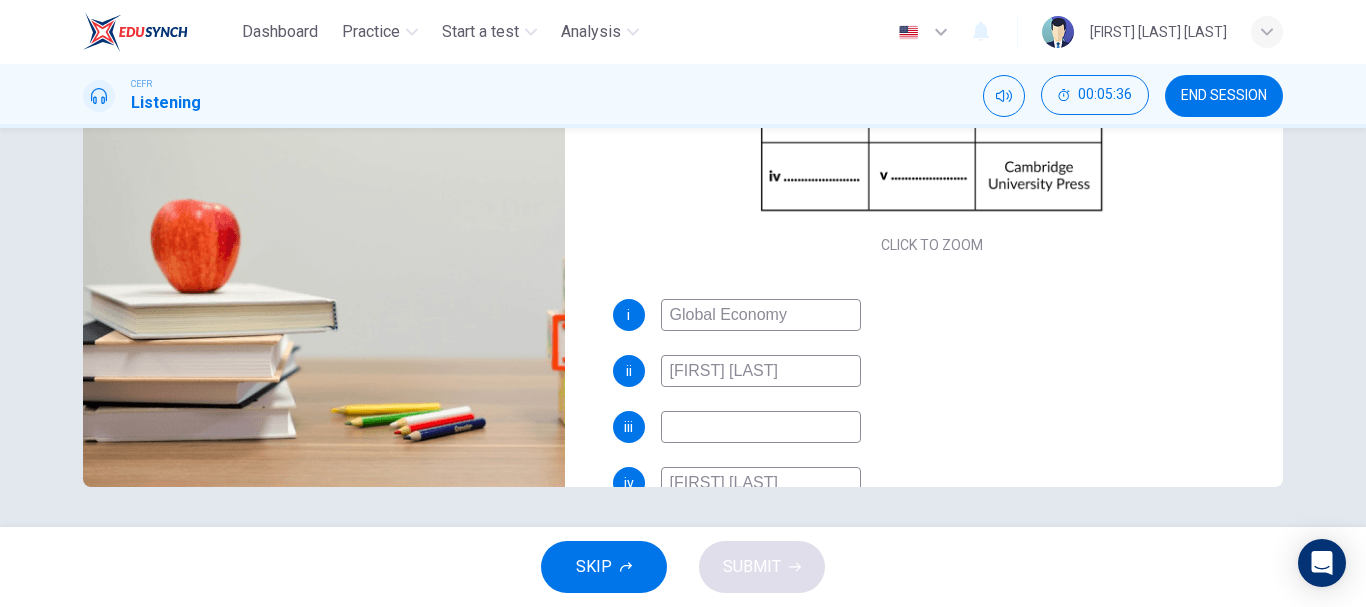 click at bounding box center (761, 315) 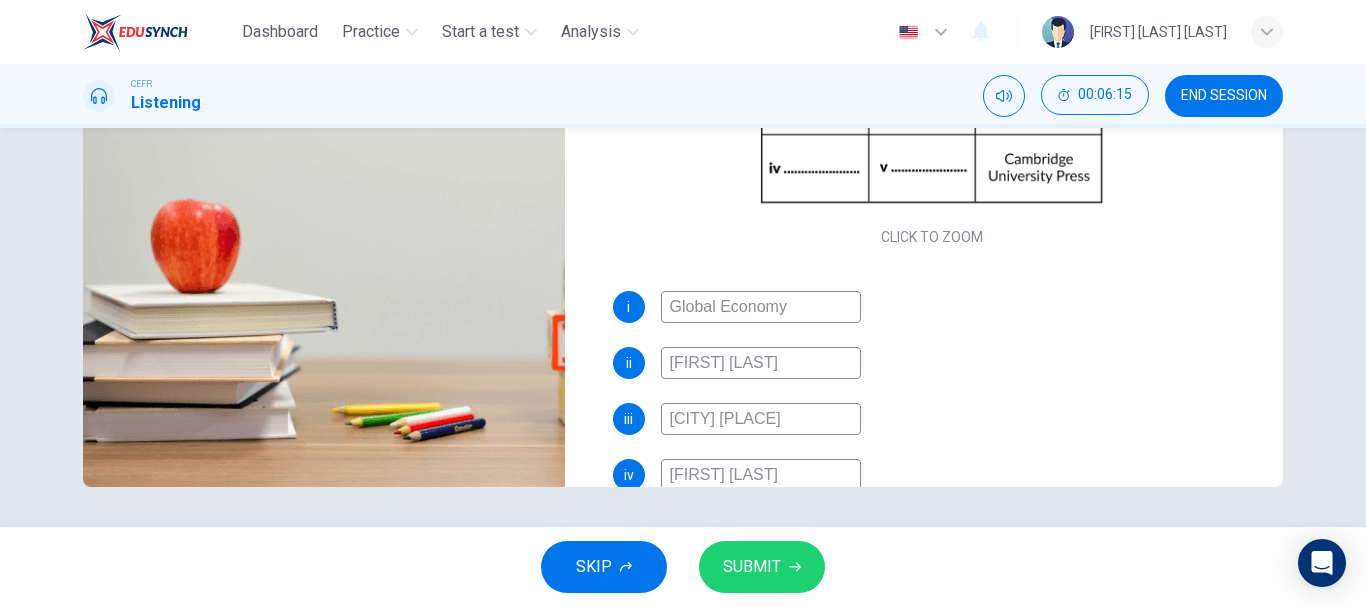 scroll, scrollTop: 129, scrollLeft: 0, axis: vertical 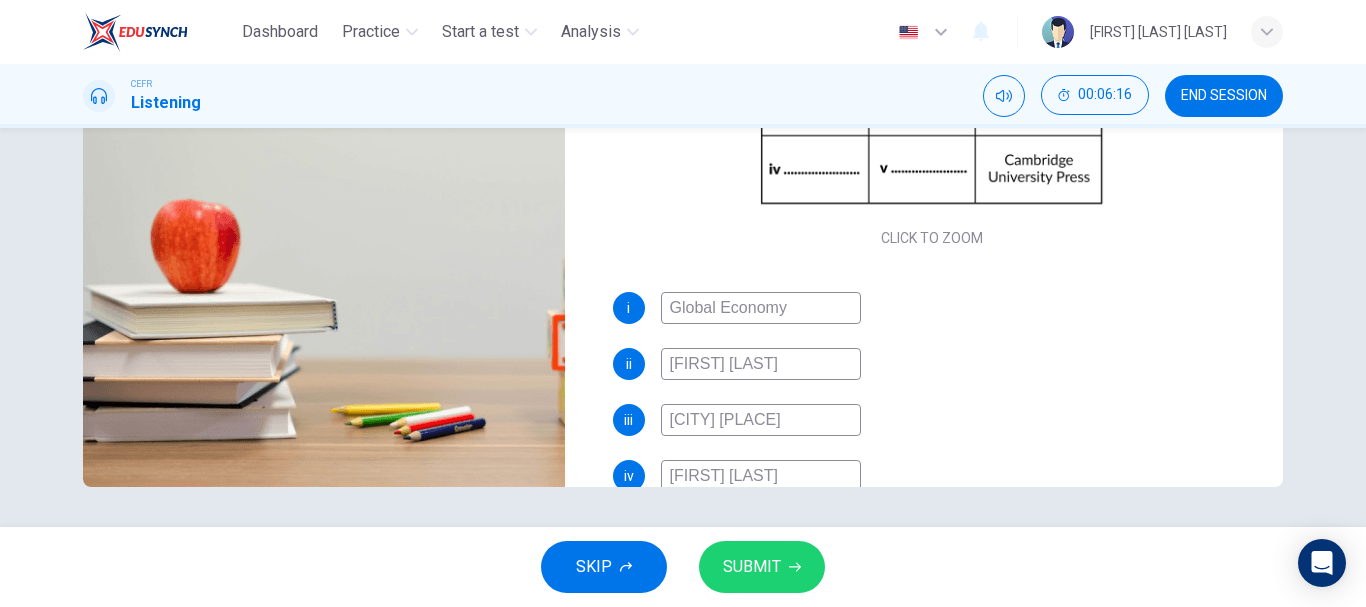 type on "[CITY] [PLACE]" 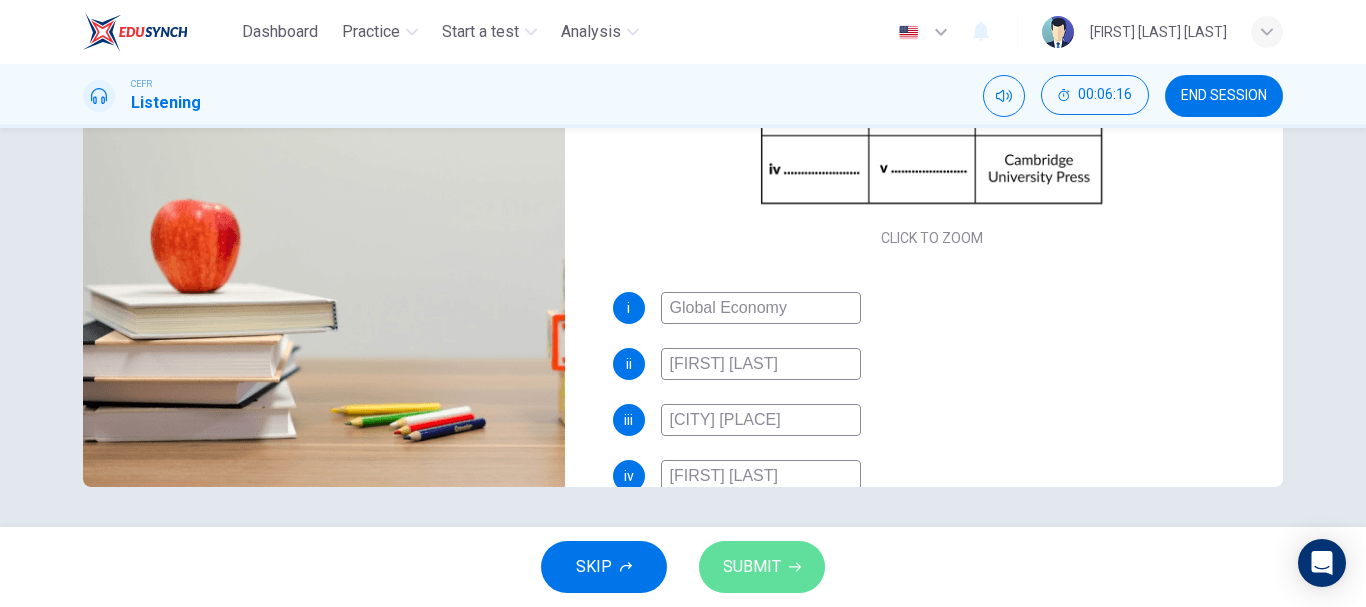 click on "SUBMIT" at bounding box center (762, 567) 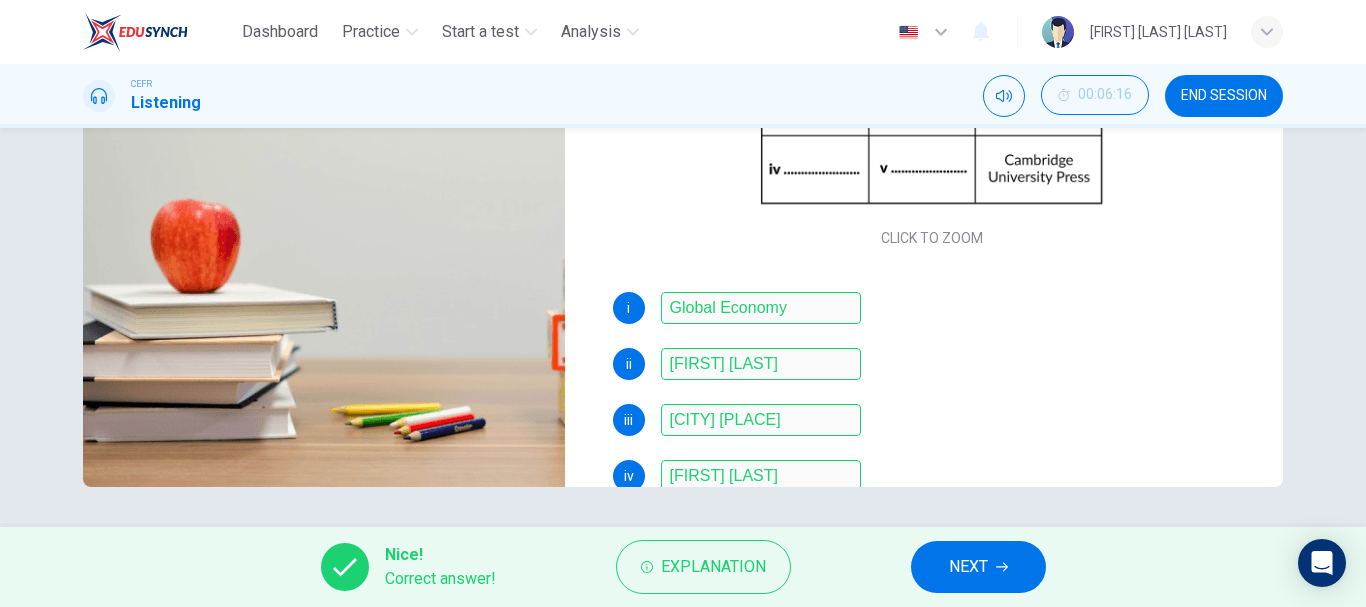scroll, scrollTop: 230, scrollLeft: 0, axis: vertical 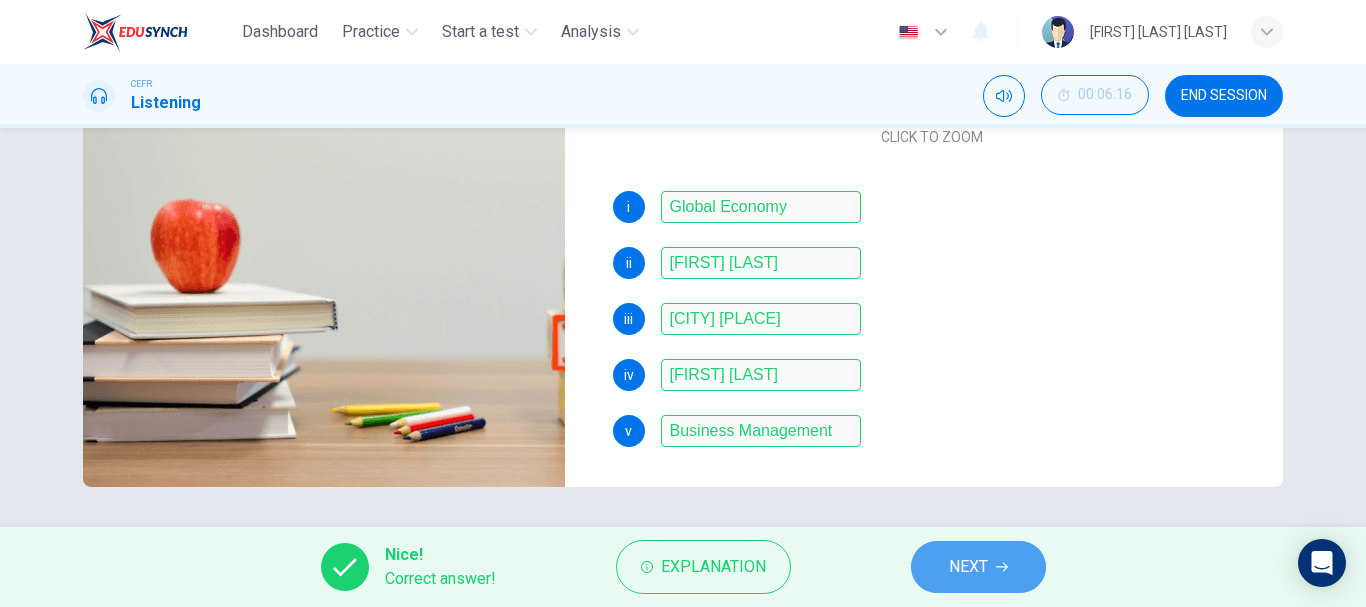 click on "NEXT" at bounding box center [968, 567] 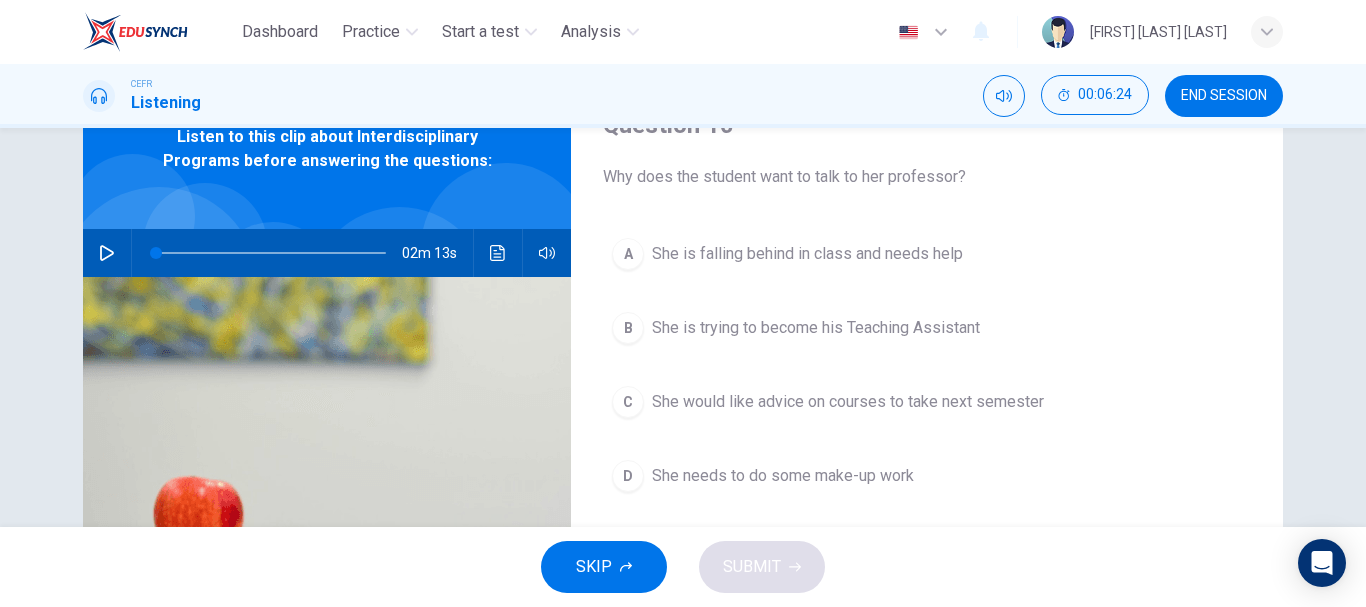 scroll, scrollTop: 101, scrollLeft: 0, axis: vertical 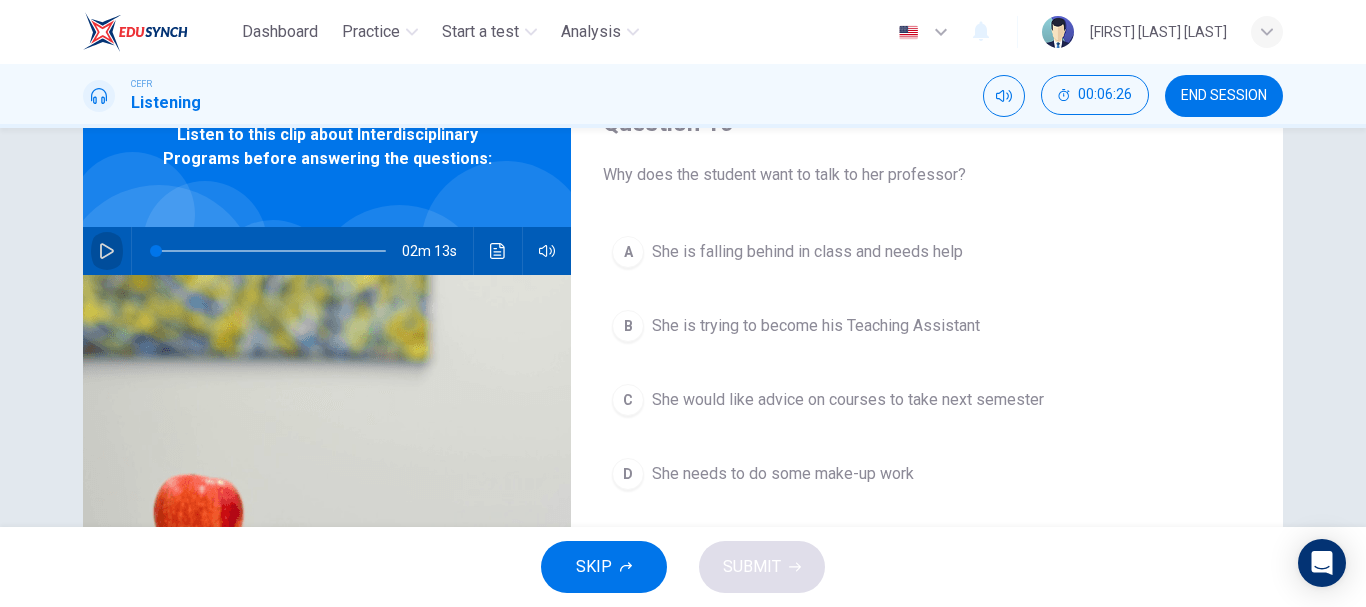 click at bounding box center (107, 251) 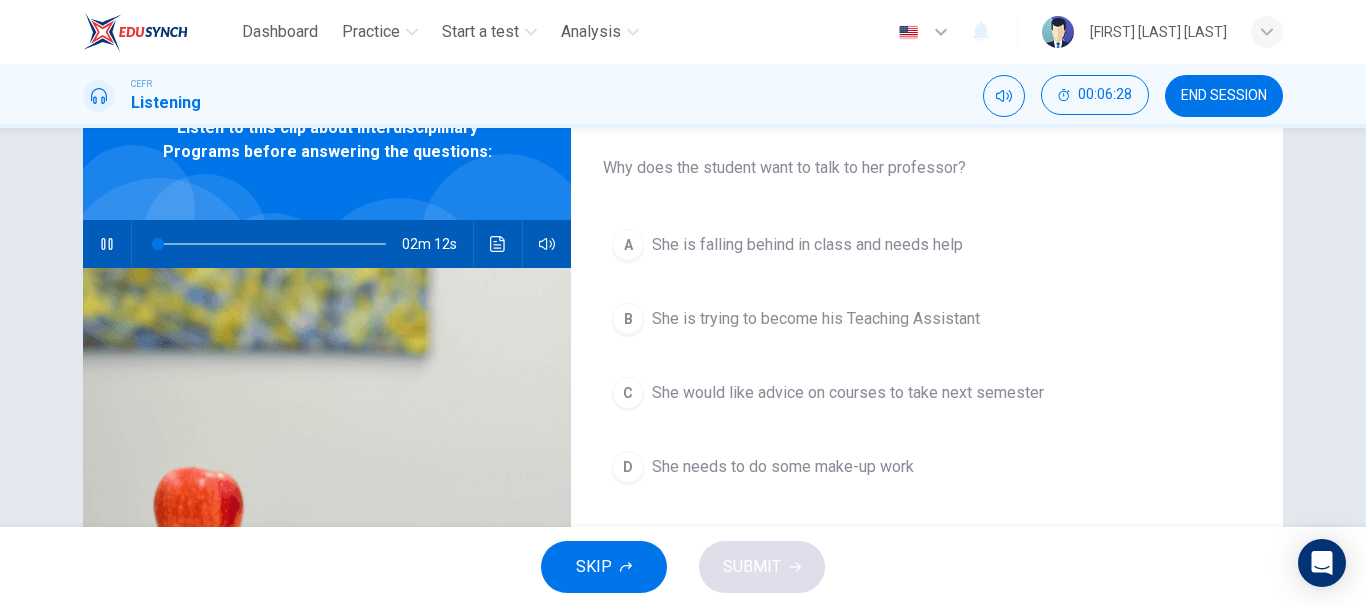 scroll, scrollTop: 103, scrollLeft: 0, axis: vertical 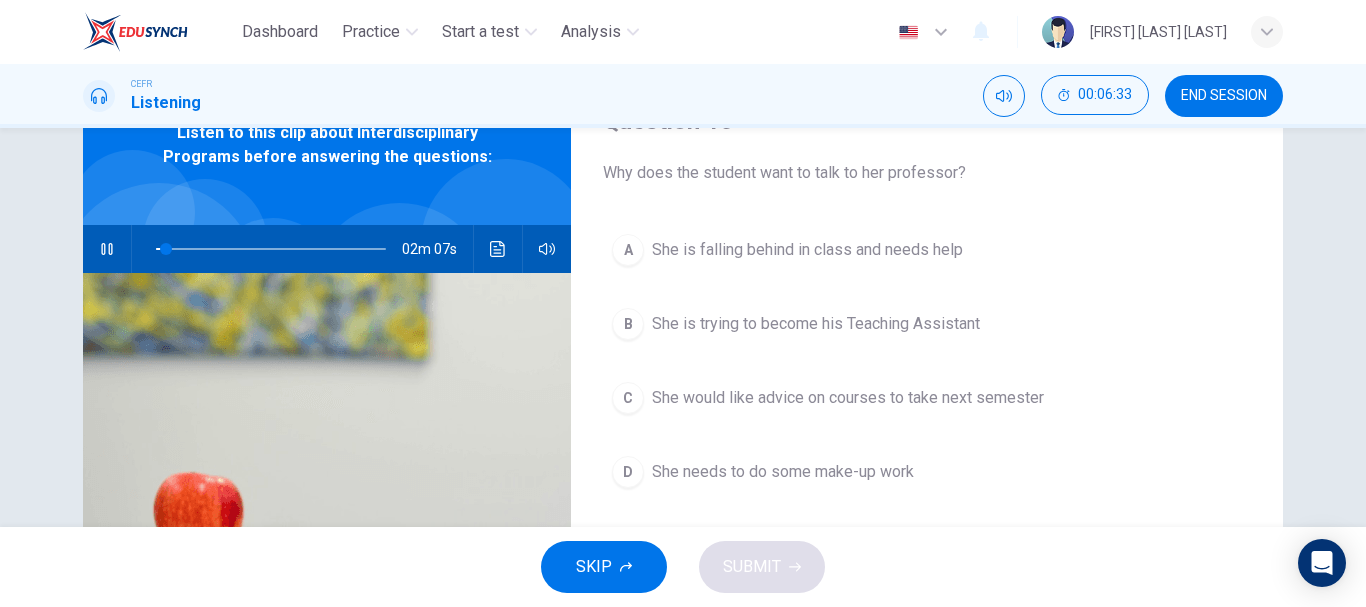 type 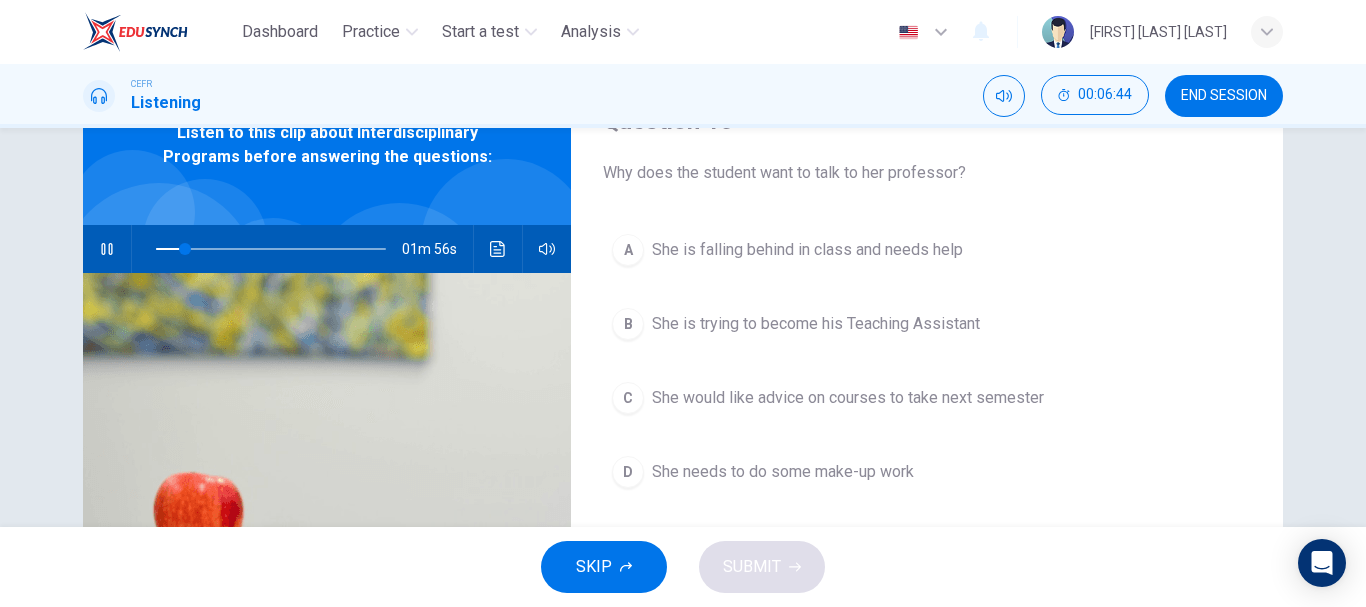 click on "She would like advice on courses to take next semester" at bounding box center [807, 250] 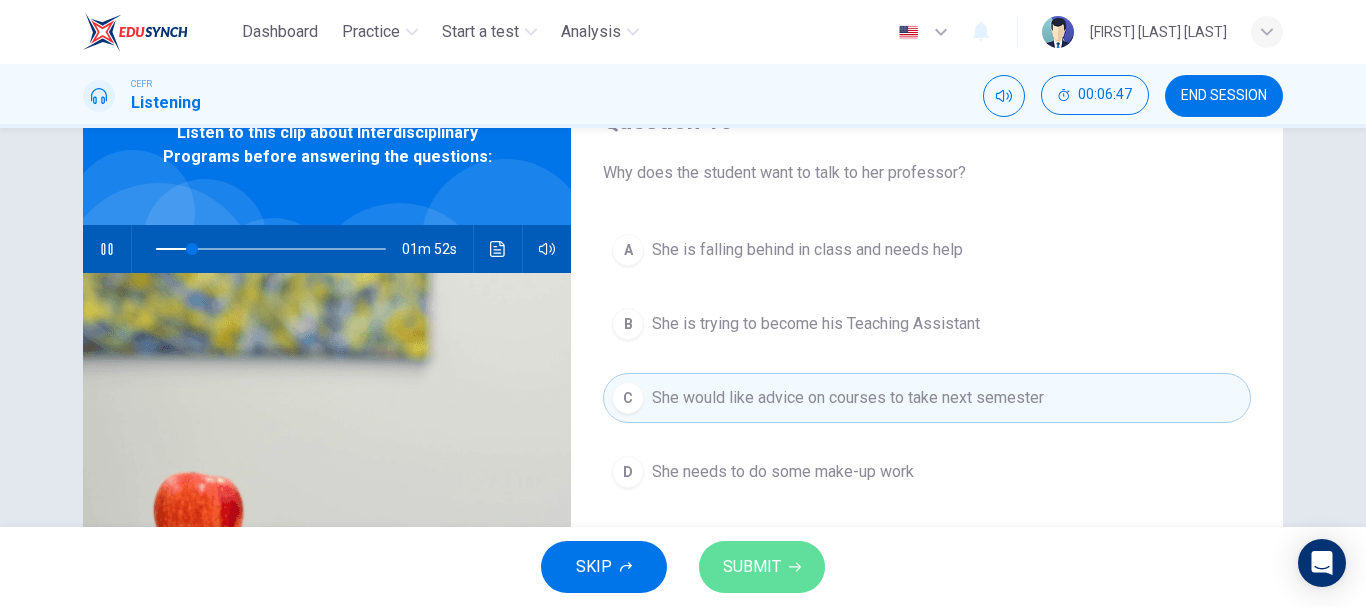 click on "SUBMIT" at bounding box center [752, 567] 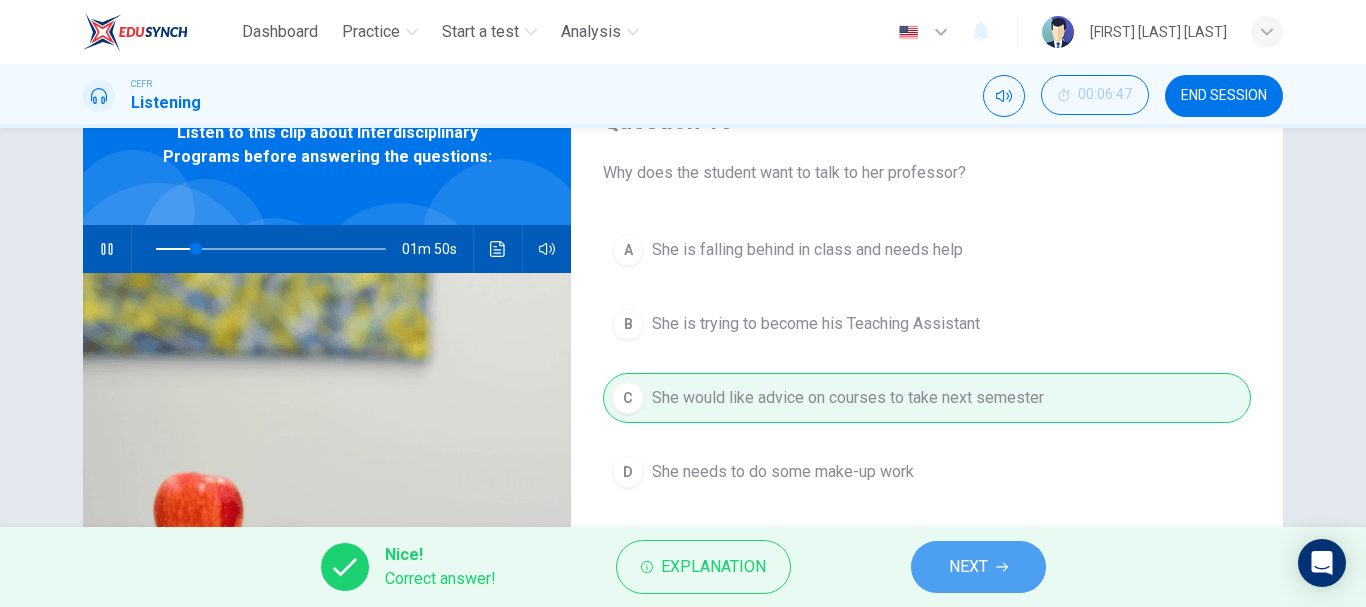 click on "NEXT" at bounding box center (968, 567) 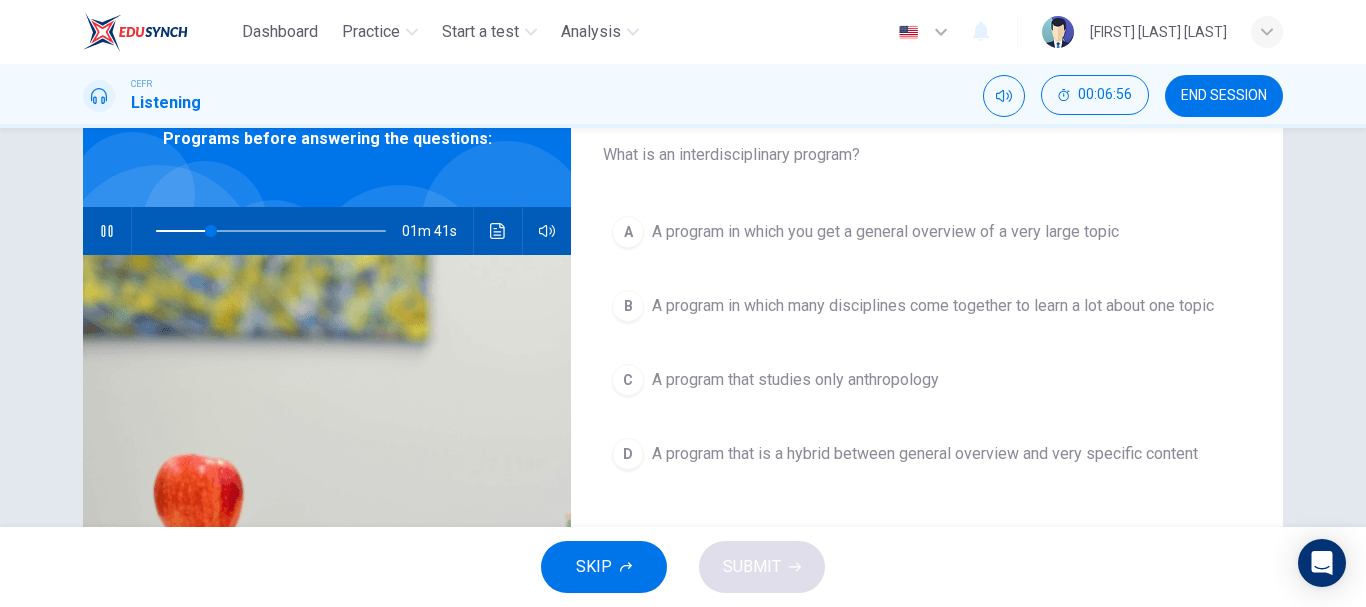 scroll, scrollTop: 120, scrollLeft: 0, axis: vertical 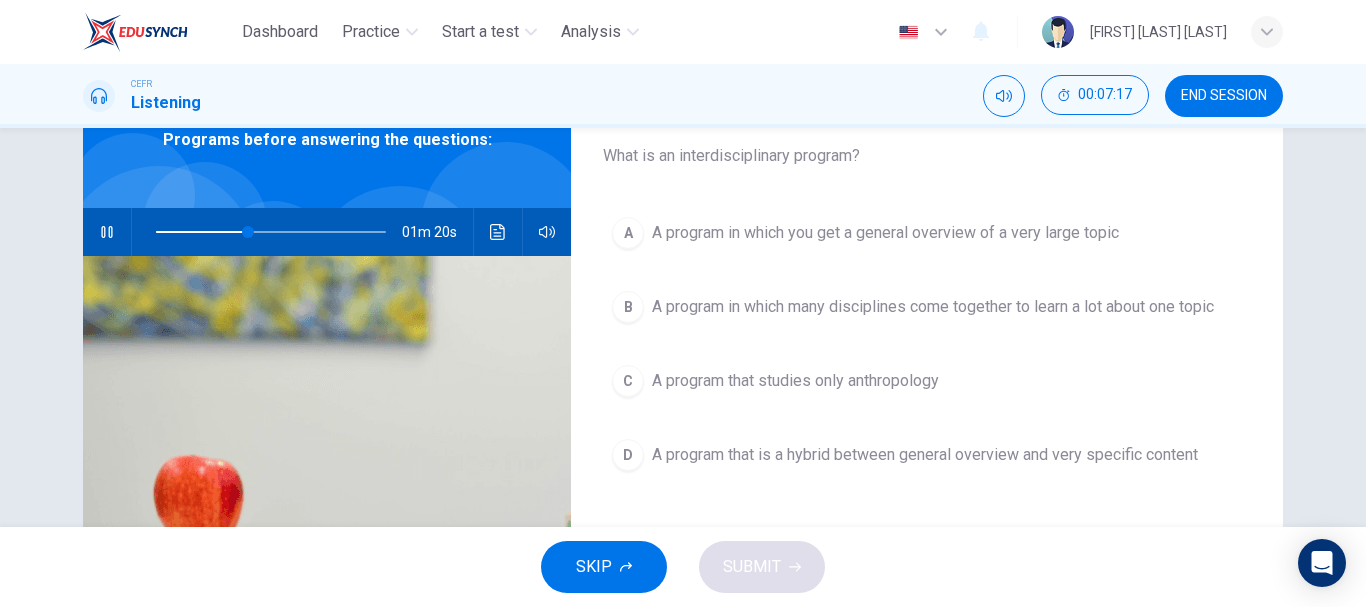 click on "B A program in which many disciplines come together to learn a lot about one topic" at bounding box center (927, 307) 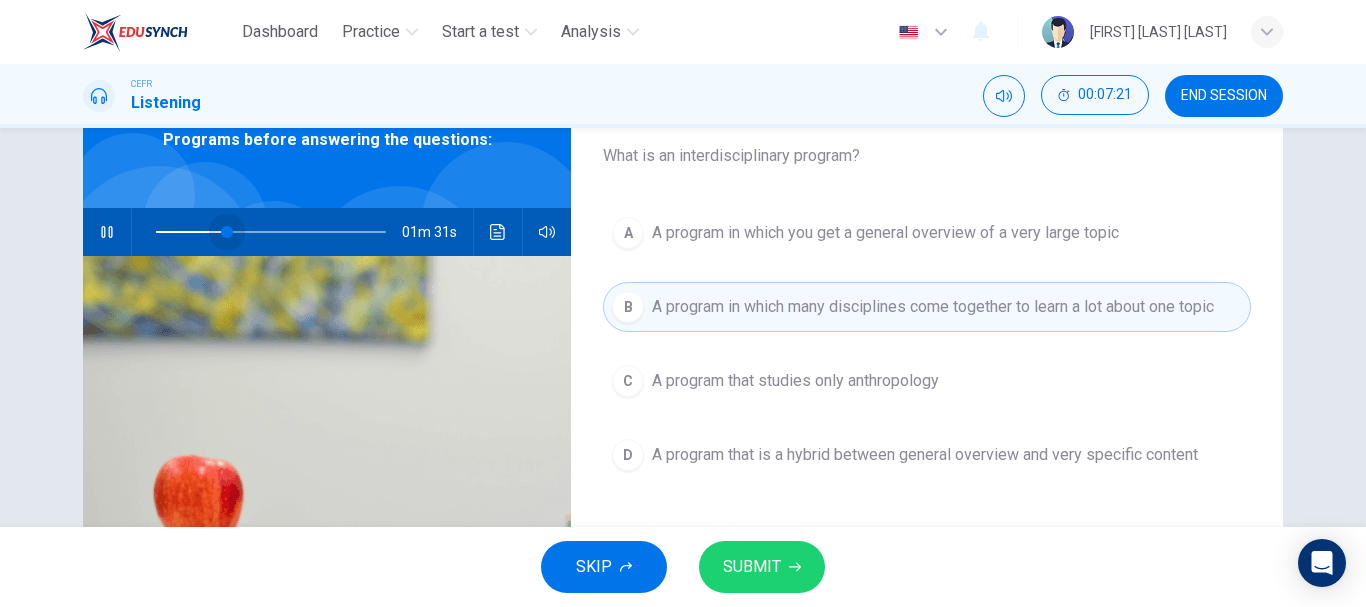 drag, startPoint x: 254, startPoint y: 227, endPoint x: 221, endPoint y: 229, distance: 33.06055 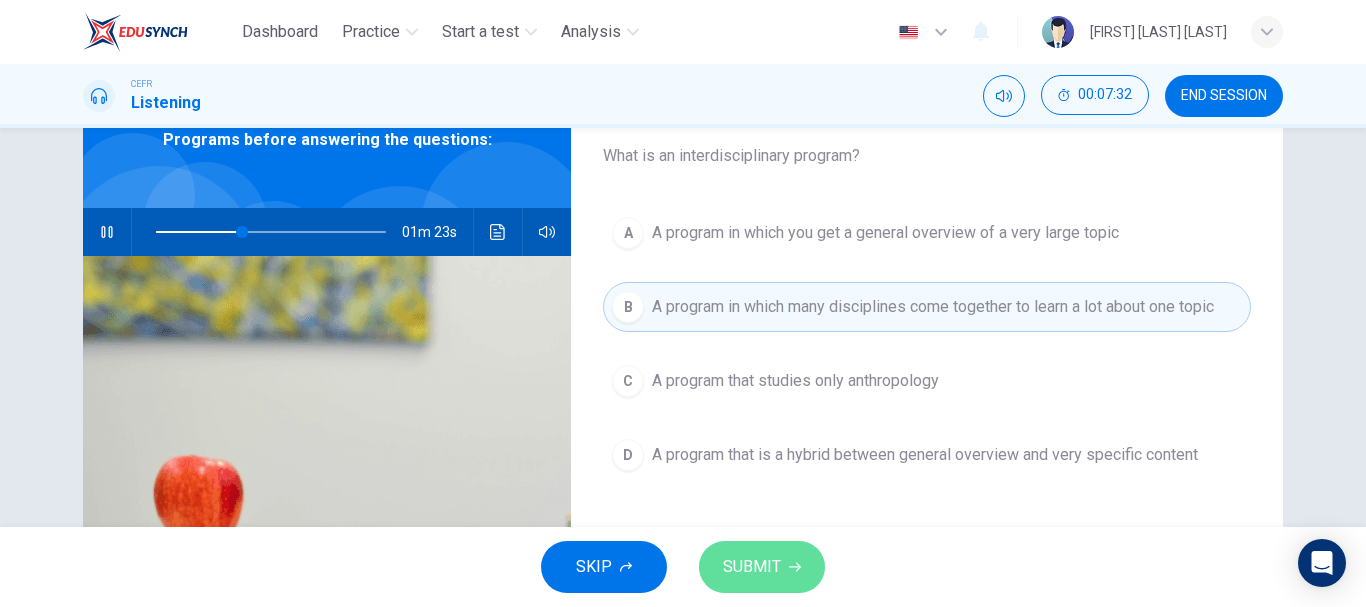click on "SUBMIT" at bounding box center (752, 567) 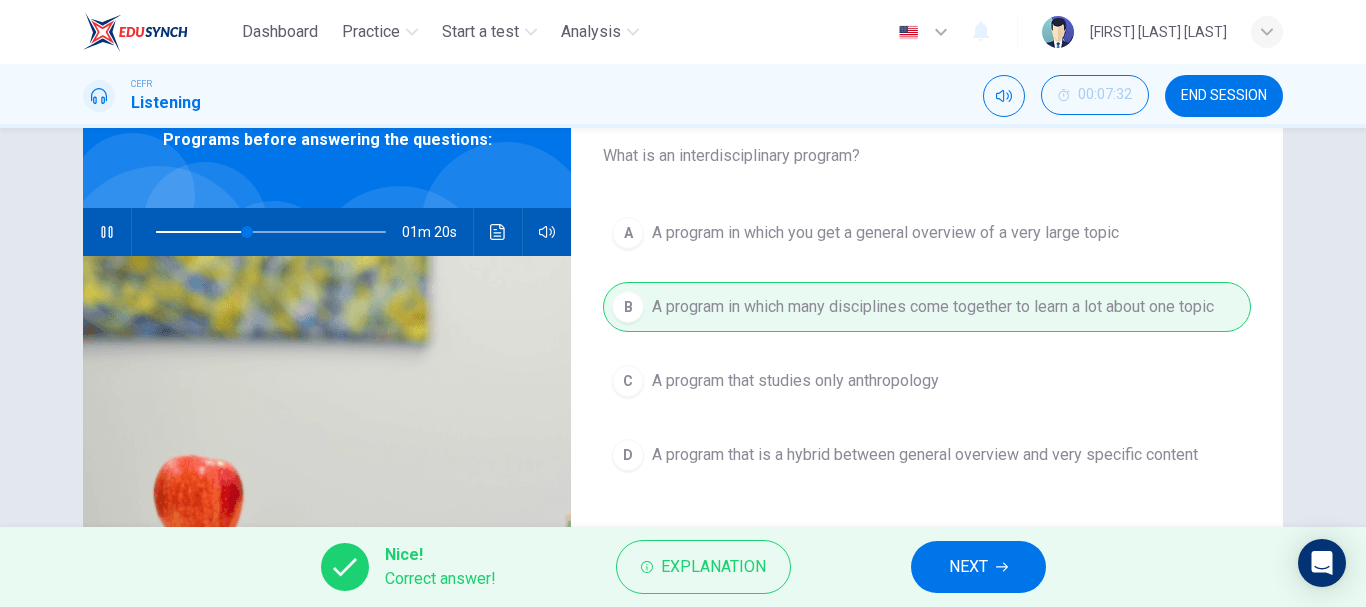 click on "NEXT" at bounding box center (968, 567) 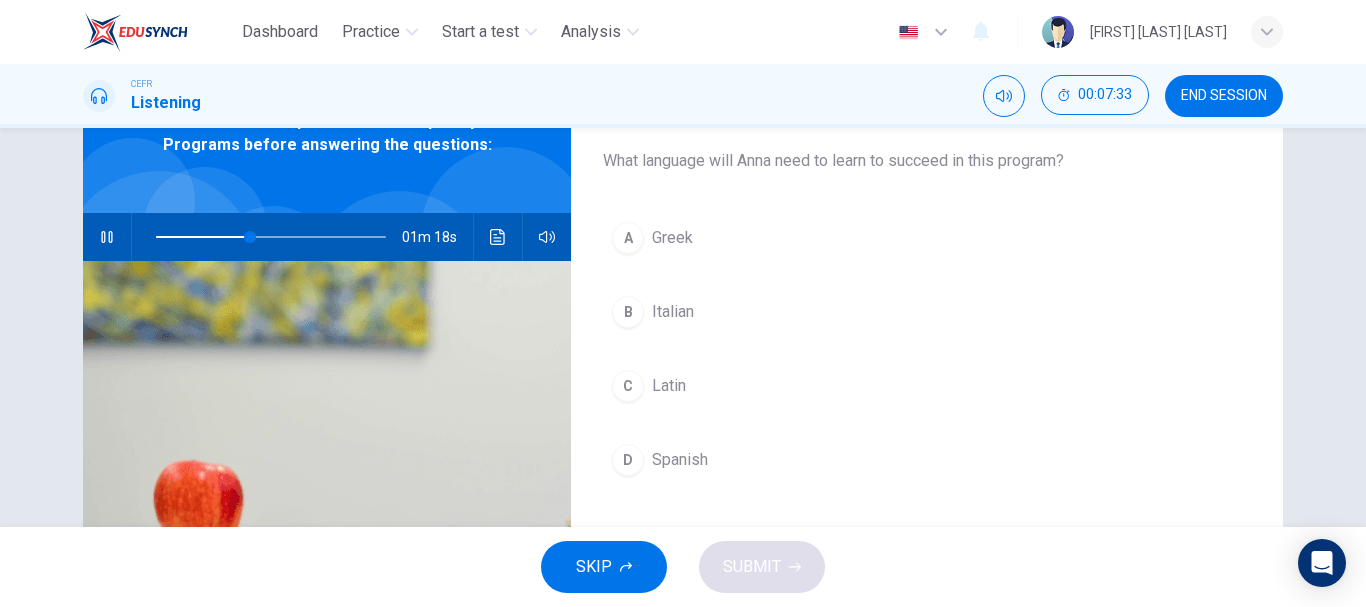 scroll, scrollTop: 117, scrollLeft: 0, axis: vertical 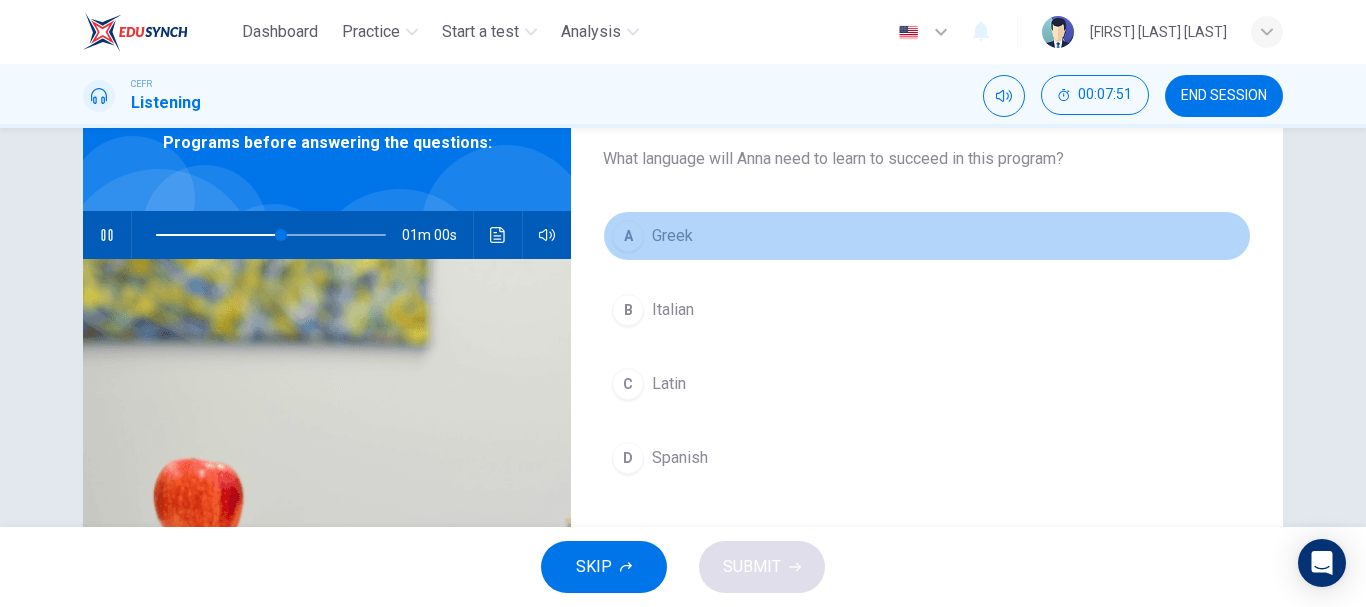 click on "A Greek" at bounding box center [927, 236] 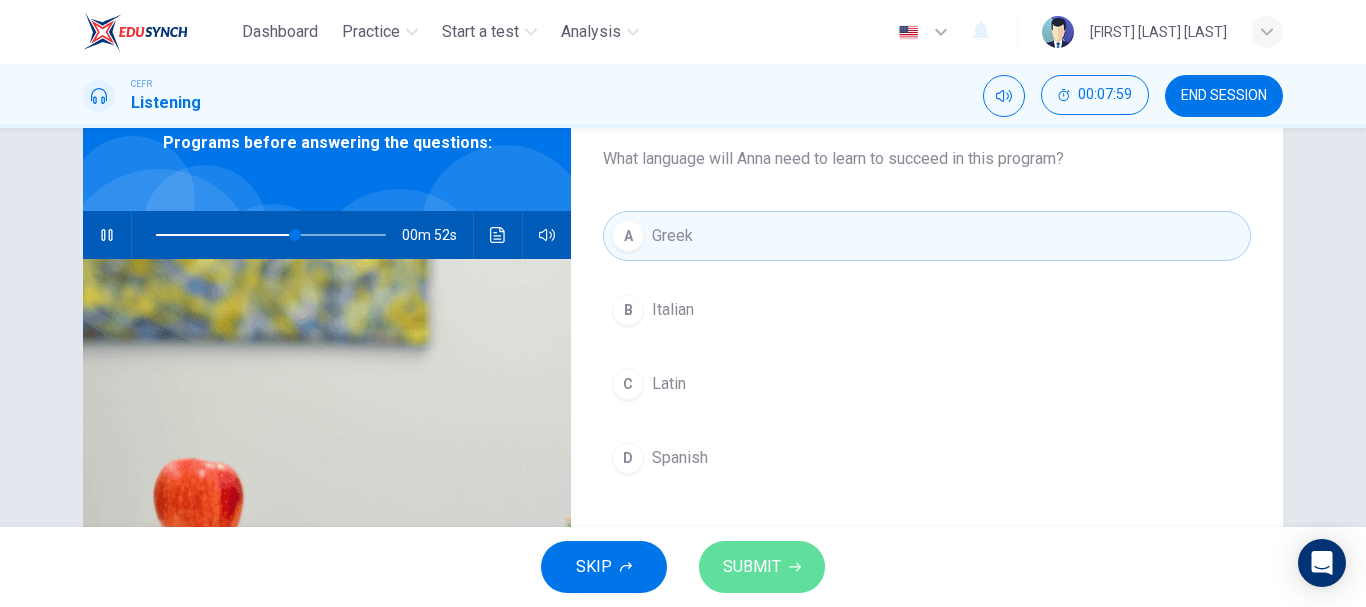 click on "SUBMIT" at bounding box center (752, 567) 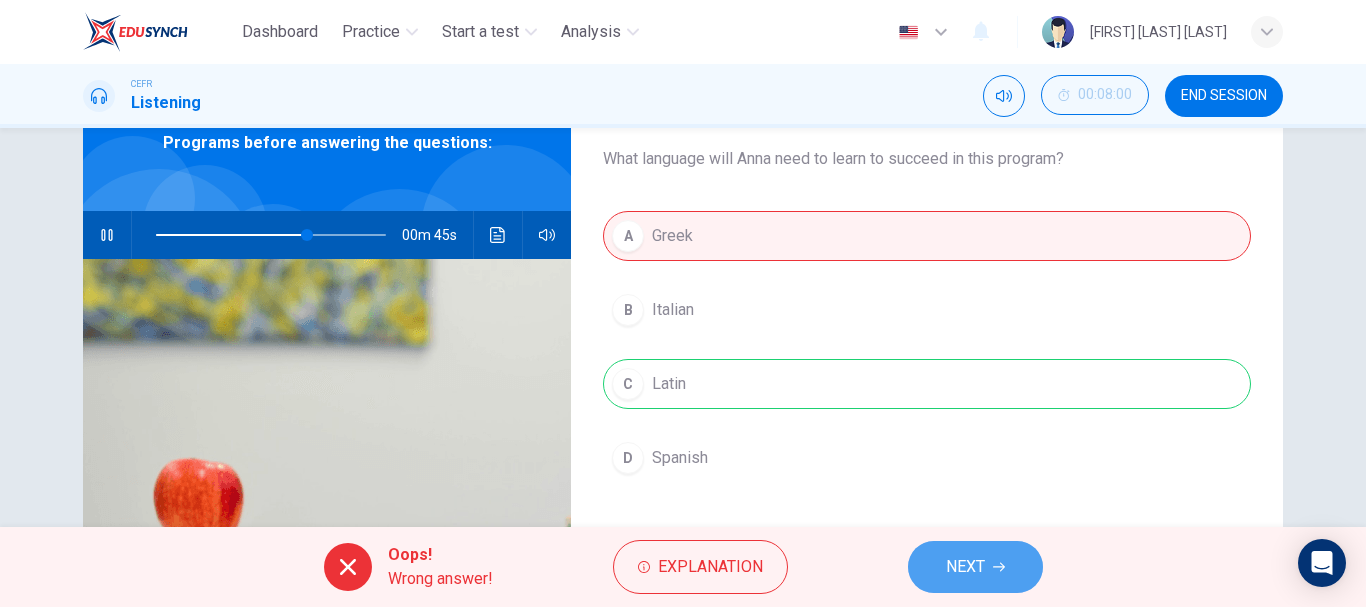 click on "NEXT" at bounding box center [975, 567] 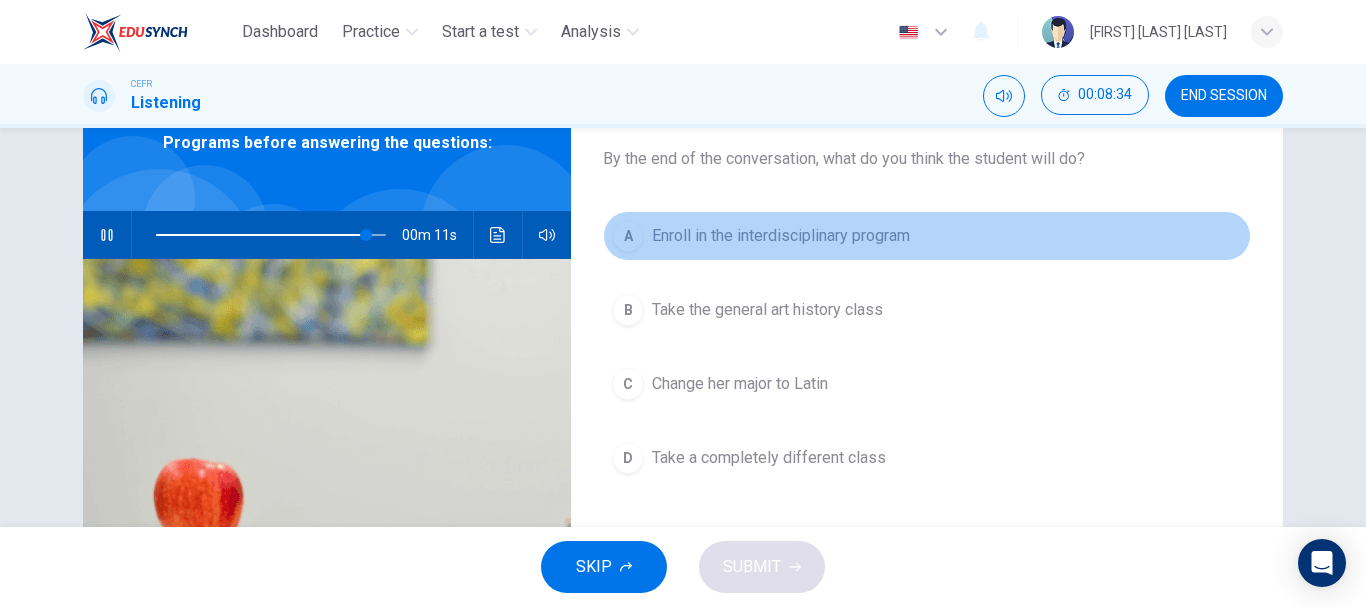 click on "A Enroll in the interdisciplinary program" at bounding box center [927, 236] 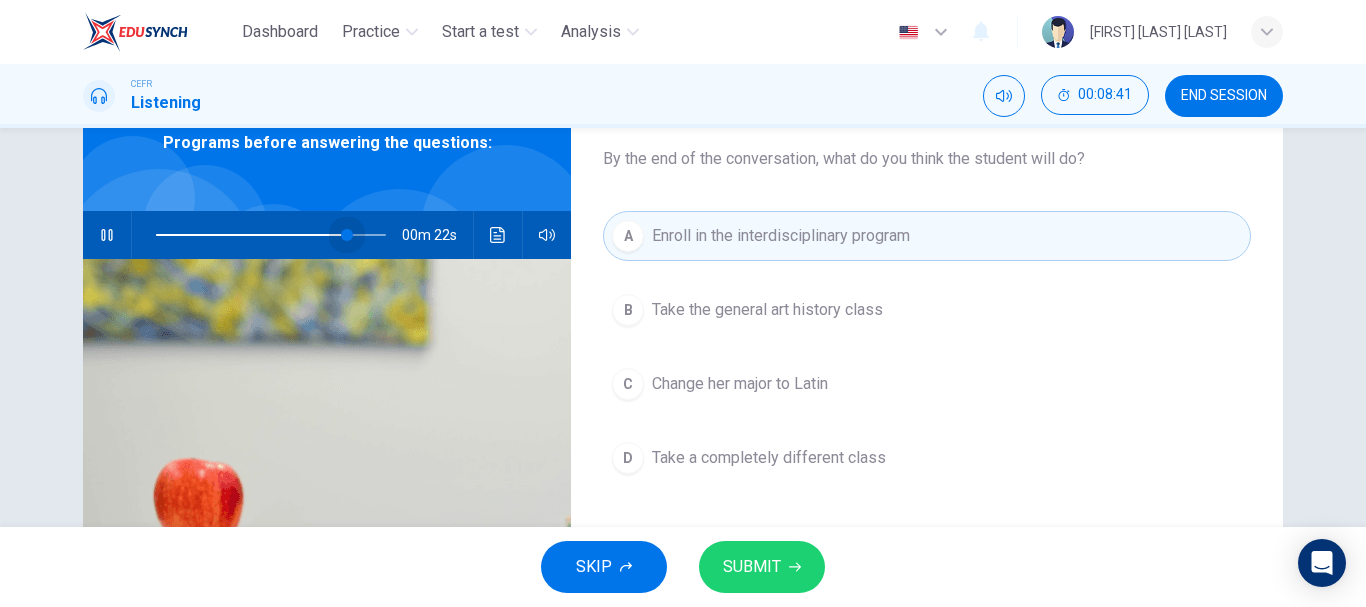 drag, startPoint x: 377, startPoint y: 229, endPoint x: 343, endPoint y: 233, distance: 34.234486 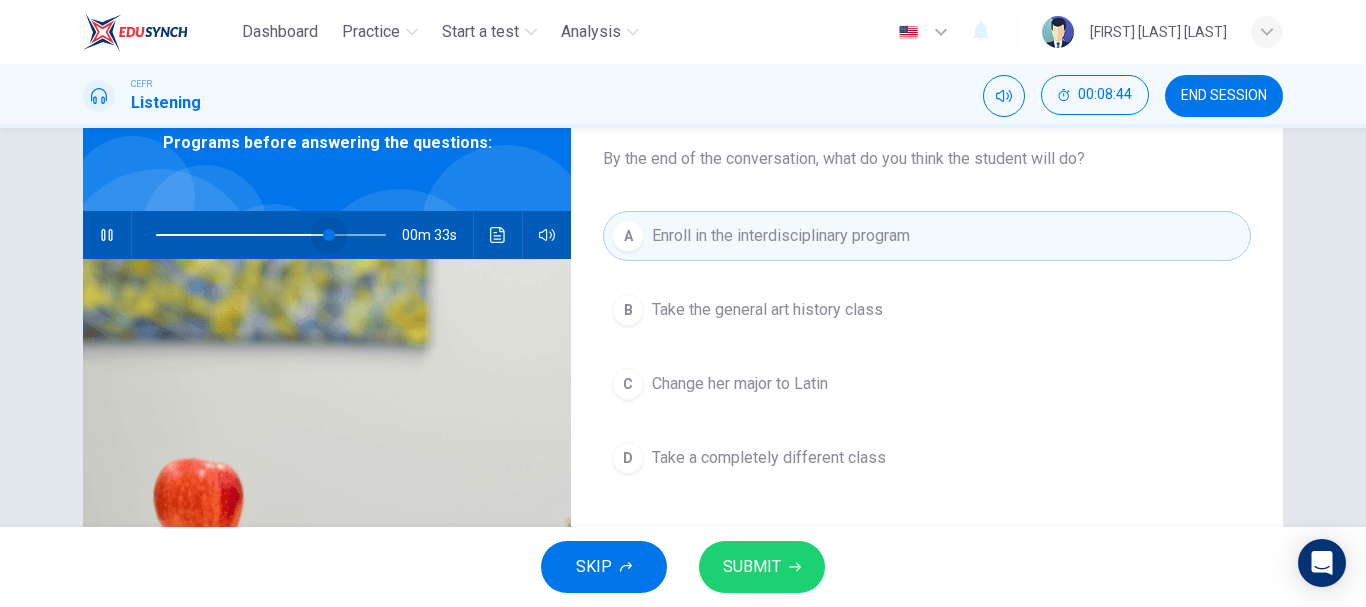 drag, startPoint x: 343, startPoint y: 233, endPoint x: 324, endPoint y: 233, distance: 19 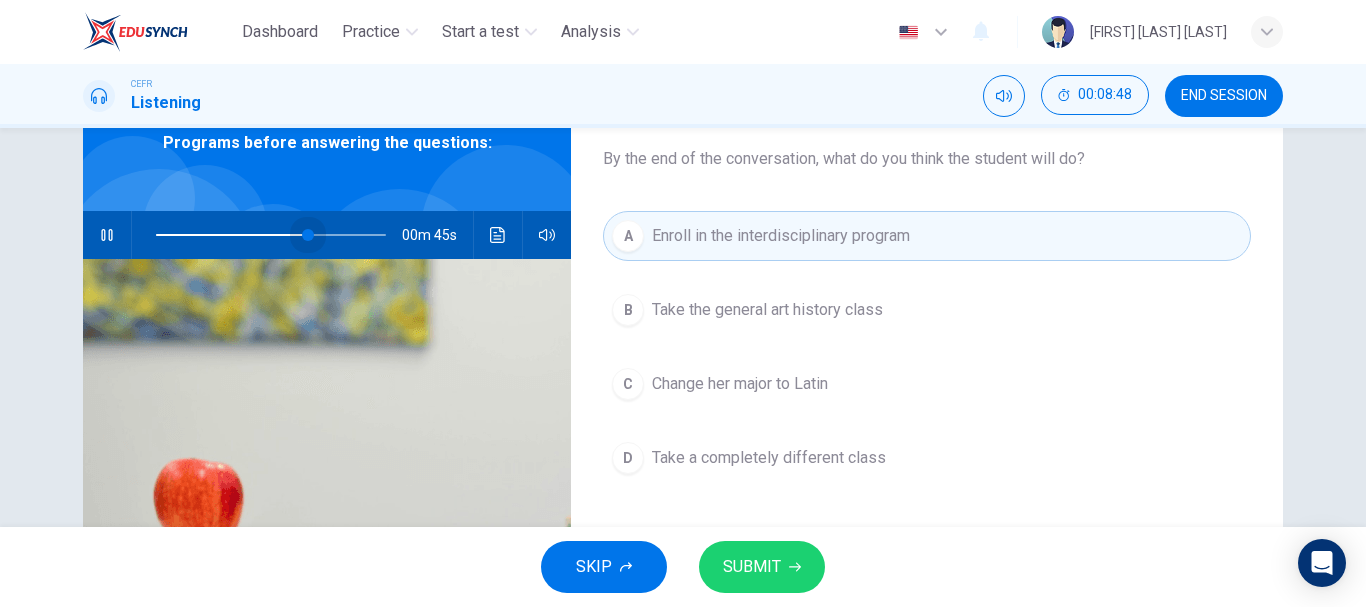 drag, startPoint x: 324, startPoint y: 233, endPoint x: 304, endPoint y: 233, distance: 20 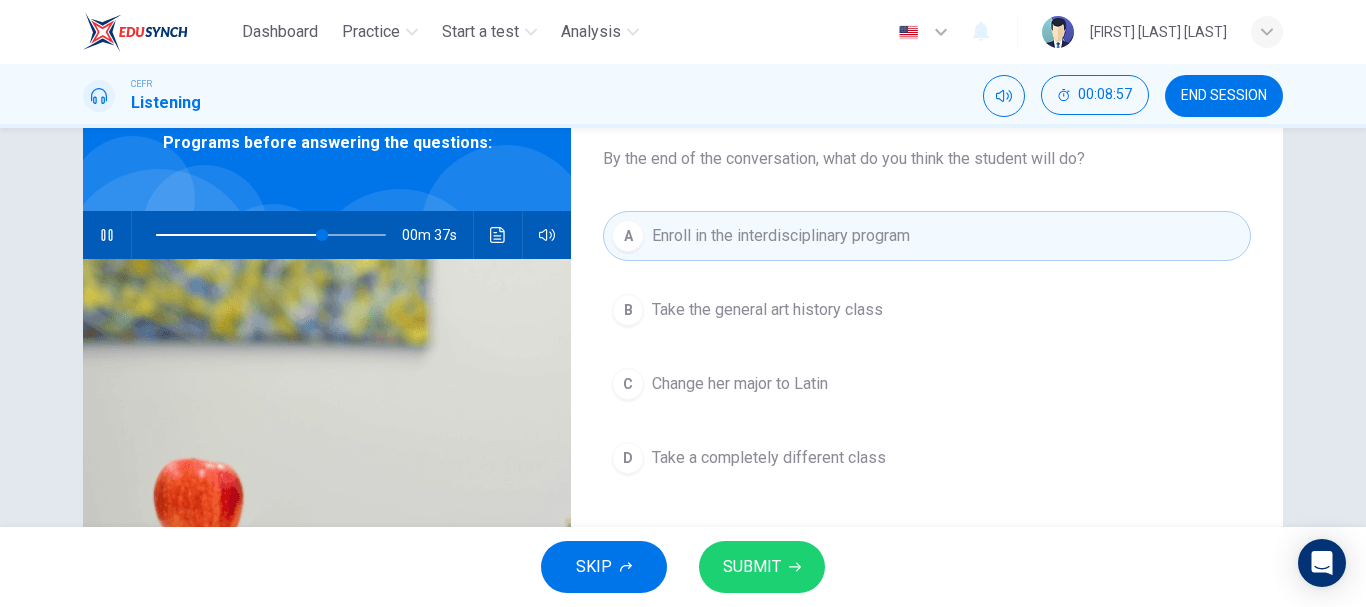 click on "SUBMIT" at bounding box center (762, 567) 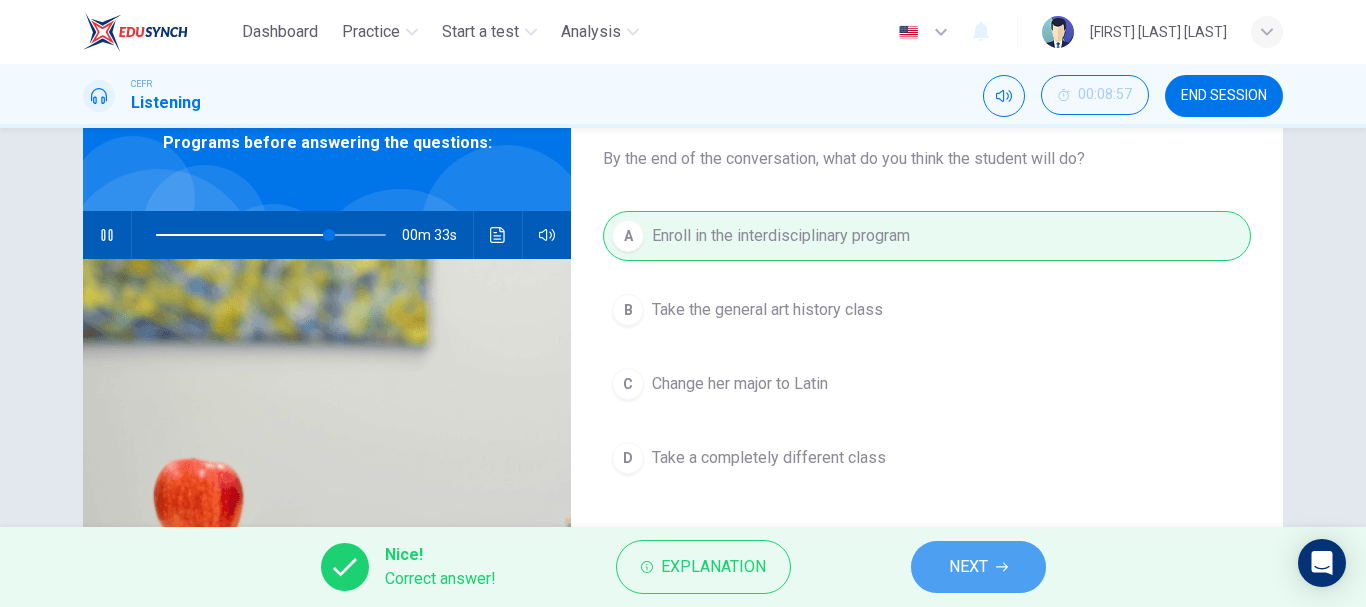 click on "NEXT" at bounding box center (978, 567) 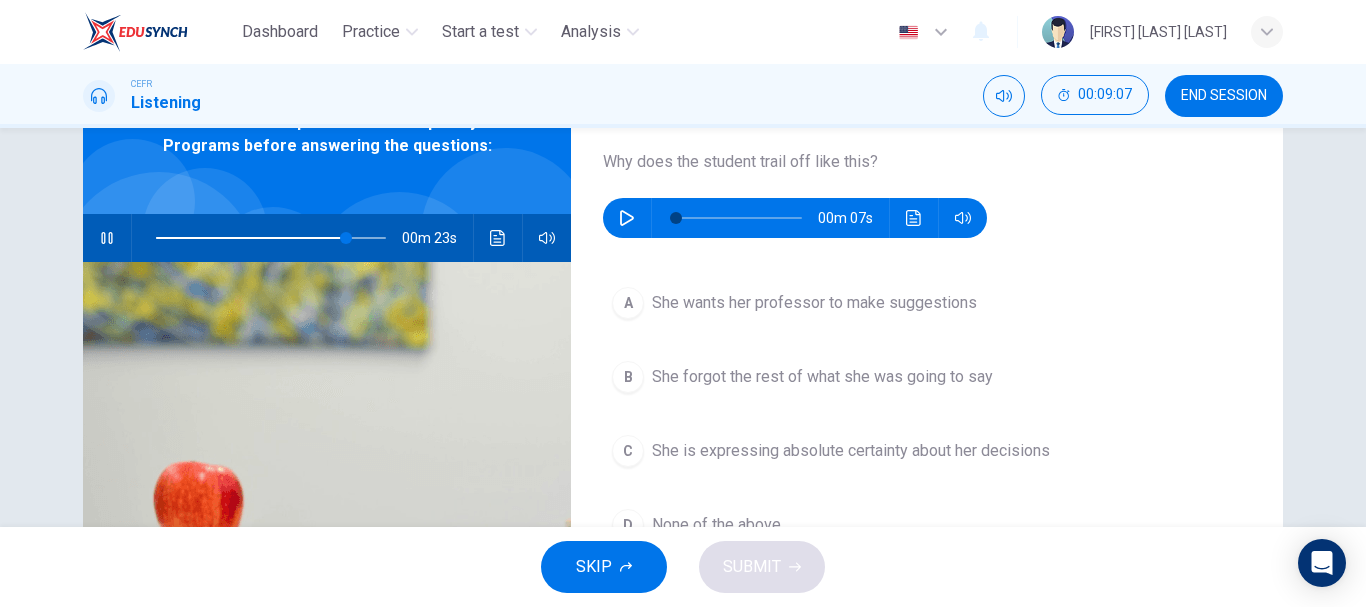 scroll, scrollTop: 113, scrollLeft: 0, axis: vertical 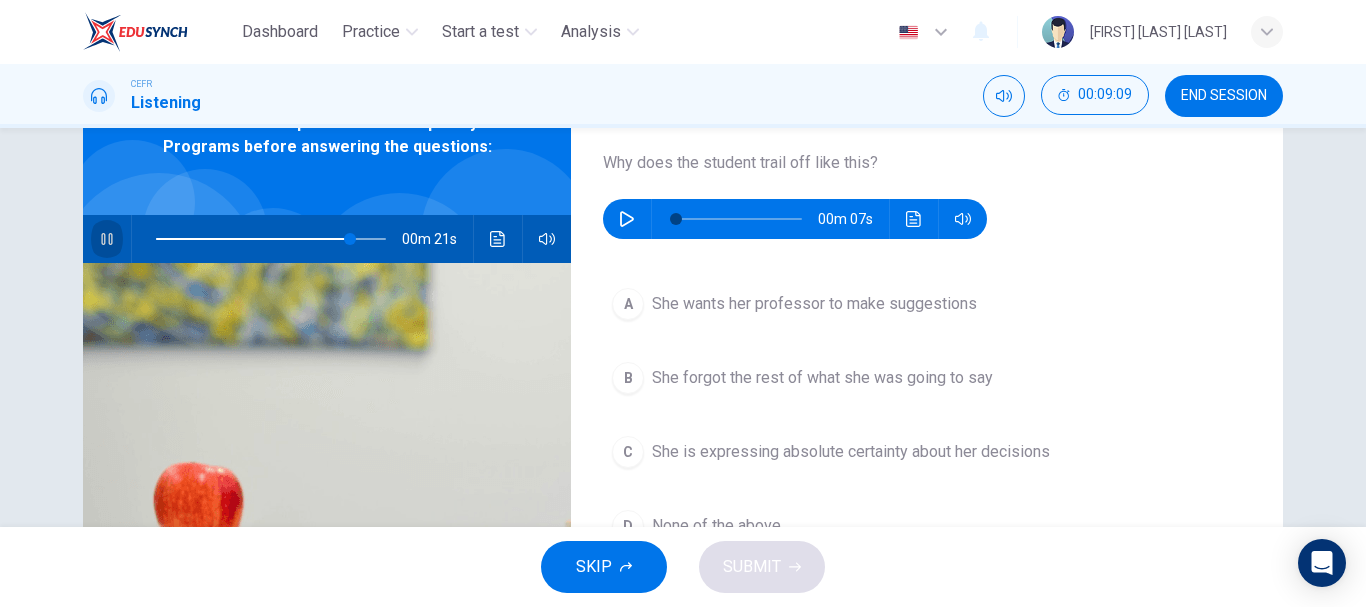 click at bounding box center [107, 239] 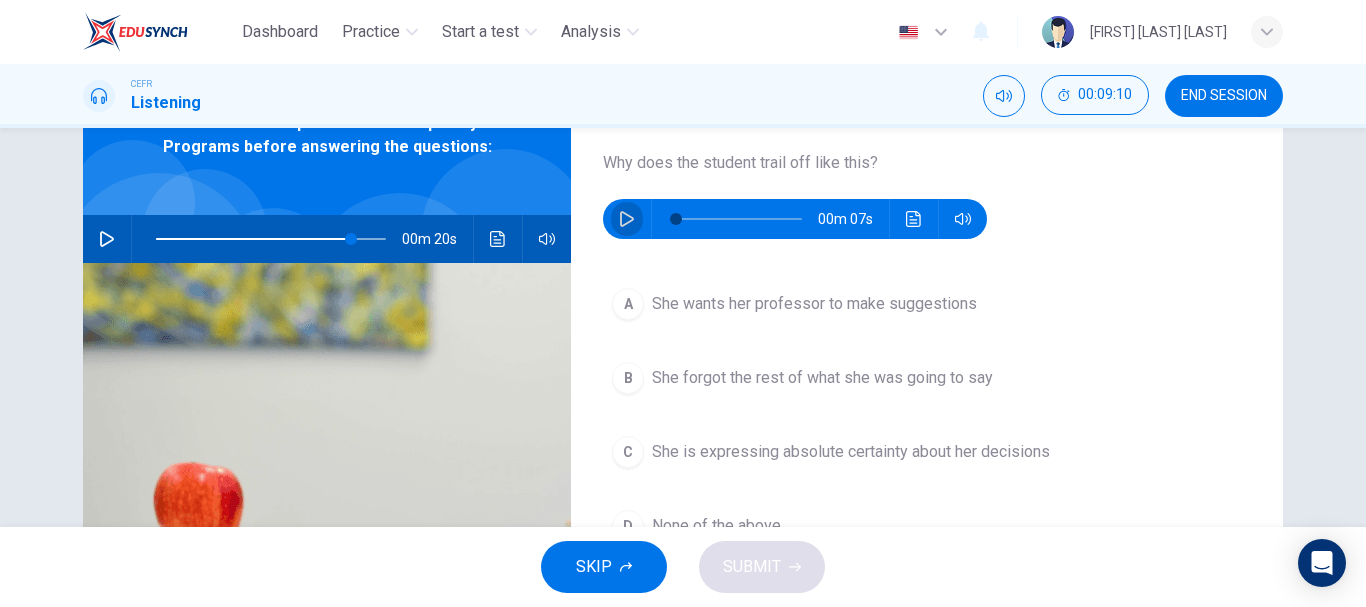 click at bounding box center [627, 219] 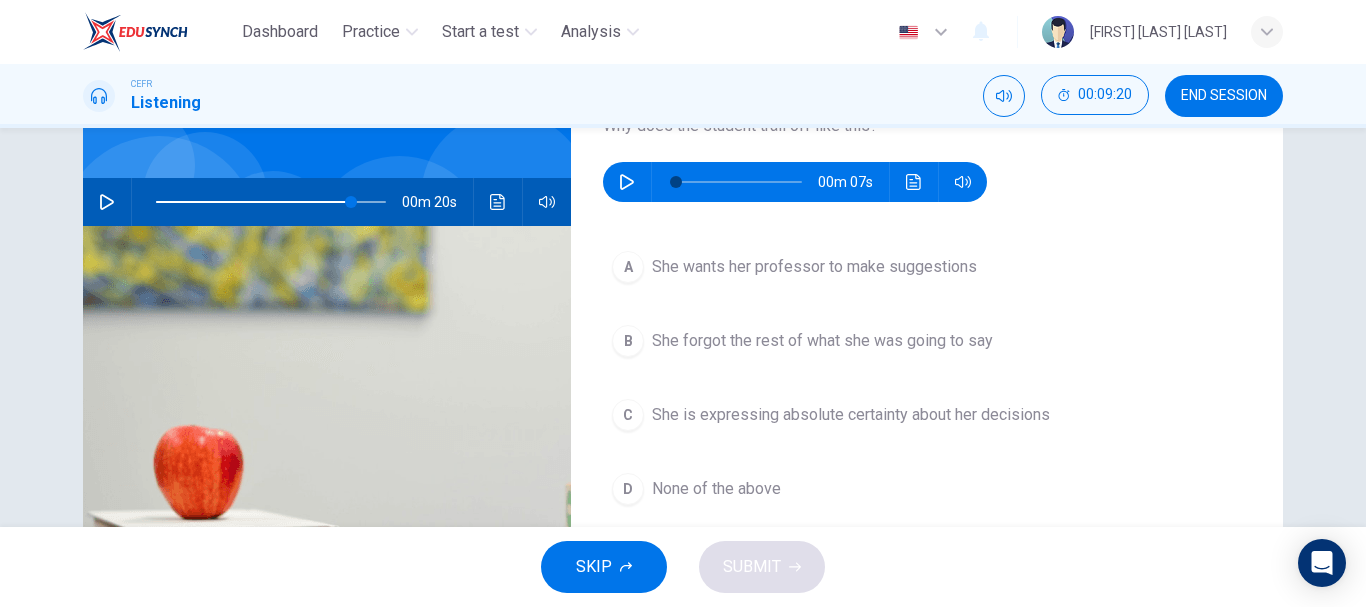 scroll, scrollTop: 151, scrollLeft: 0, axis: vertical 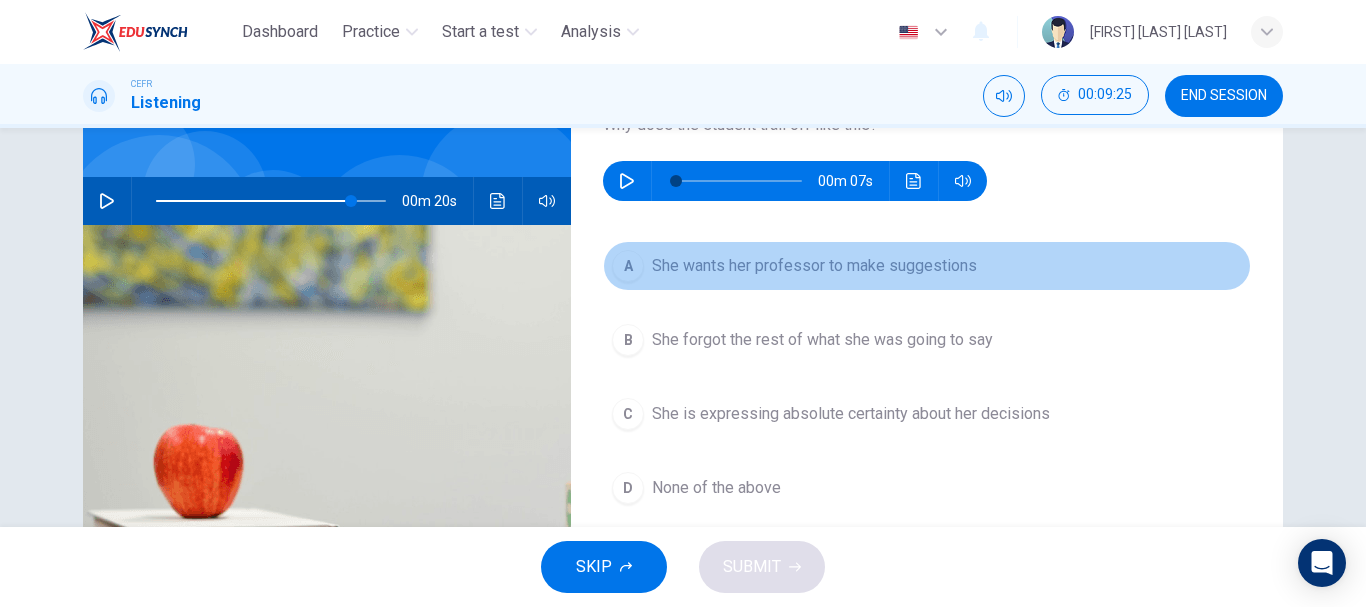 click on "She wants her professor to make suggestions" at bounding box center [814, 266] 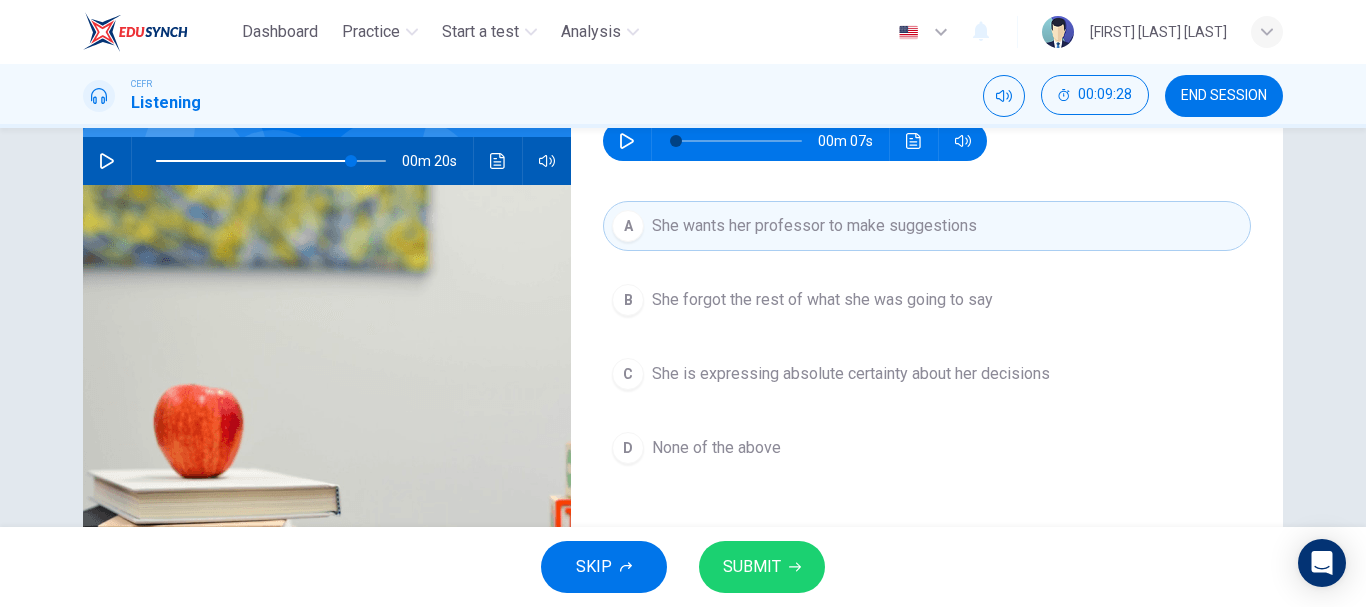 scroll, scrollTop: 193, scrollLeft: 0, axis: vertical 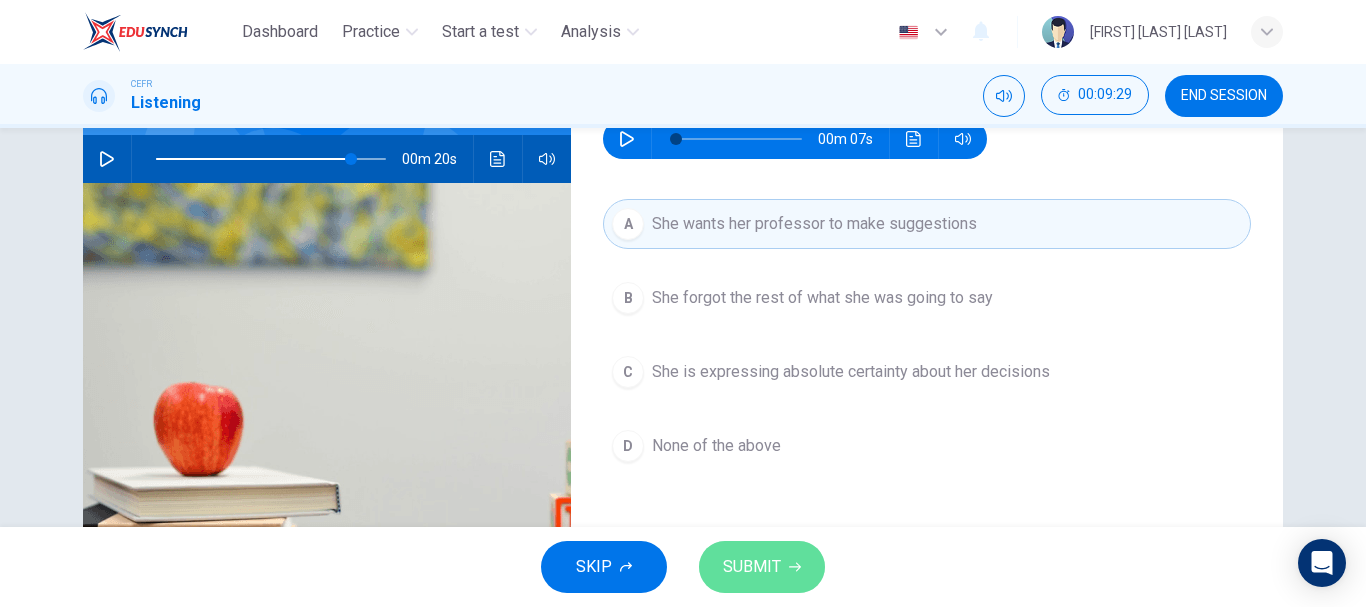 click on "SUBMIT" at bounding box center (762, 567) 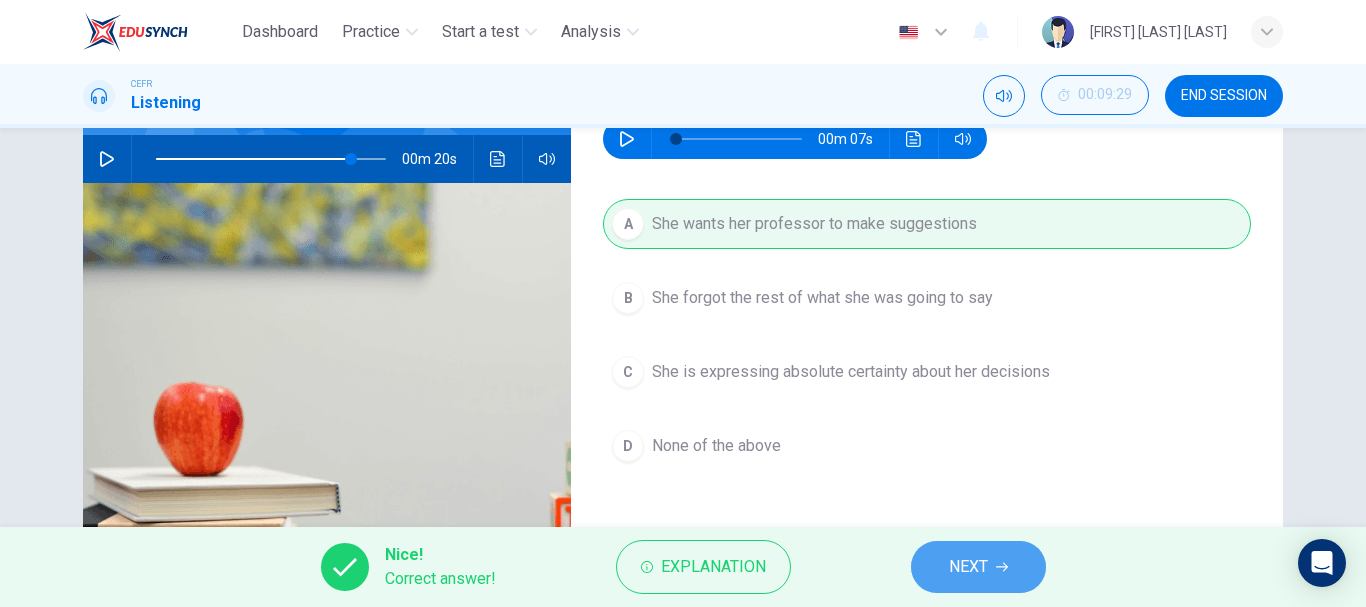click on "NEXT" at bounding box center [978, 567] 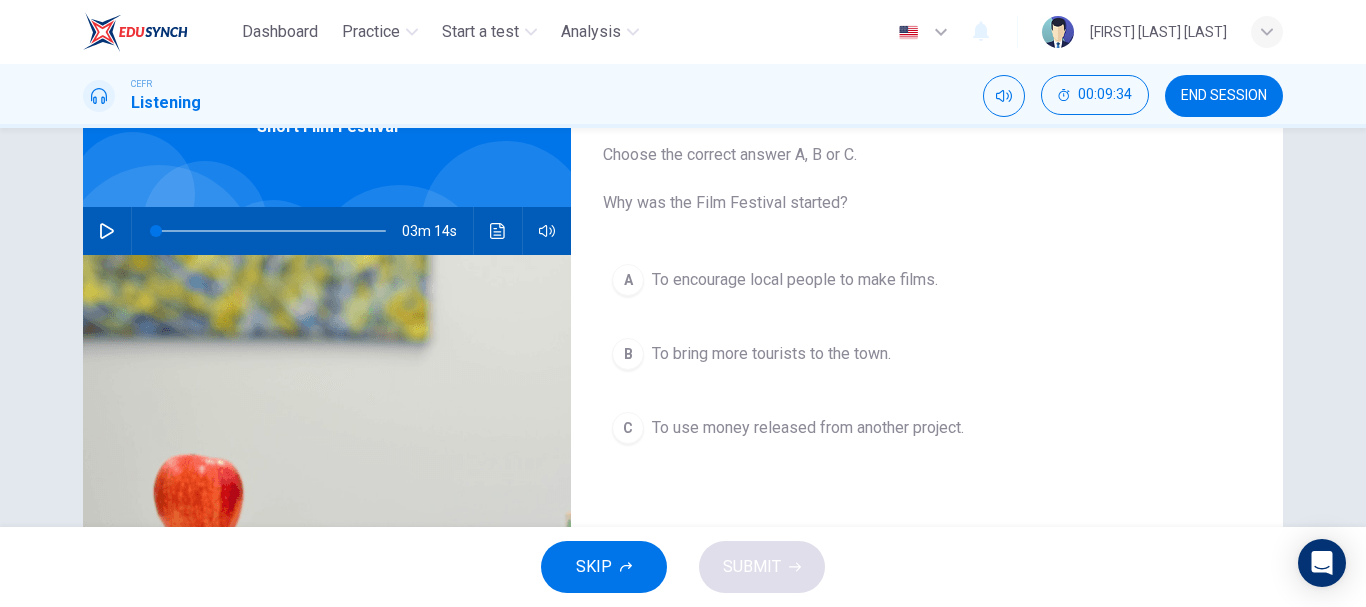 scroll, scrollTop: 108, scrollLeft: 0, axis: vertical 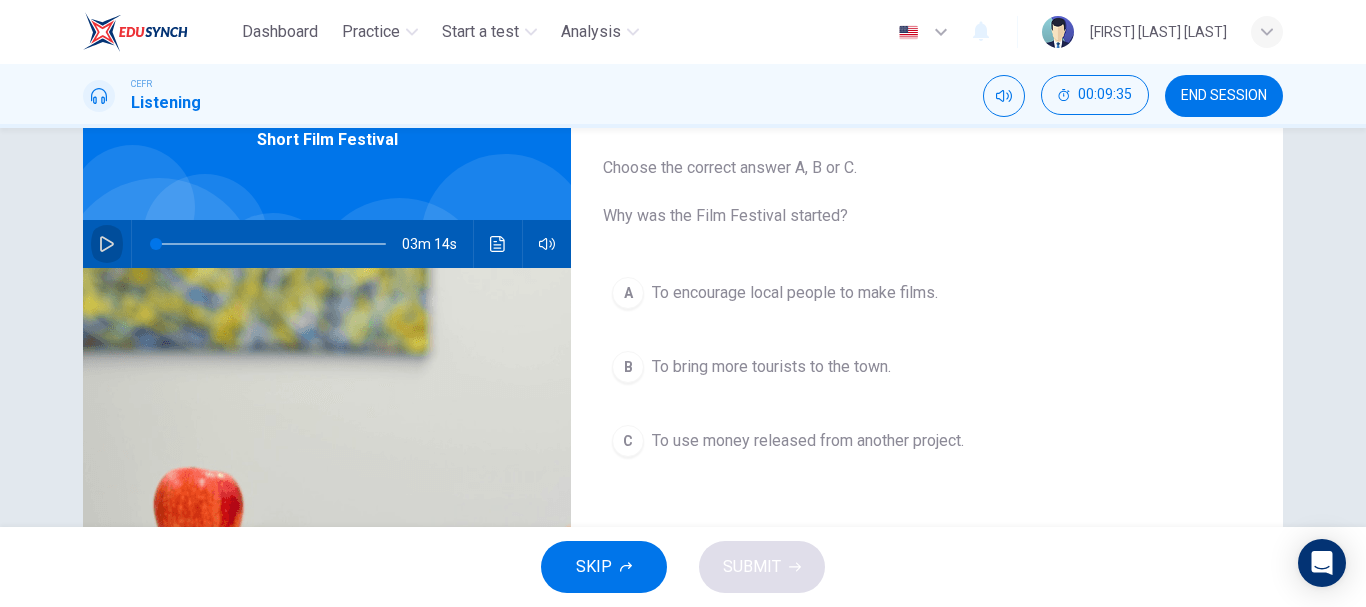 click at bounding box center (107, 244) 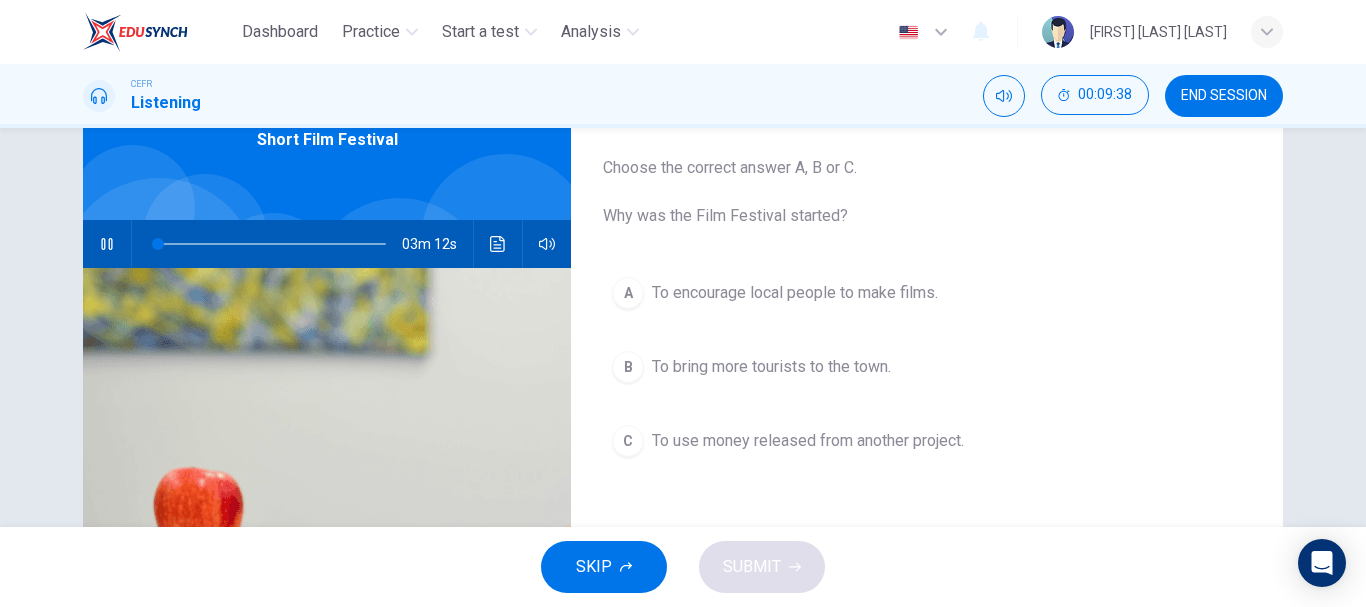 type 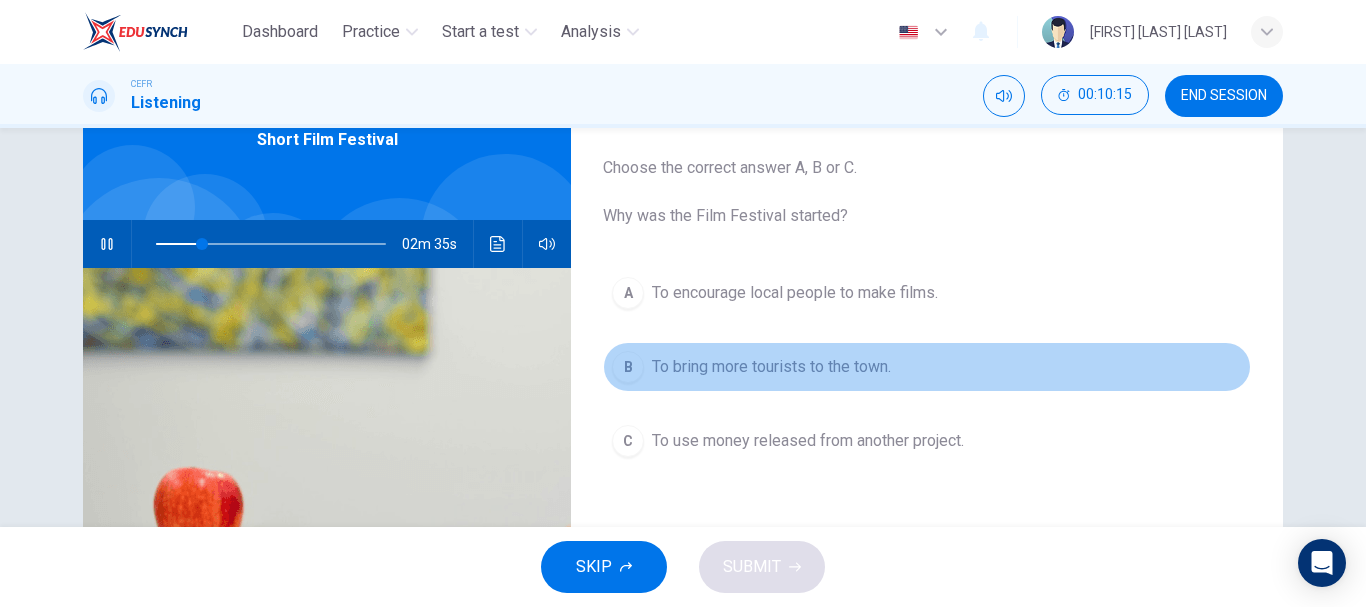 click on "To bring more tourists to the town." at bounding box center [795, 293] 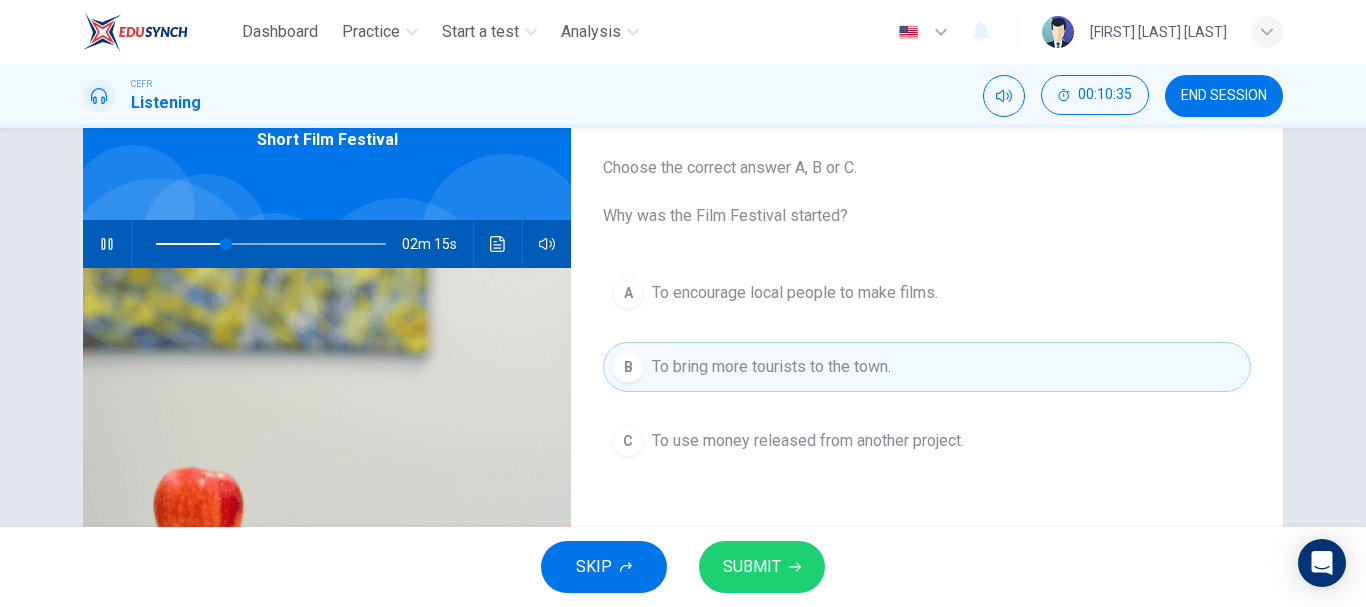 click on "SUBMIT" at bounding box center [752, 567] 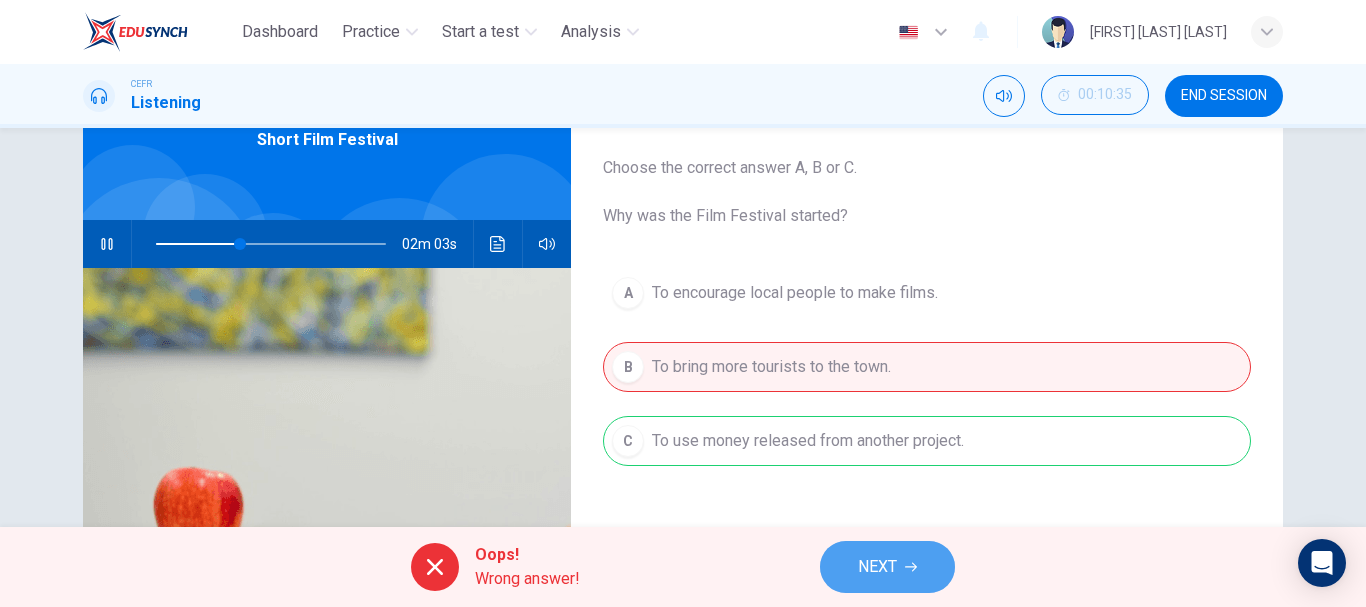 click on "NEXT" at bounding box center (887, 567) 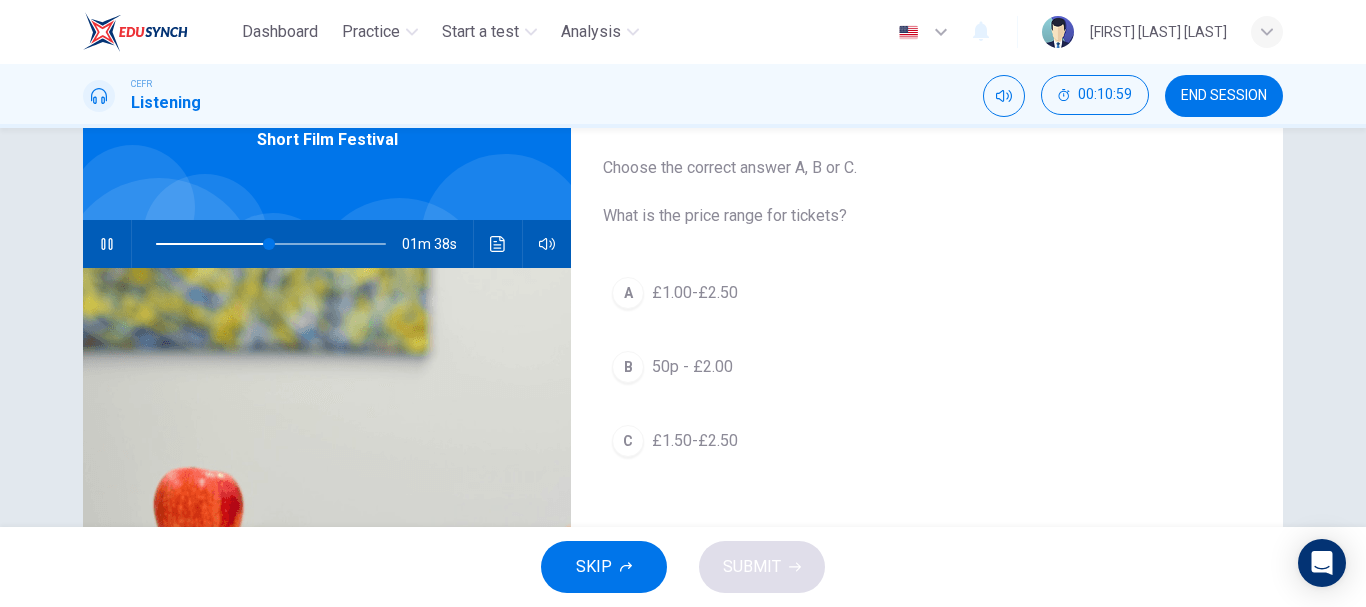 click on "£1.00-£2.50" at bounding box center (695, 293) 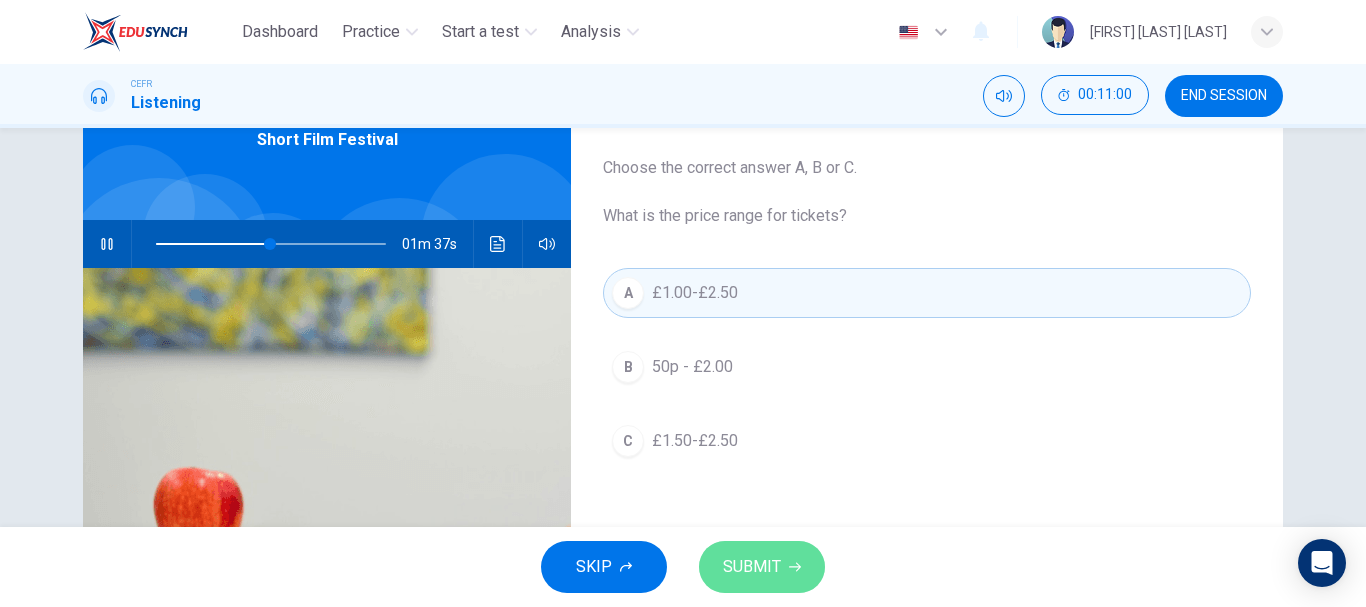 click on "SUBMIT" at bounding box center (752, 567) 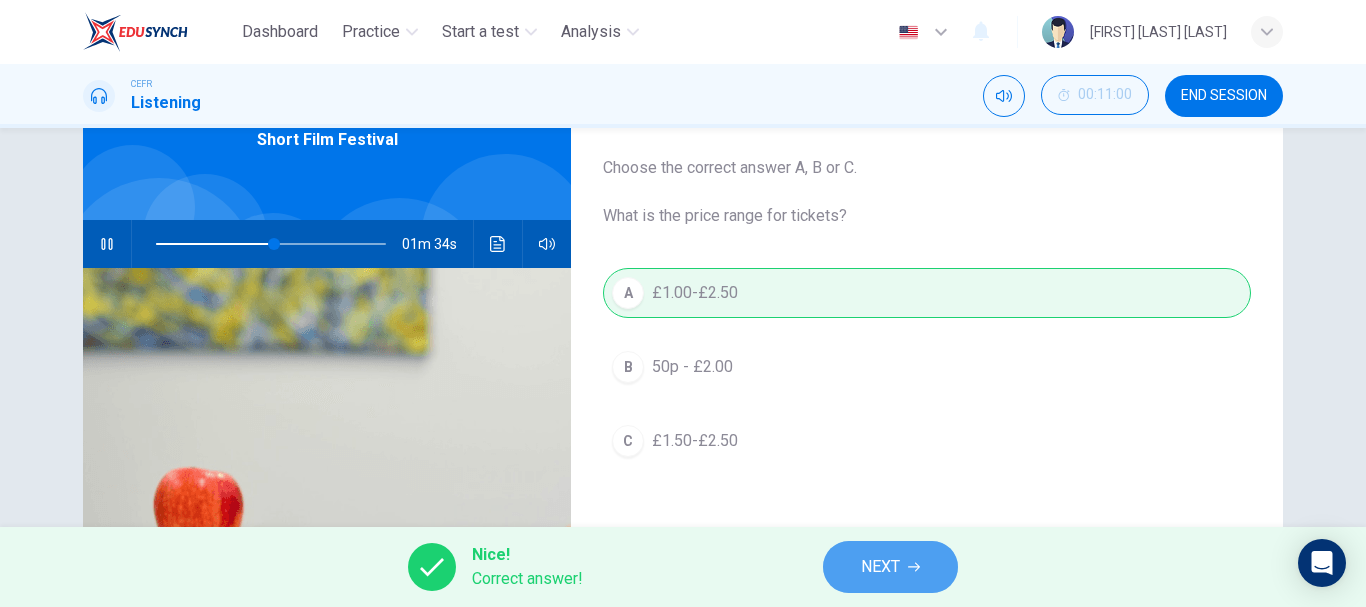 click on "NEXT" at bounding box center (880, 567) 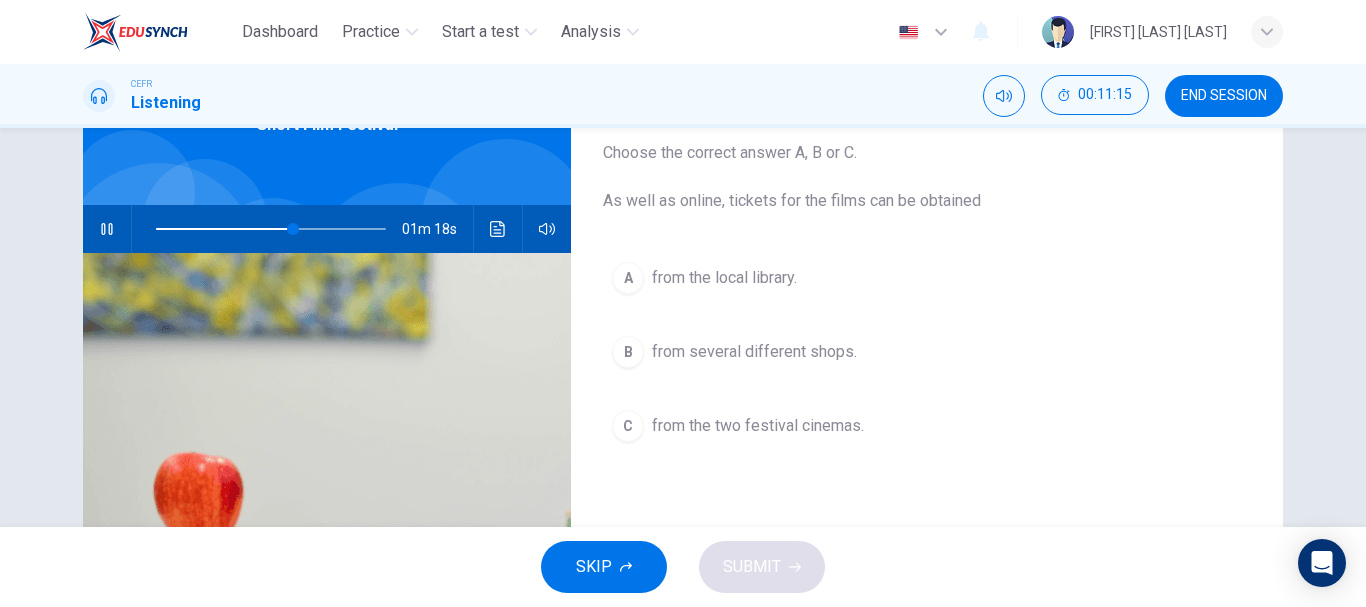 scroll, scrollTop: 124, scrollLeft: 0, axis: vertical 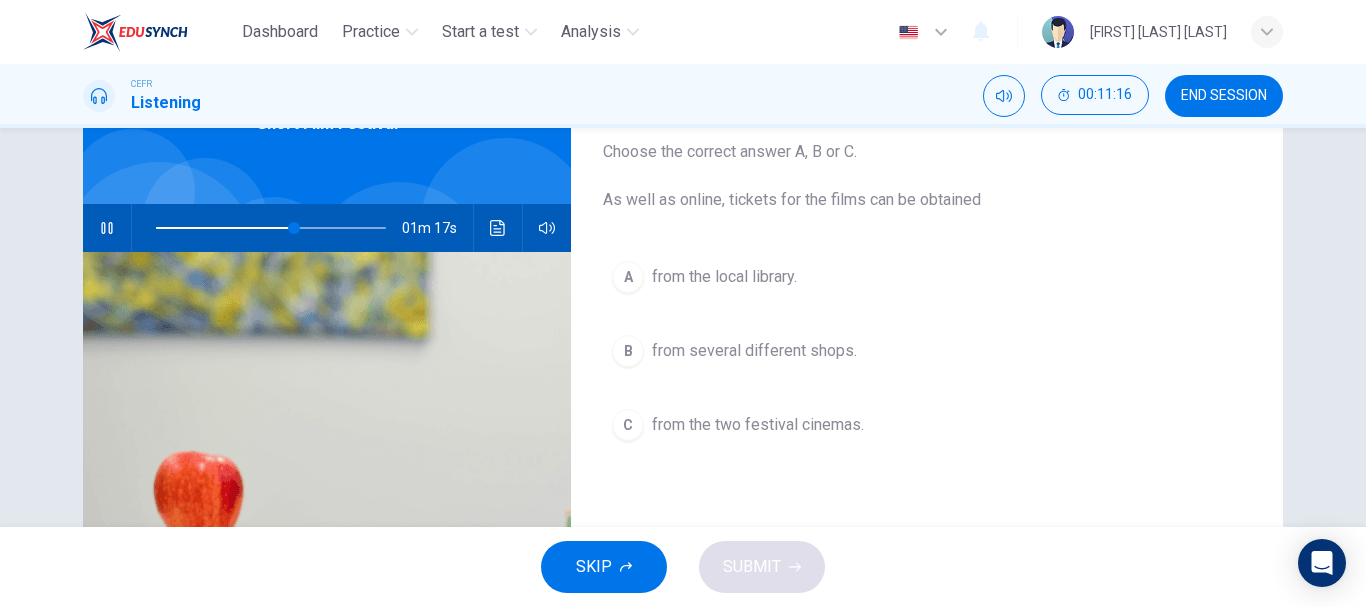 click on "A from the local library." at bounding box center [927, 277] 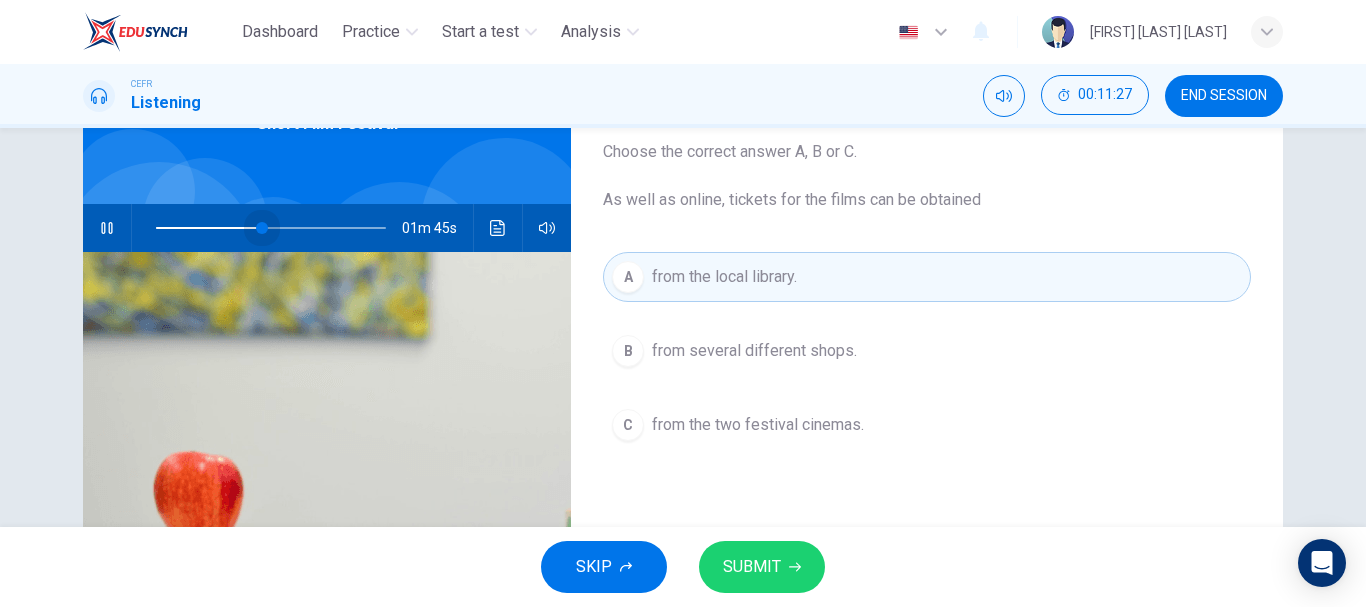 drag, startPoint x: 299, startPoint y: 226, endPoint x: 256, endPoint y: 227, distance: 43.011627 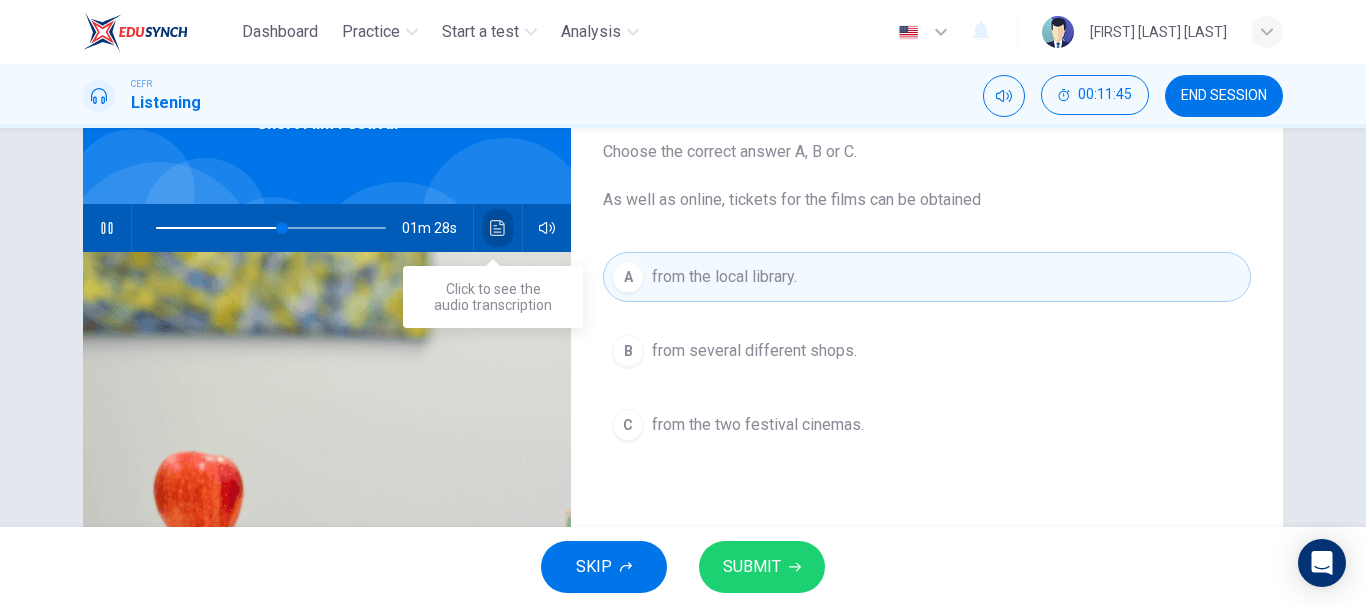click at bounding box center (498, 228) 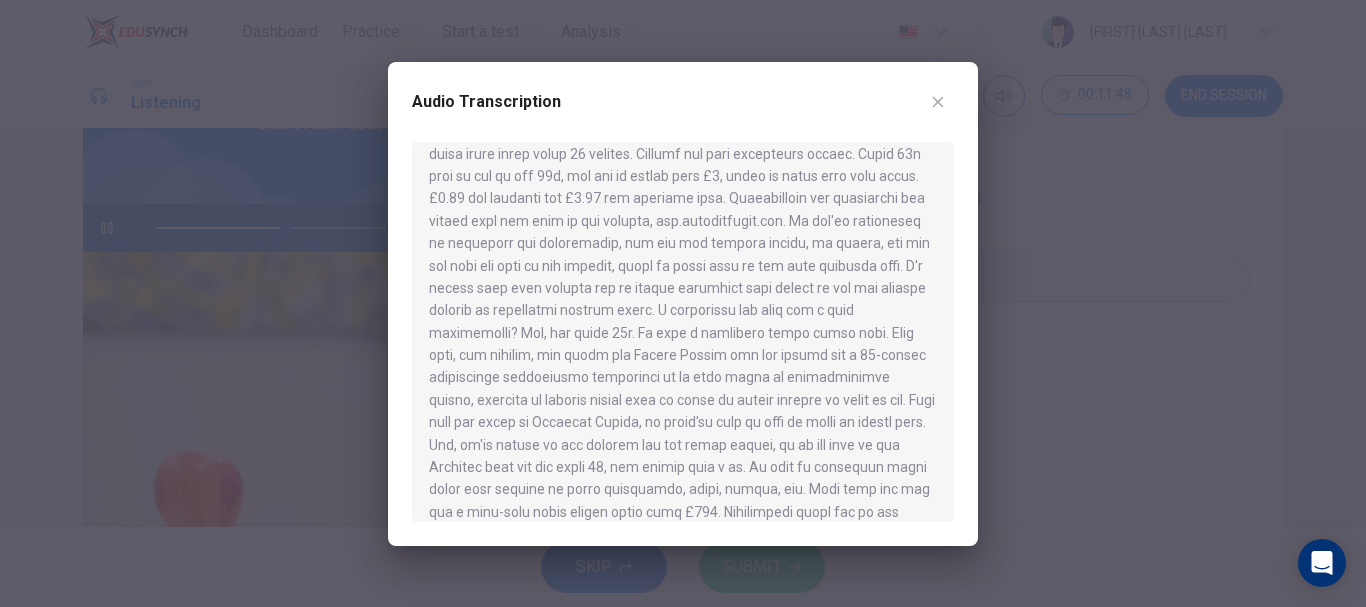 scroll, scrollTop: 392, scrollLeft: 0, axis: vertical 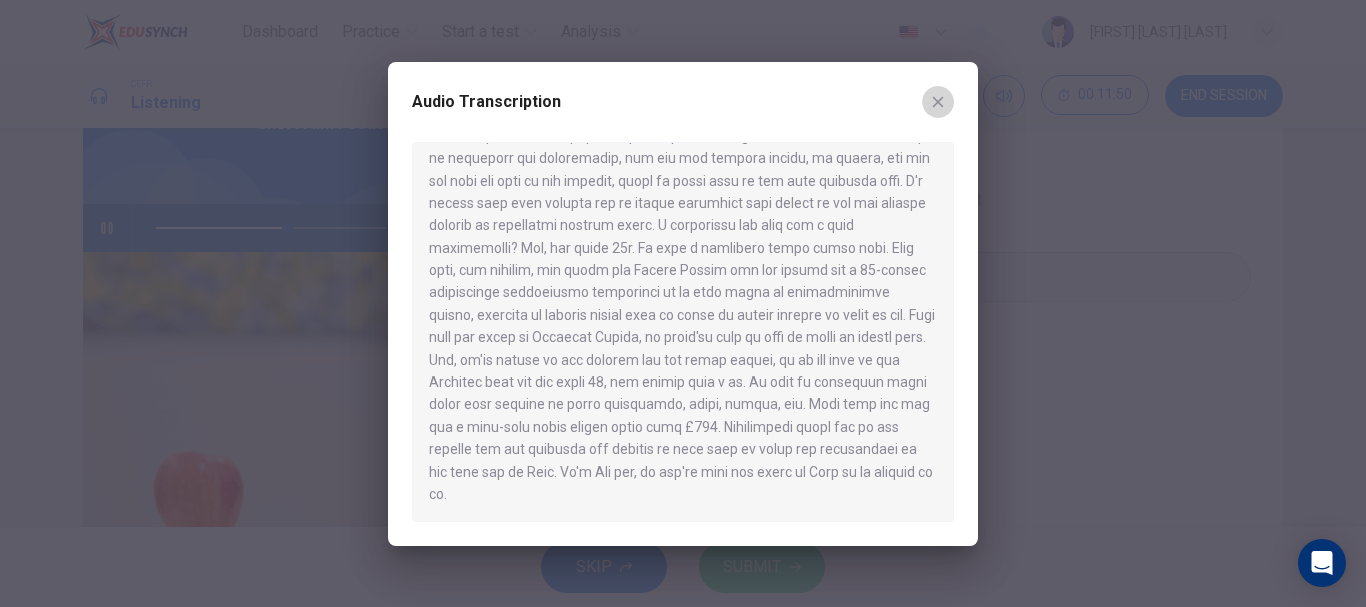 click at bounding box center [938, 102] 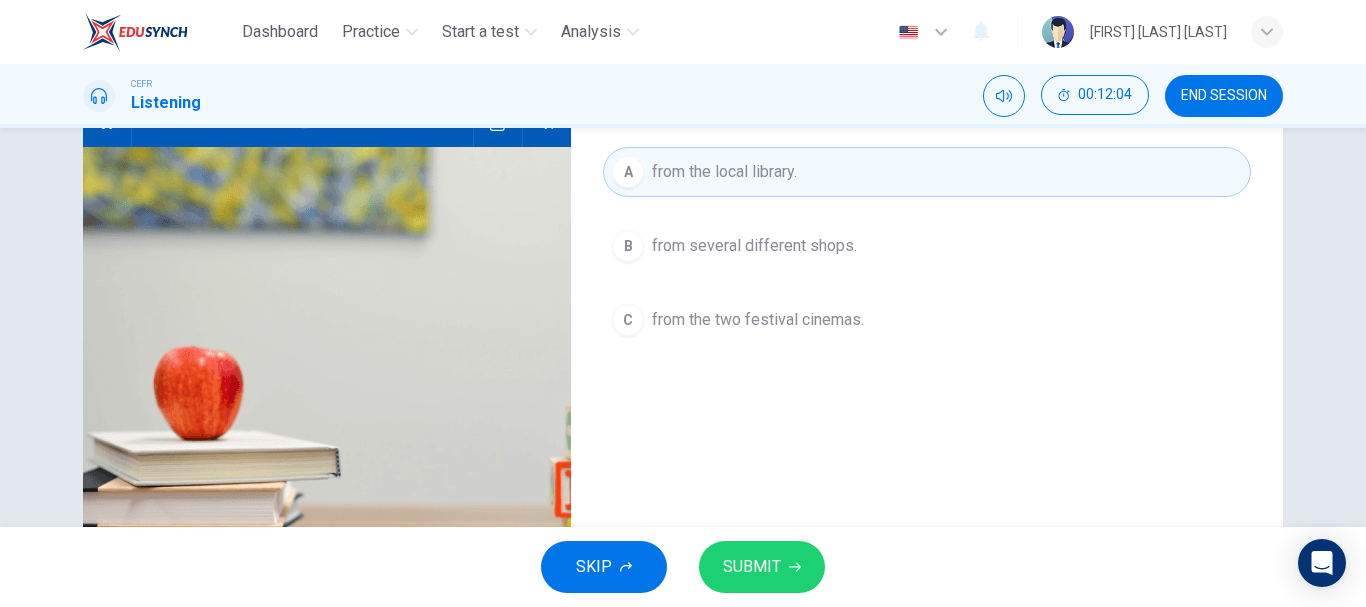 scroll, scrollTop: 231, scrollLeft: 0, axis: vertical 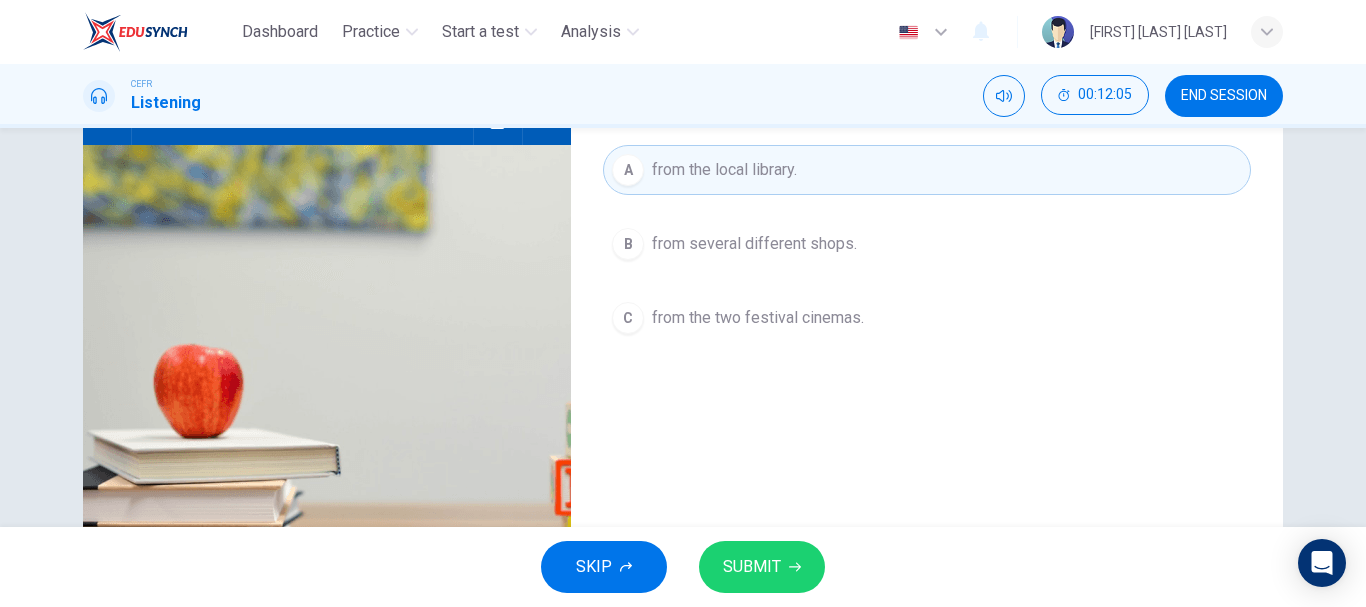 click on "SUBMIT" at bounding box center (752, 567) 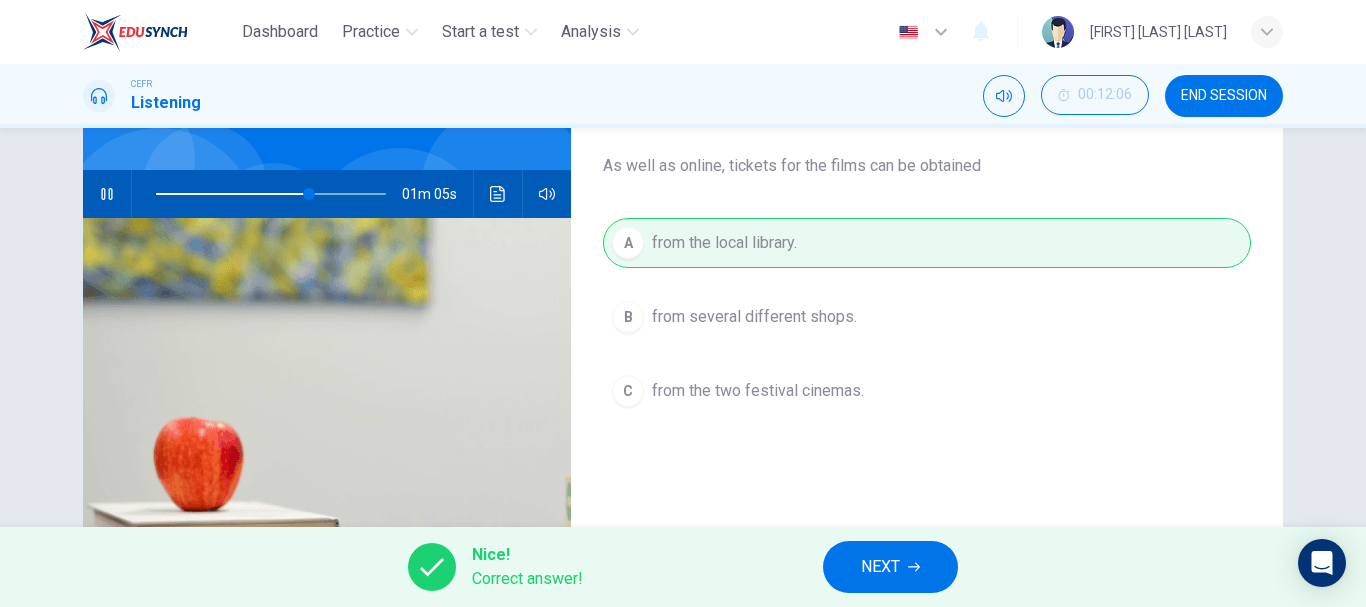 scroll, scrollTop: 157, scrollLeft: 0, axis: vertical 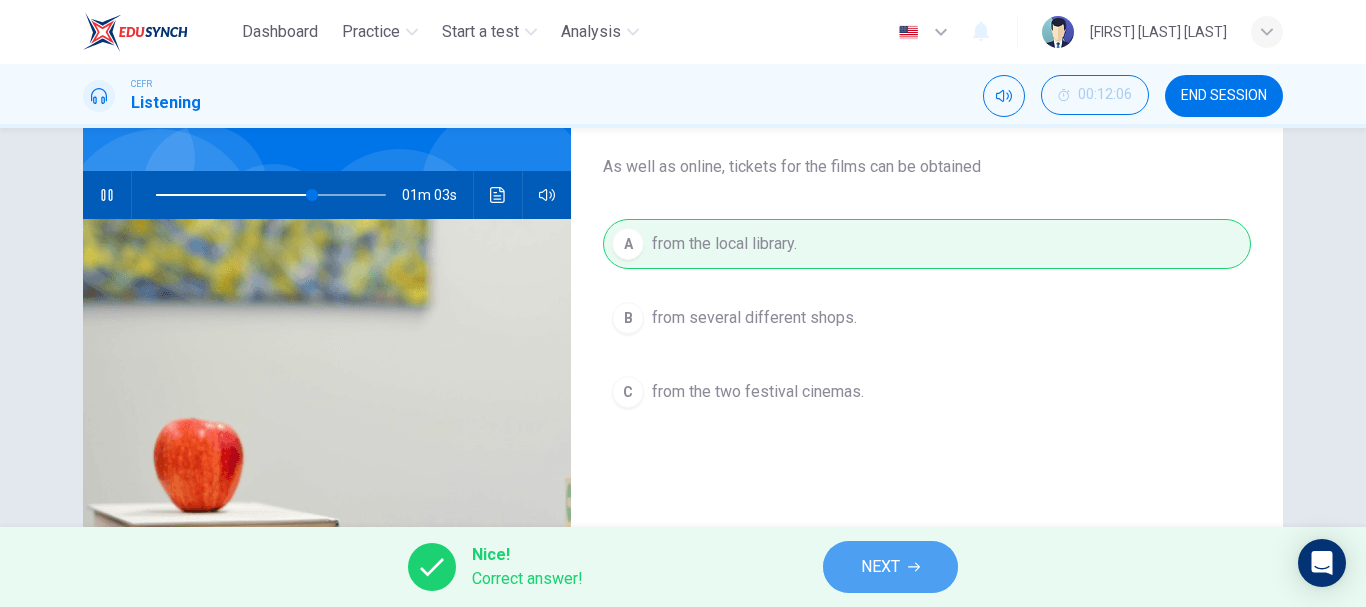 click on "NEXT" at bounding box center (890, 567) 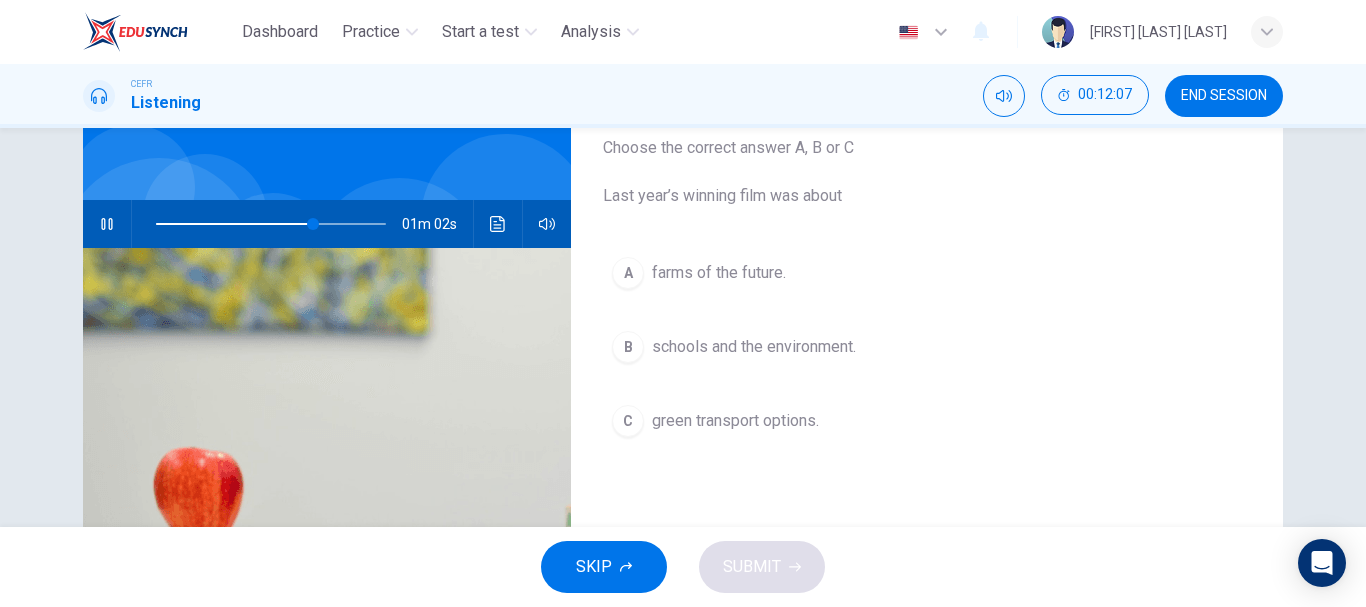 scroll, scrollTop: 127, scrollLeft: 0, axis: vertical 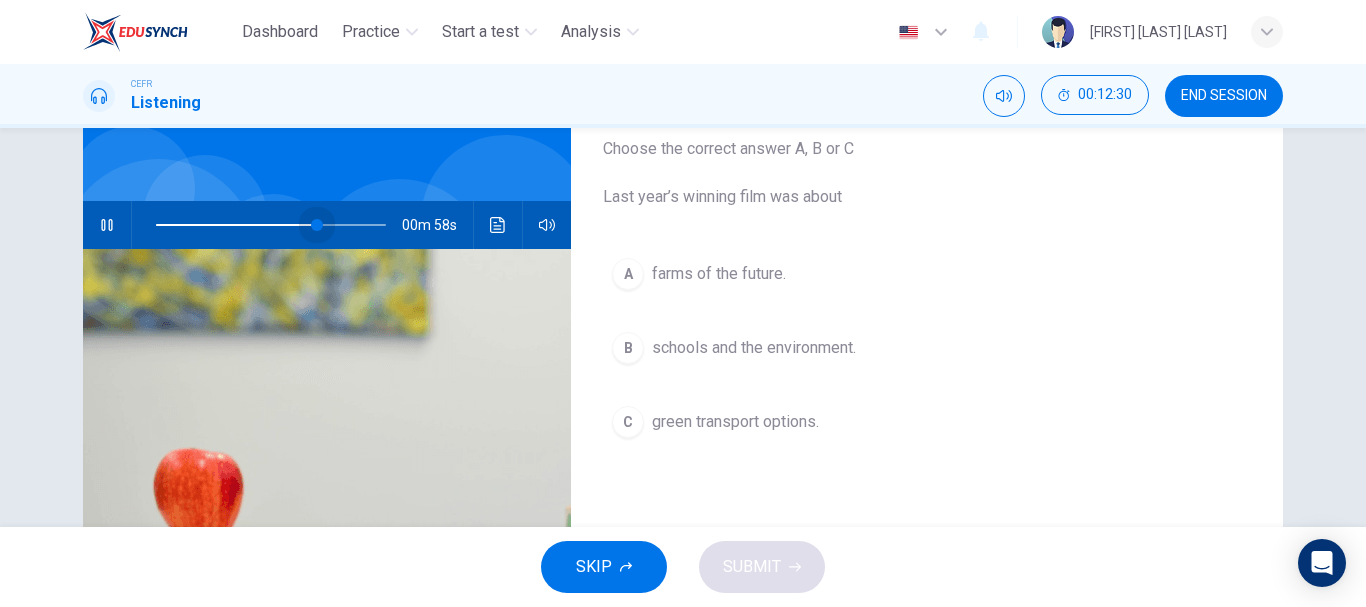 drag, startPoint x: 327, startPoint y: 224, endPoint x: 312, endPoint y: 224, distance: 15 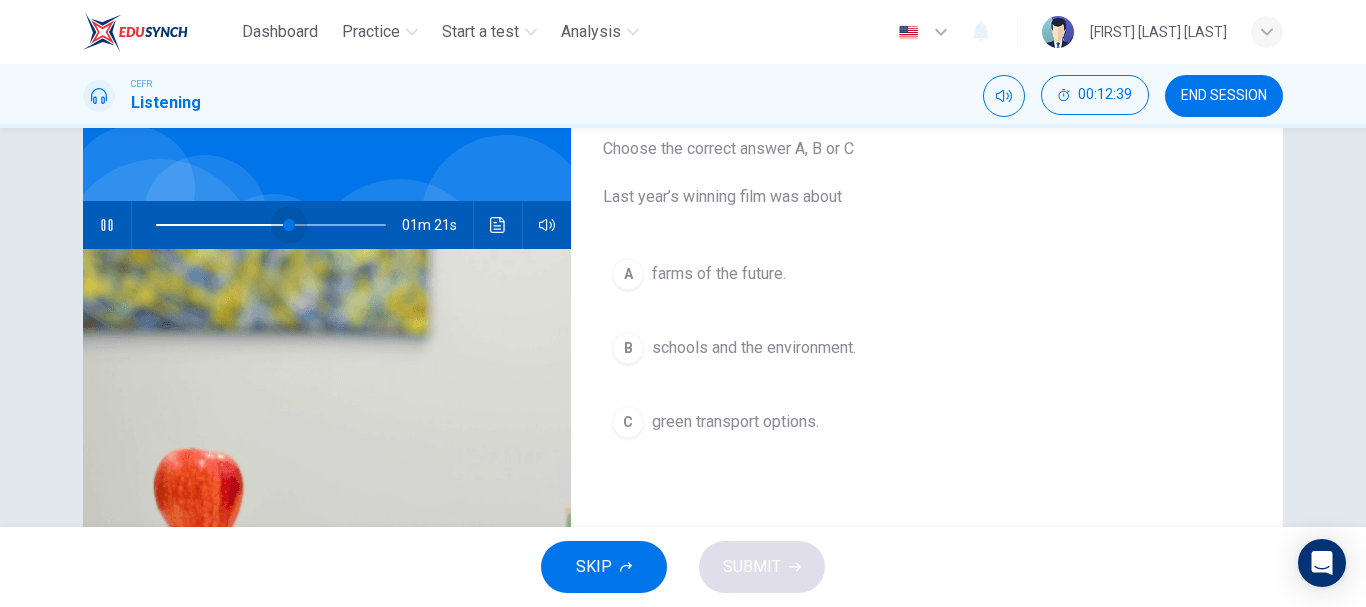 drag, startPoint x: 315, startPoint y: 223, endPoint x: 284, endPoint y: 227, distance: 31.257 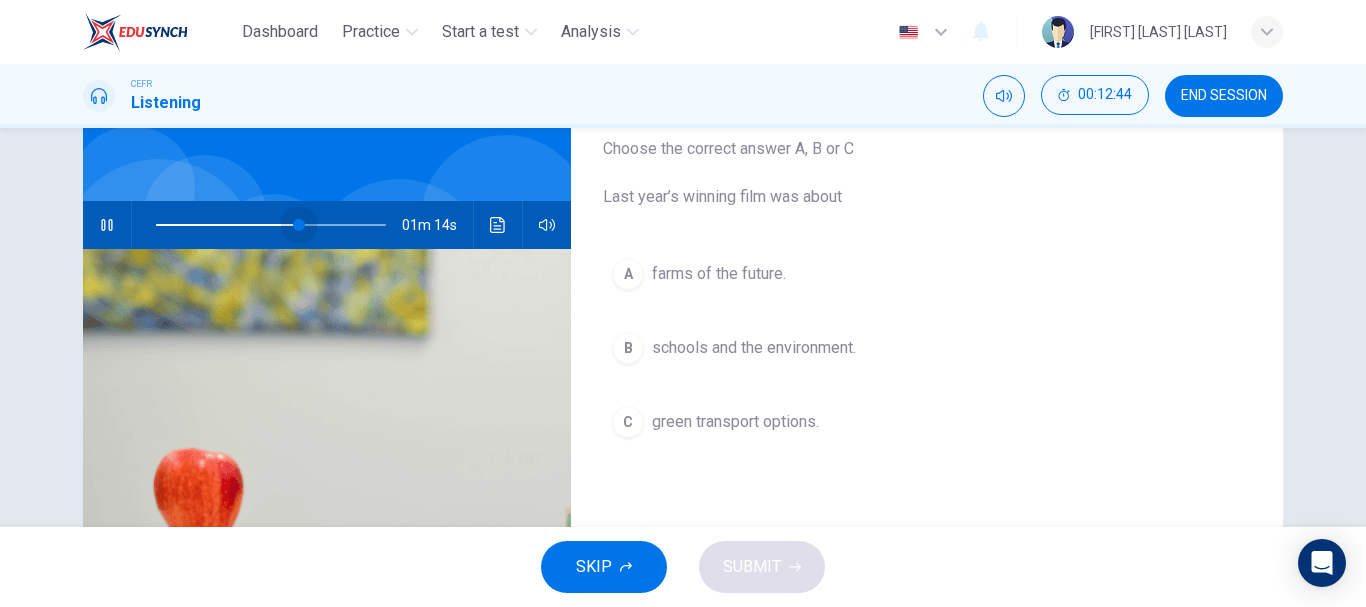 drag, startPoint x: 284, startPoint y: 227, endPoint x: 293, endPoint y: 233, distance: 10.816654 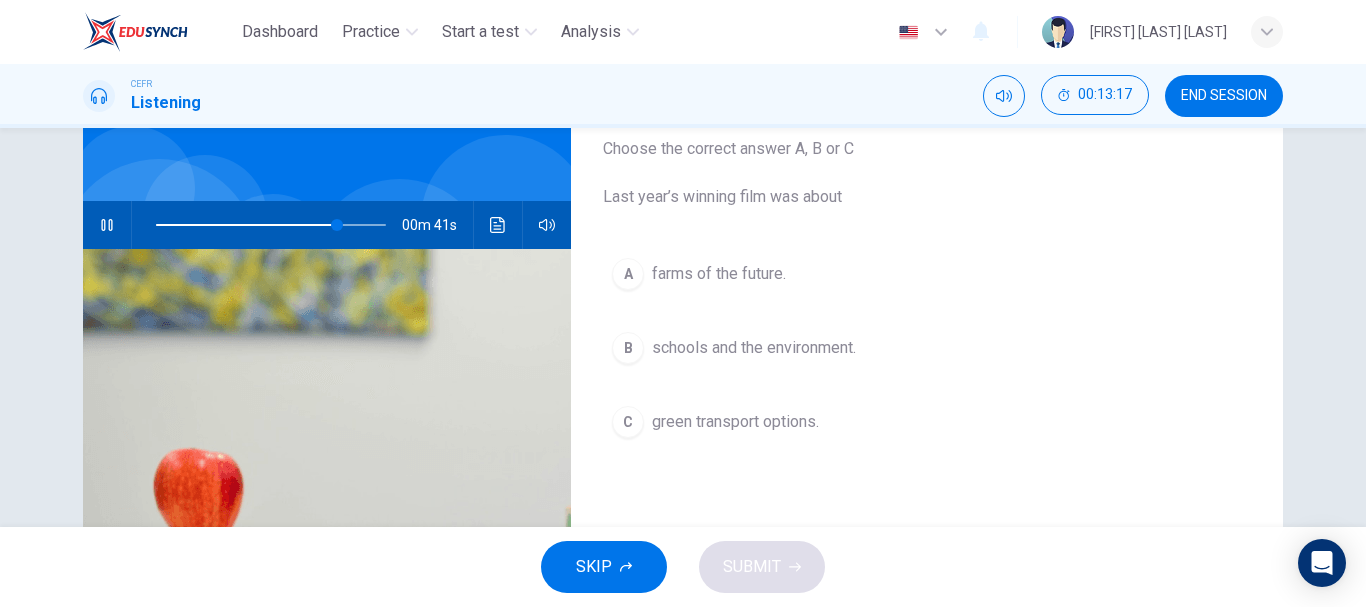 click on "green transport options." at bounding box center (719, 274) 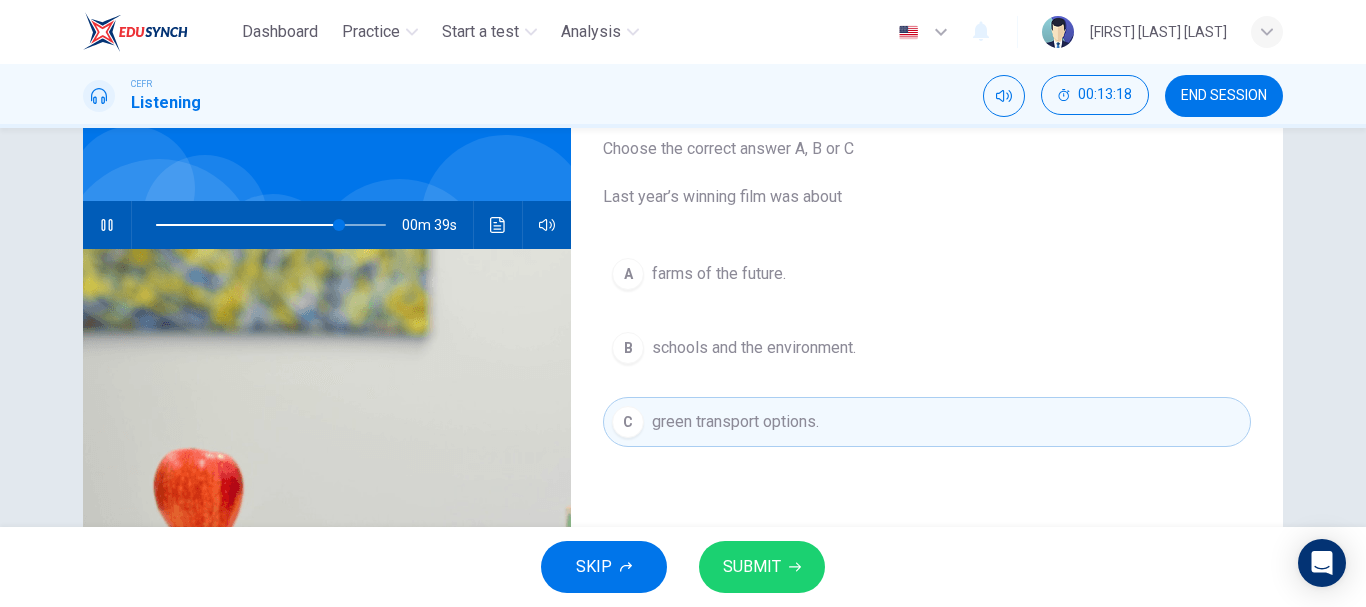 click on "SUBMIT" at bounding box center (752, 567) 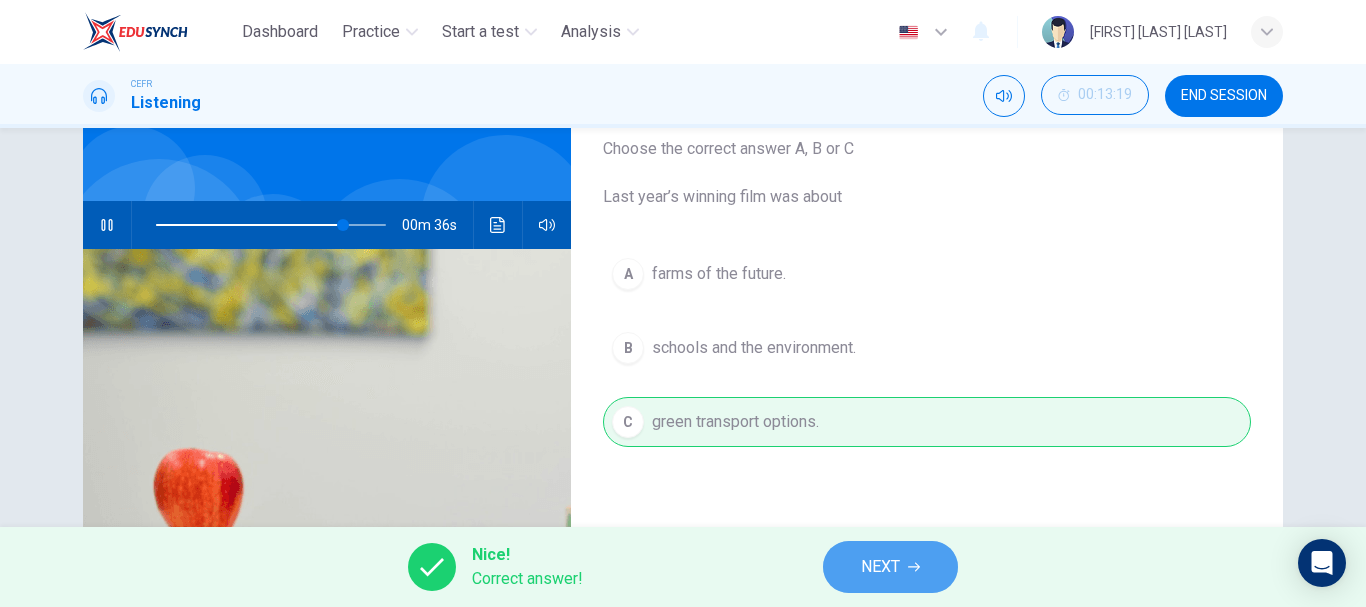 click on "NEXT" at bounding box center (890, 567) 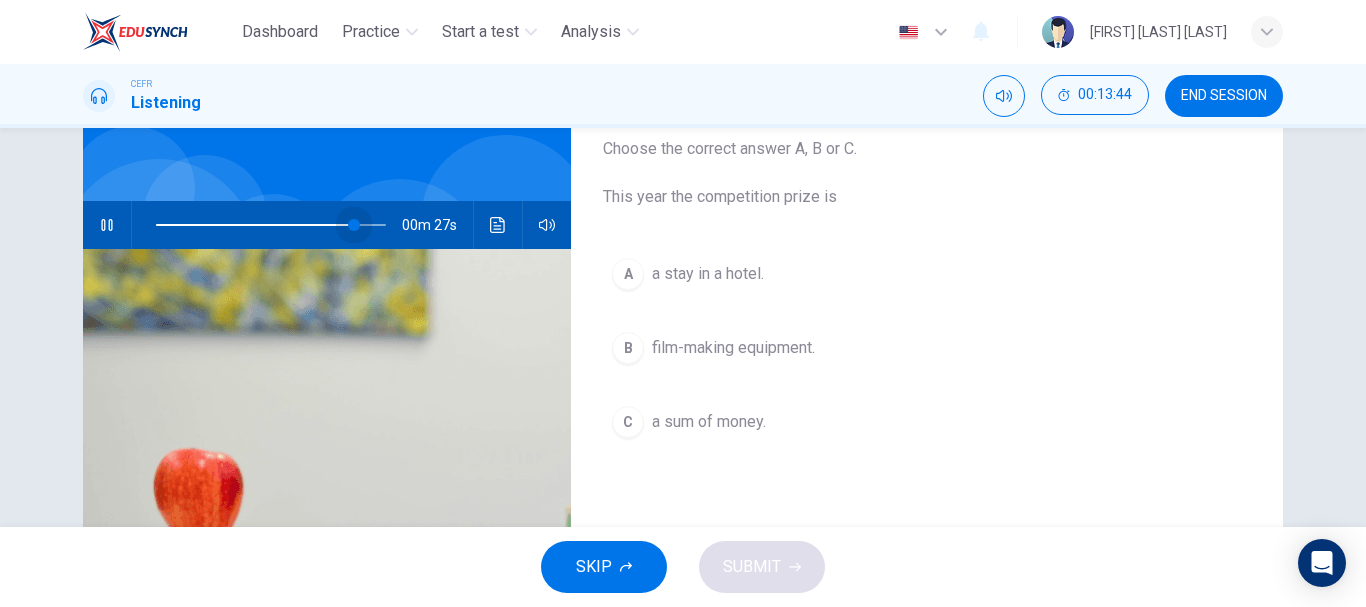 drag, startPoint x: 371, startPoint y: 225, endPoint x: 350, endPoint y: 225, distance: 21 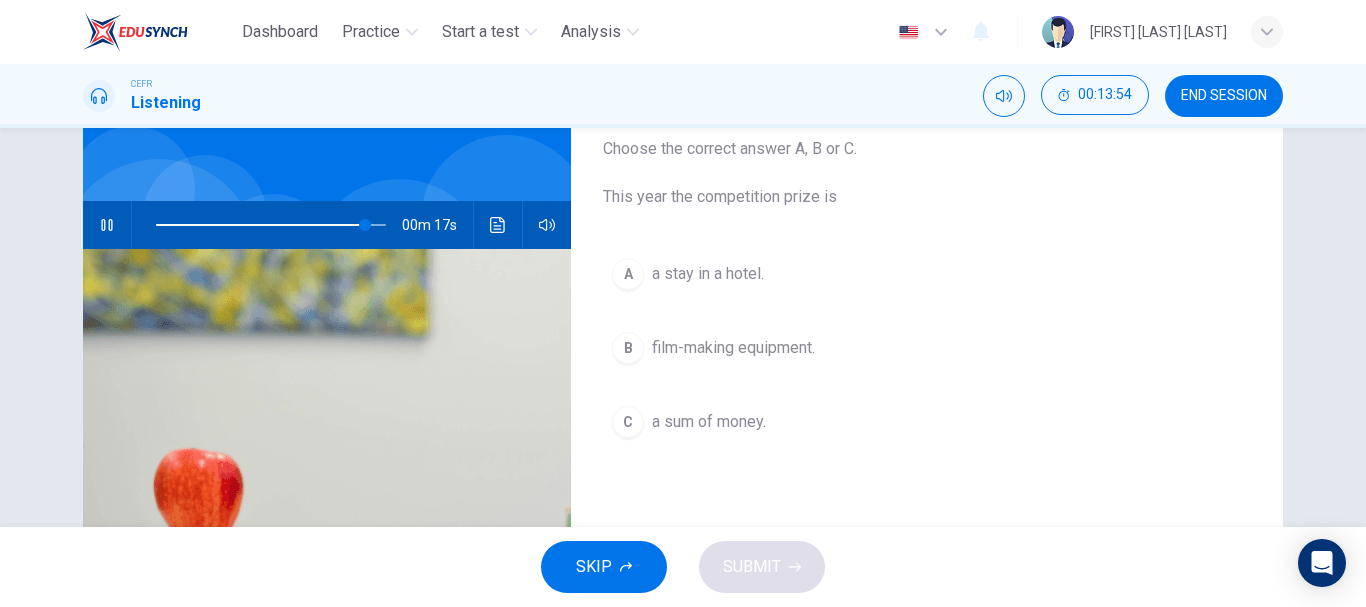 click on "film-making equipment." at bounding box center [708, 274] 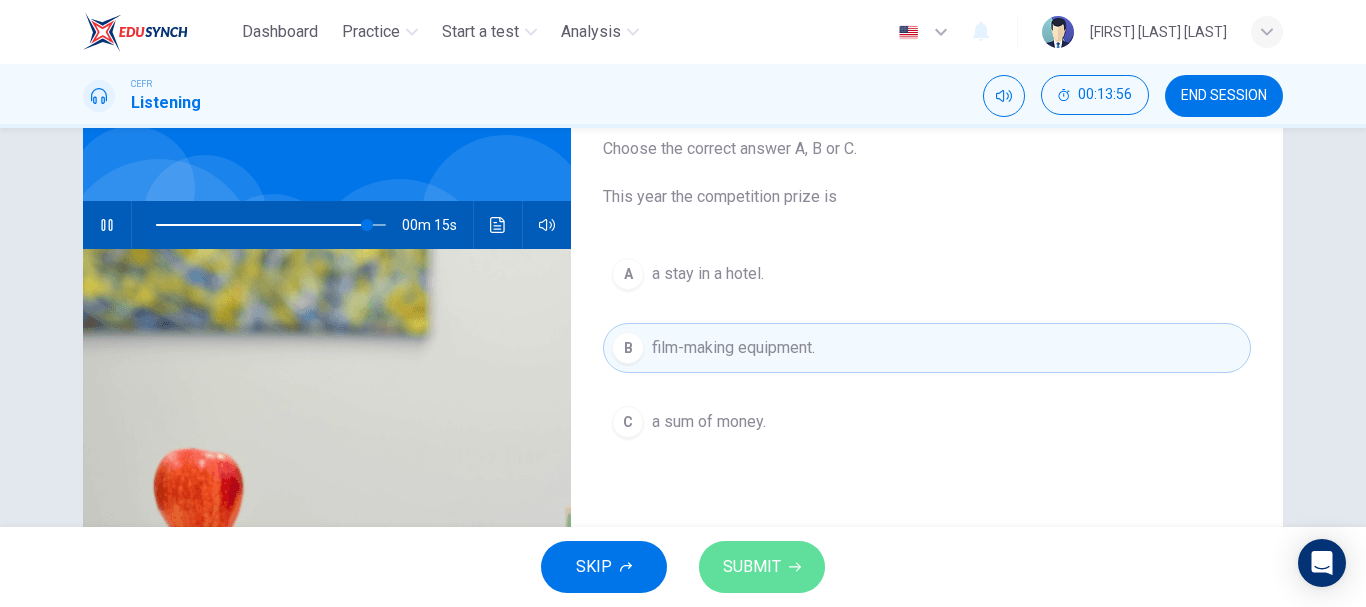 click on "SUBMIT" at bounding box center [752, 567] 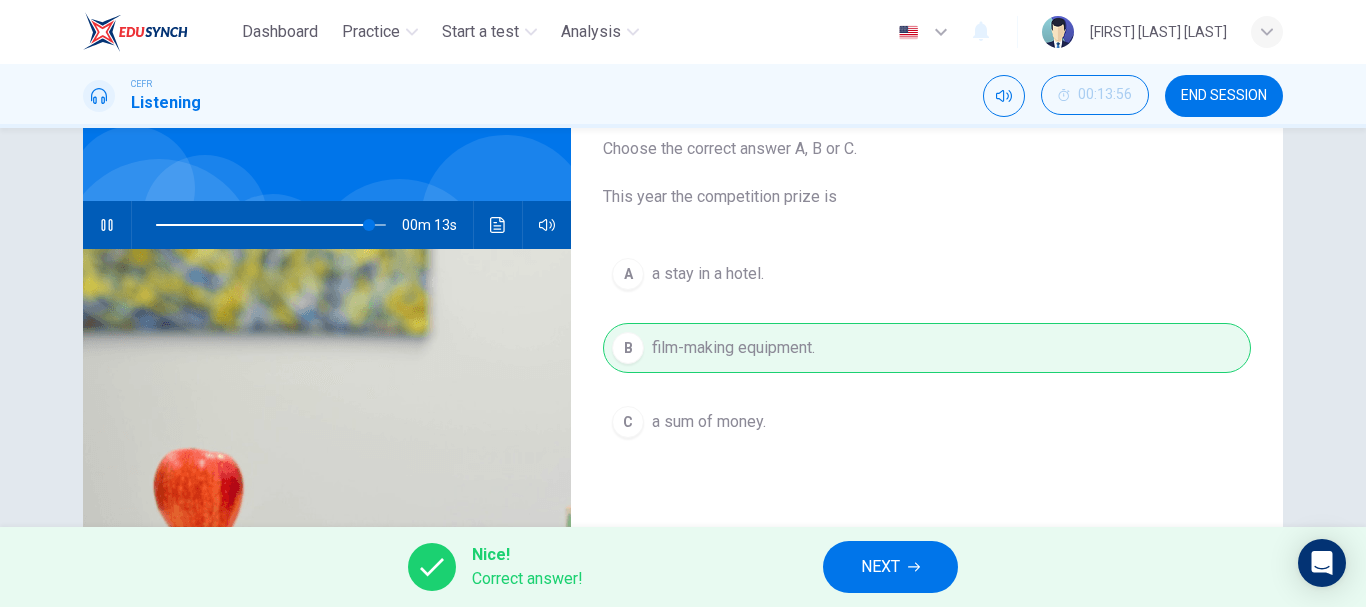 click on "NEXT" at bounding box center (880, 567) 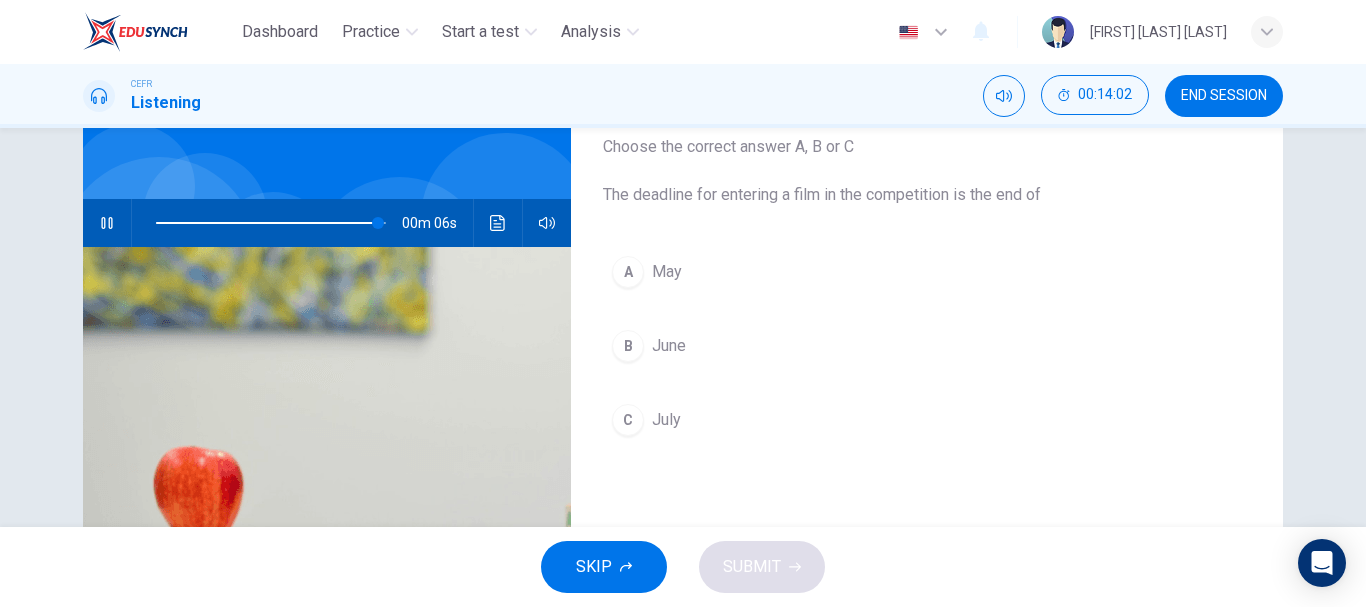 scroll, scrollTop: 130, scrollLeft: 0, axis: vertical 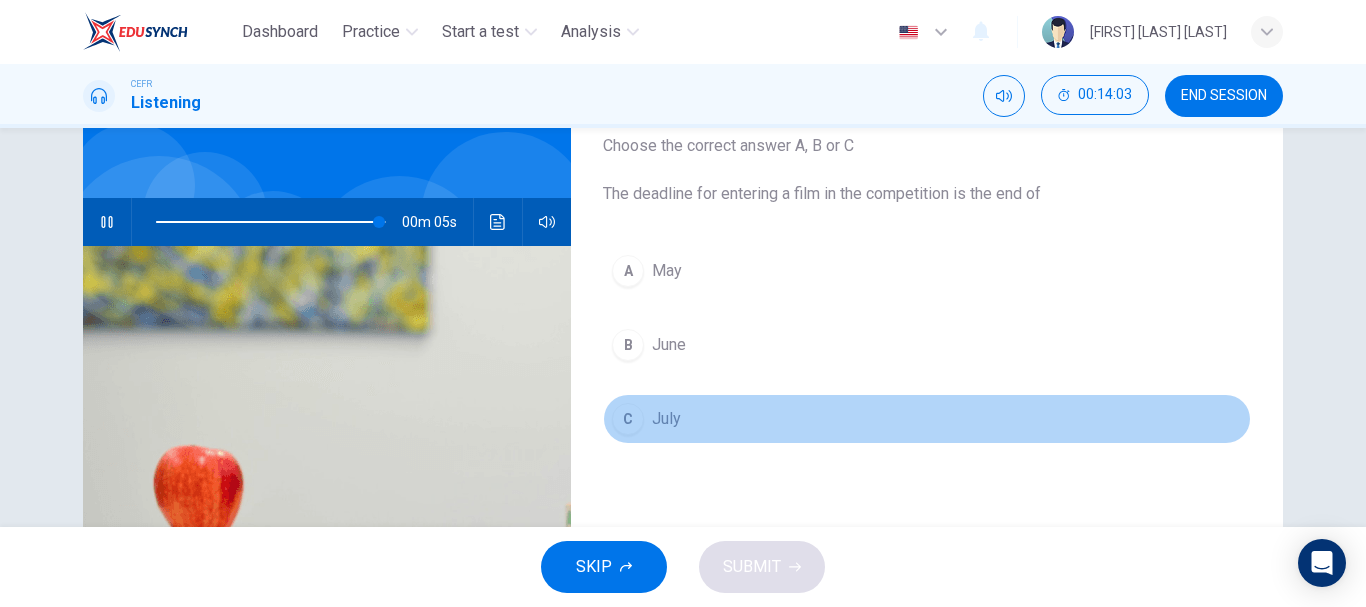 click on "July" at bounding box center [667, 271] 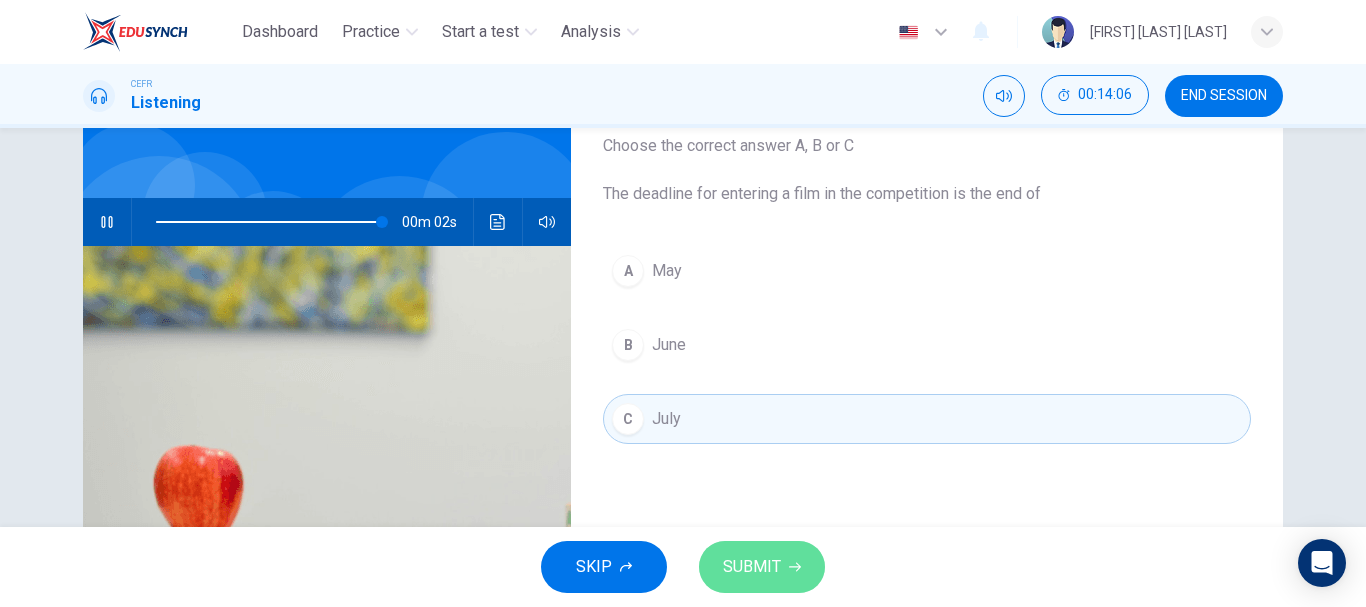 click on "SUBMIT" at bounding box center [752, 567] 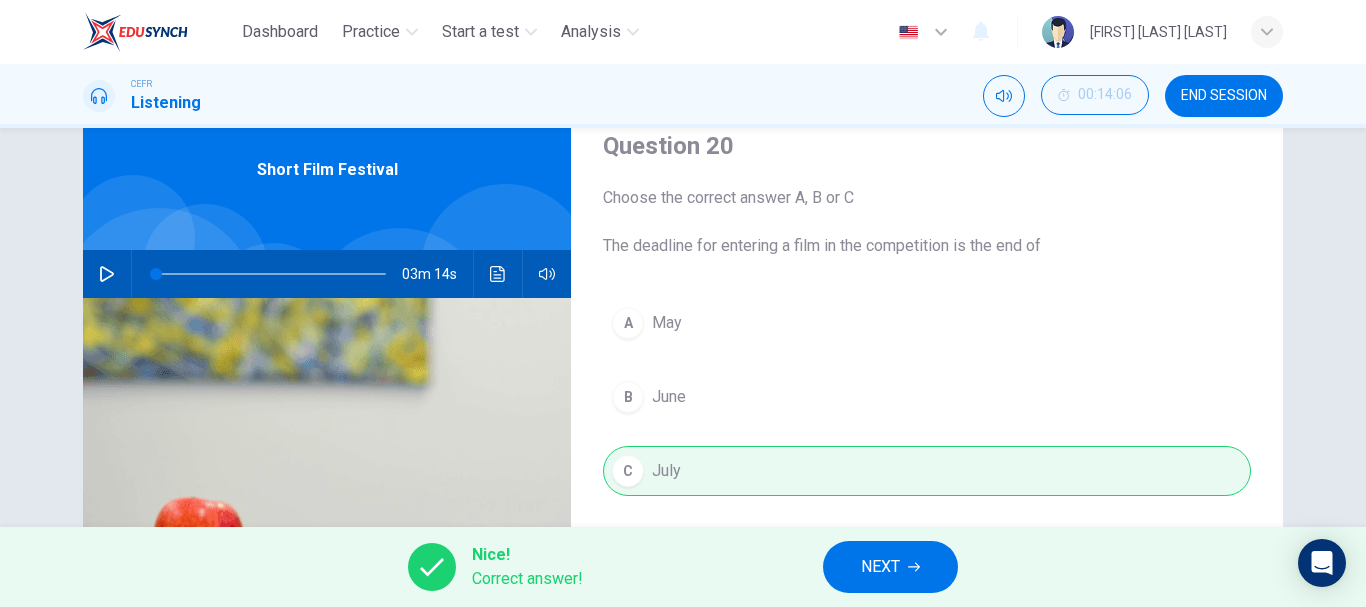 scroll, scrollTop: 71, scrollLeft: 0, axis: vertical 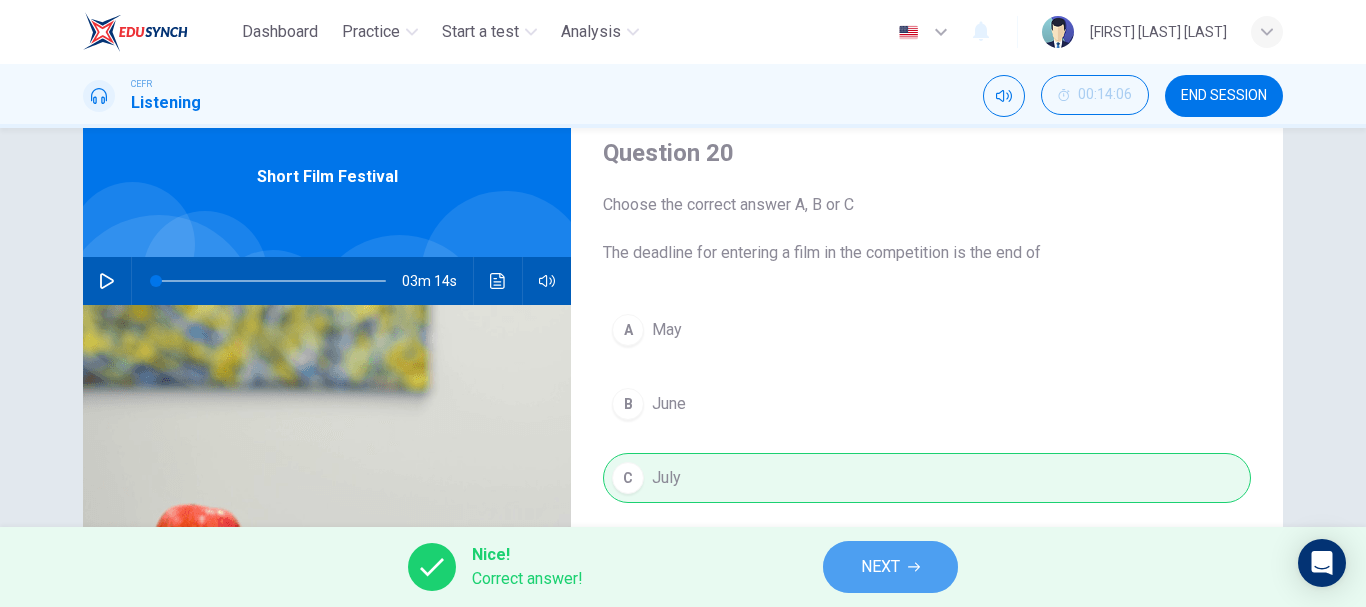click on "NEXT" at bounding box center (880, 567) 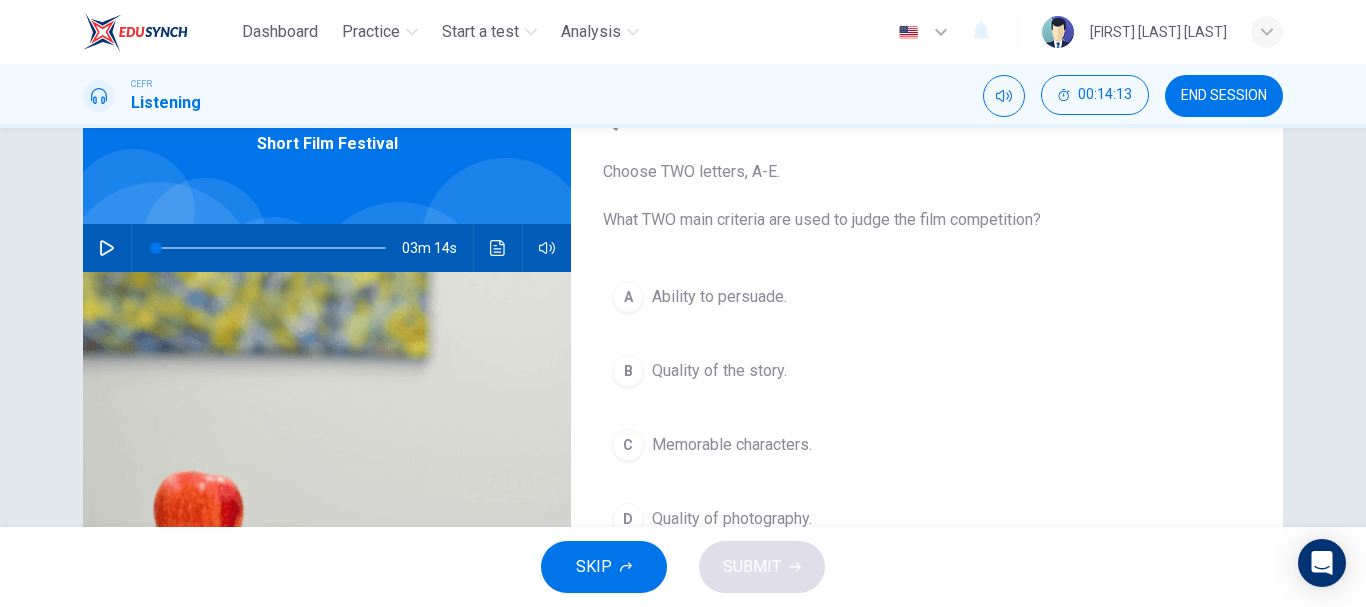 scroll, scrollTop: 0, scrollLeft: 0, axis: both 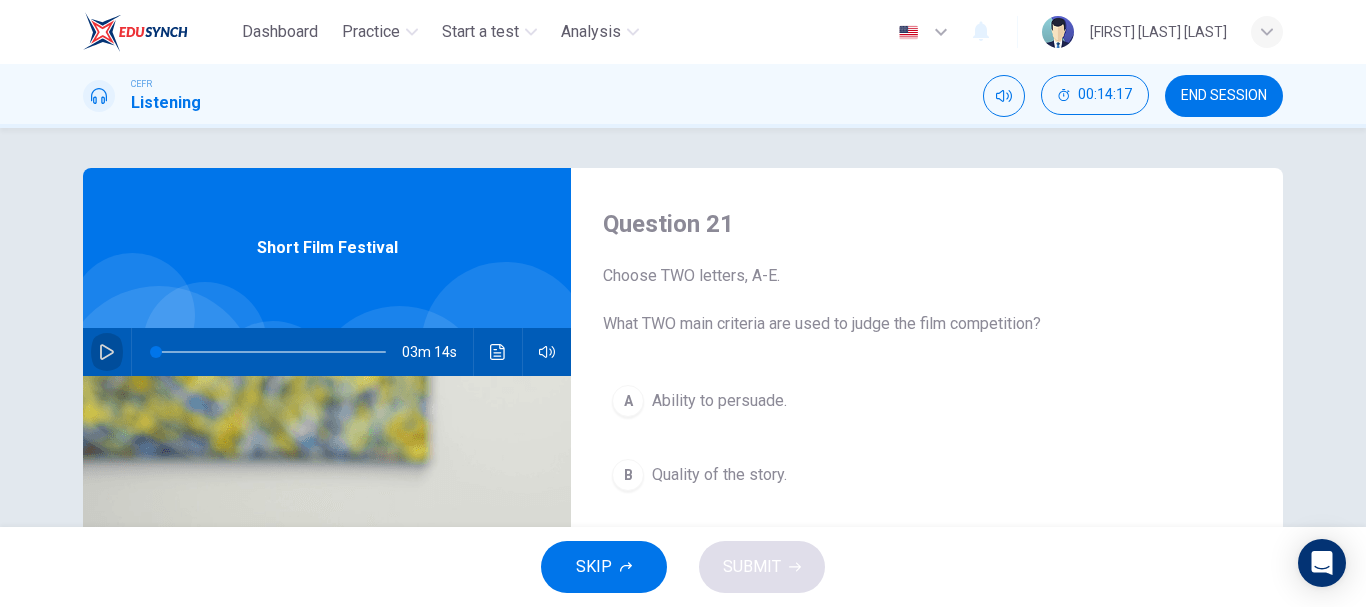 click at bounding box center (107, 352) 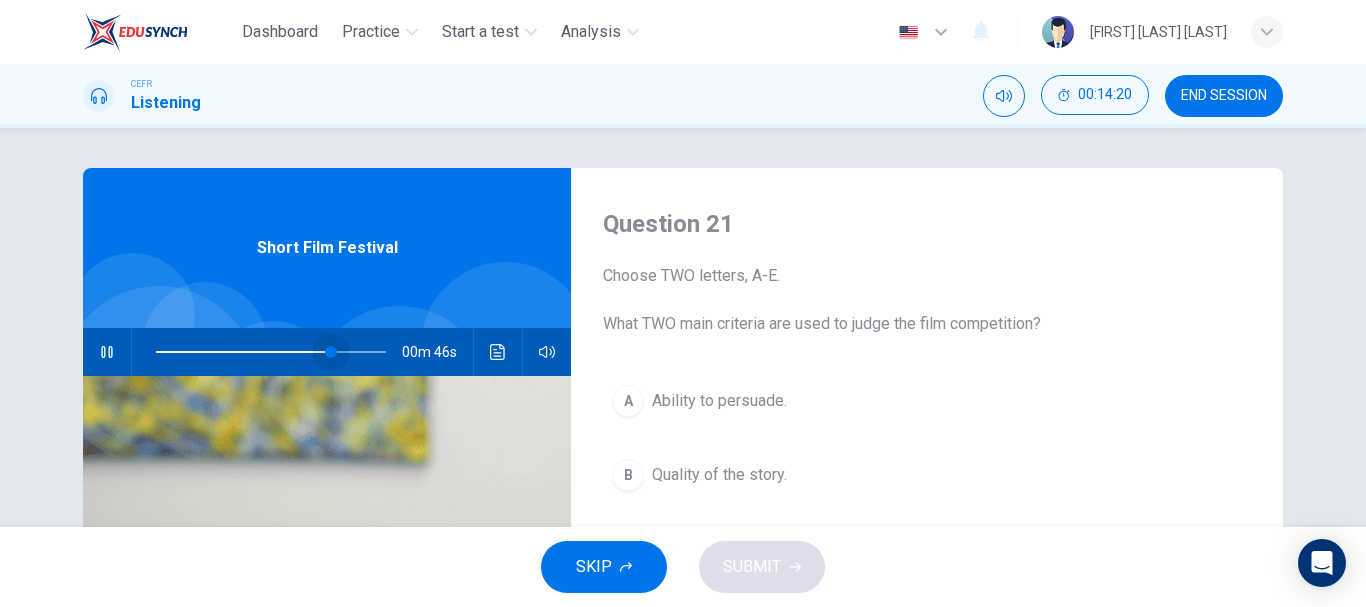 drag, startPoint x: 155, startPoint y: 349, endPoint x: 323, endPoint y: 389, distance: 172.69626 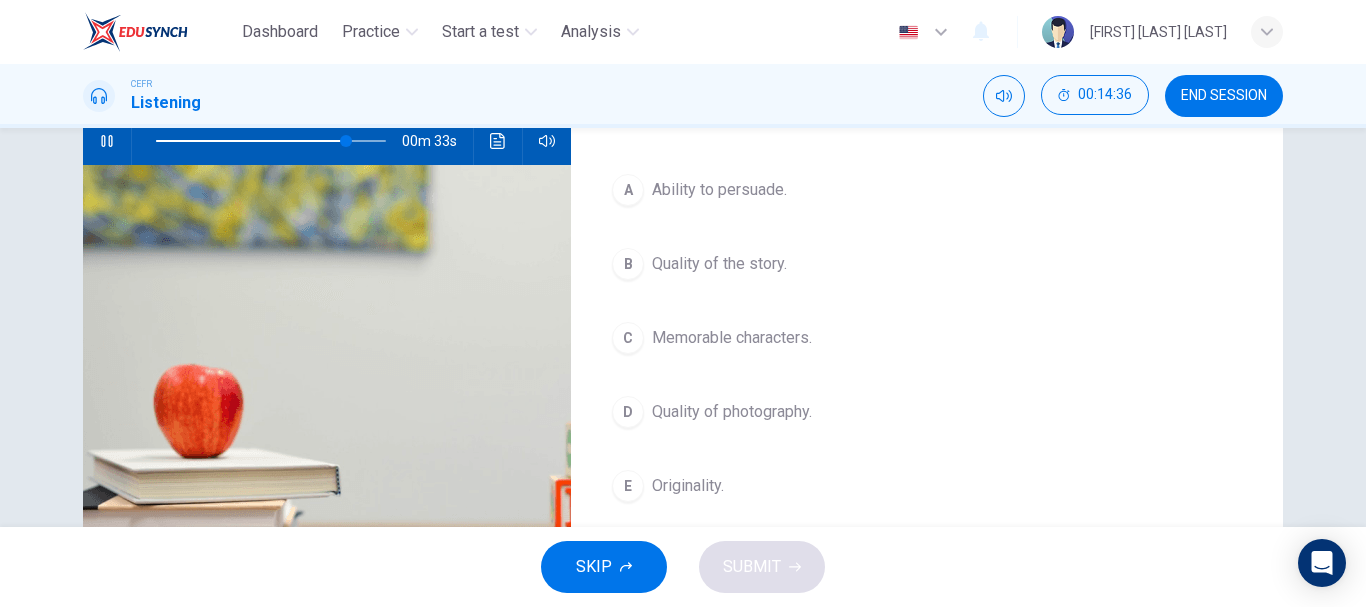 scroll, scrollTop: 217, scrollLeft: 0, axis: vertical 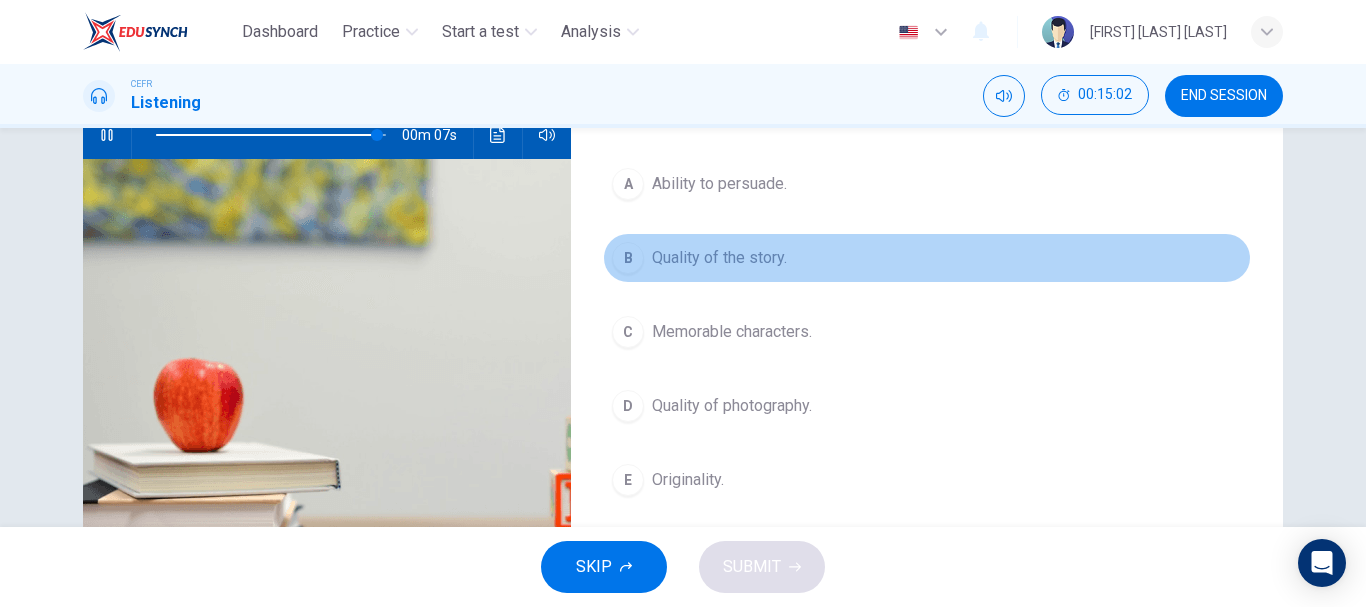 click on "B Quality of the story." at bounding box center [927, 258] 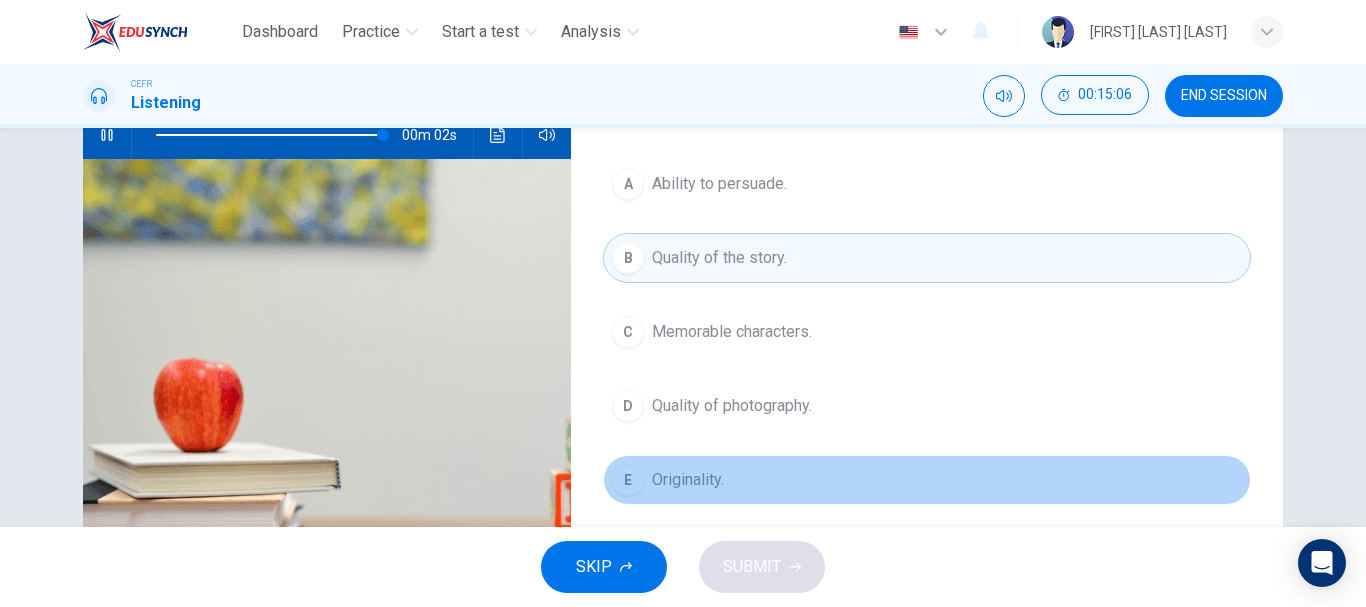 click on "Originality." at bounding box center (719, 184) 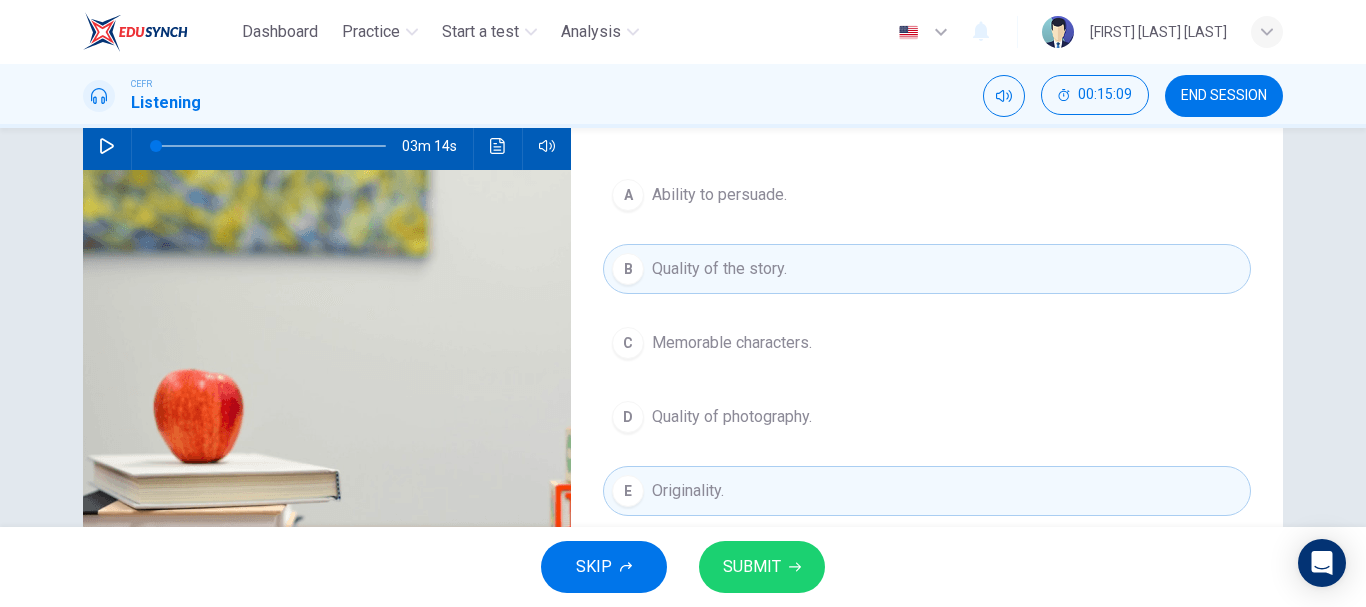 scroll, scrollTop: 232, scrollLeft: 0, axis: vertical 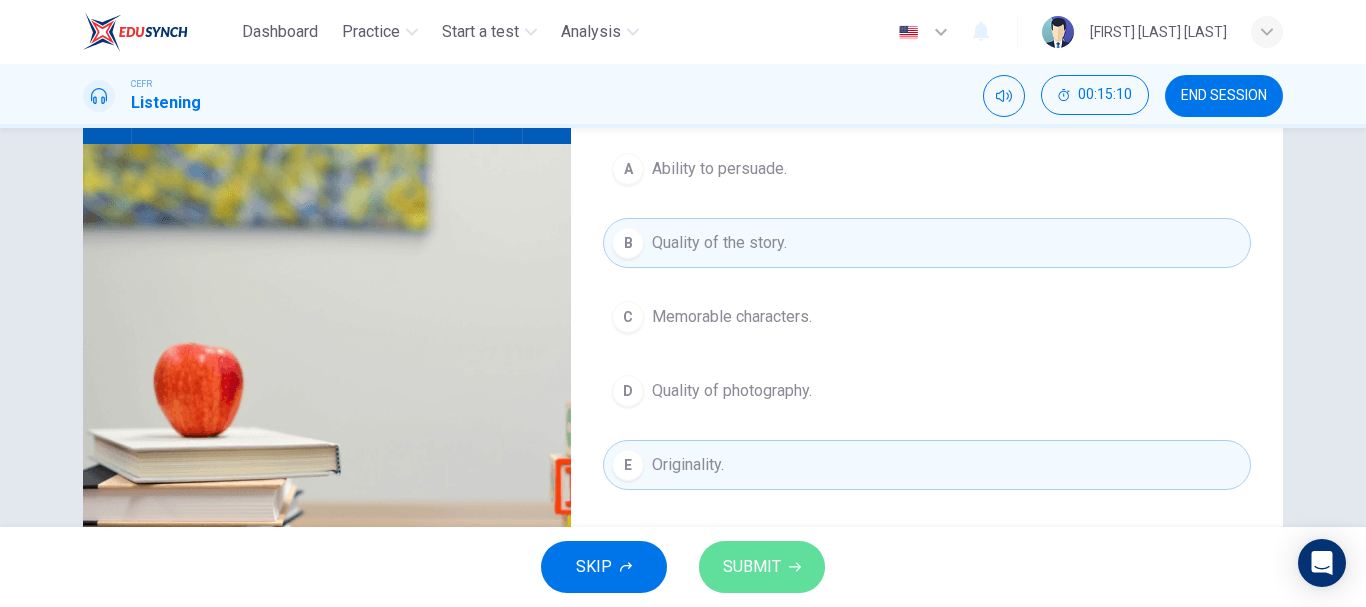 click on "SUBMIT" at bounding box center [762, 567] 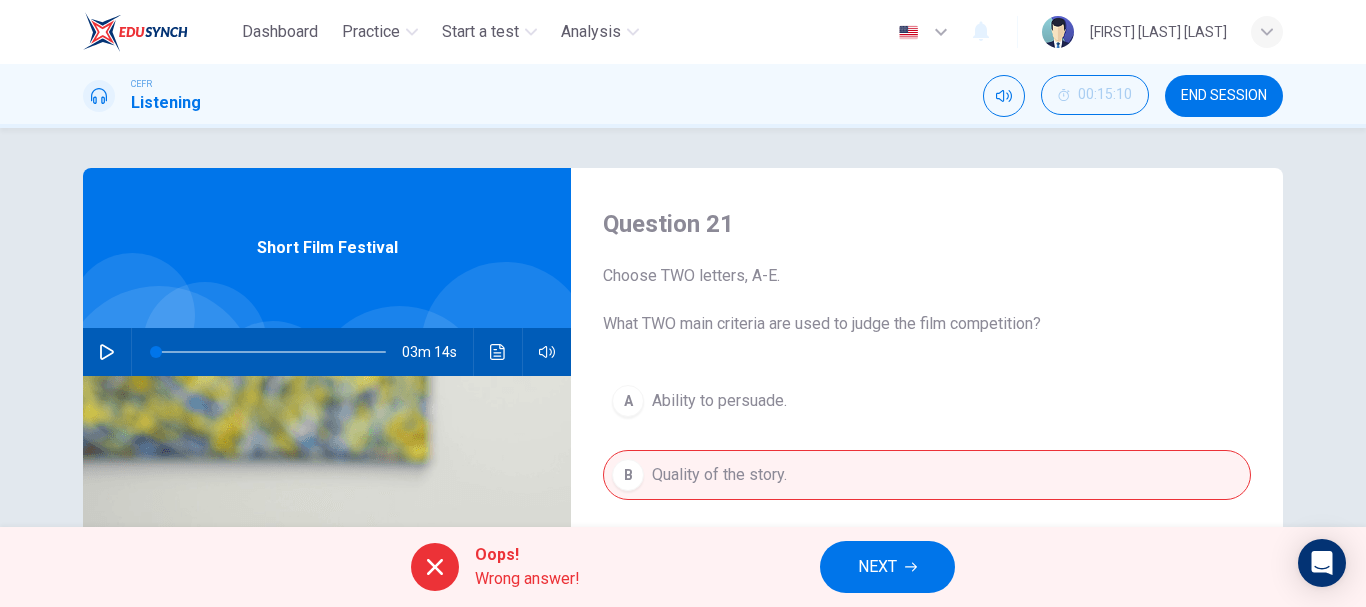 scroll, scrollTop: 100, scrollLeft: 0, axis: vertical 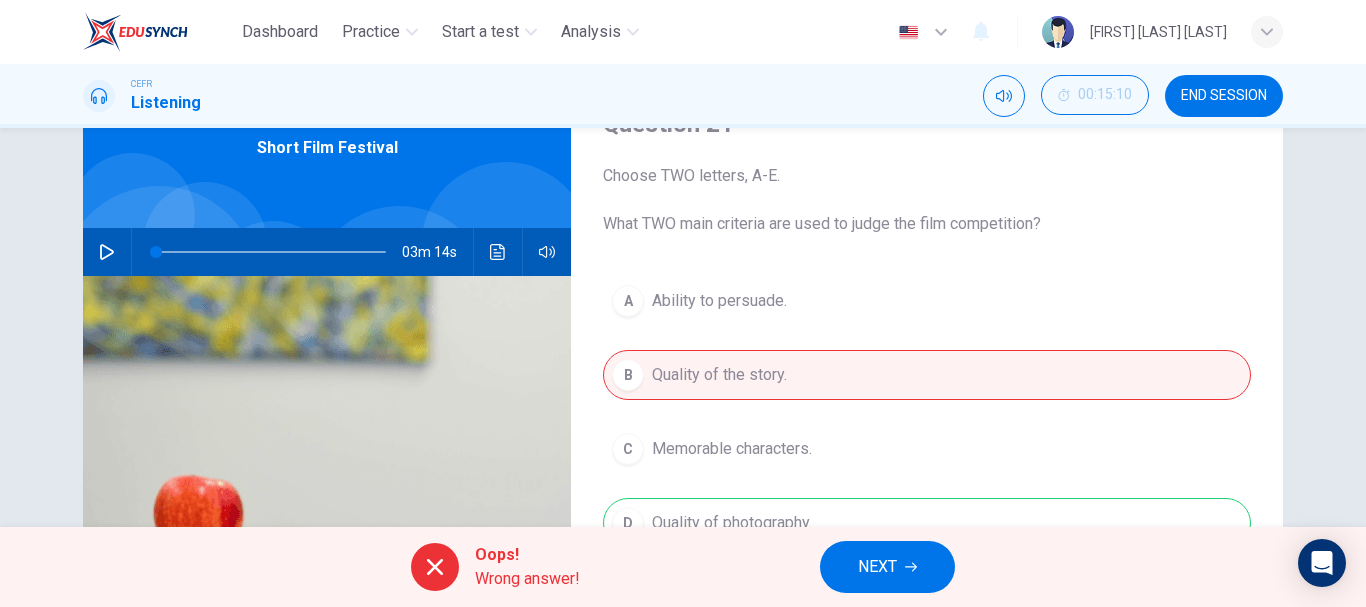 click on "NEXT" at bounding box center [877, 567] 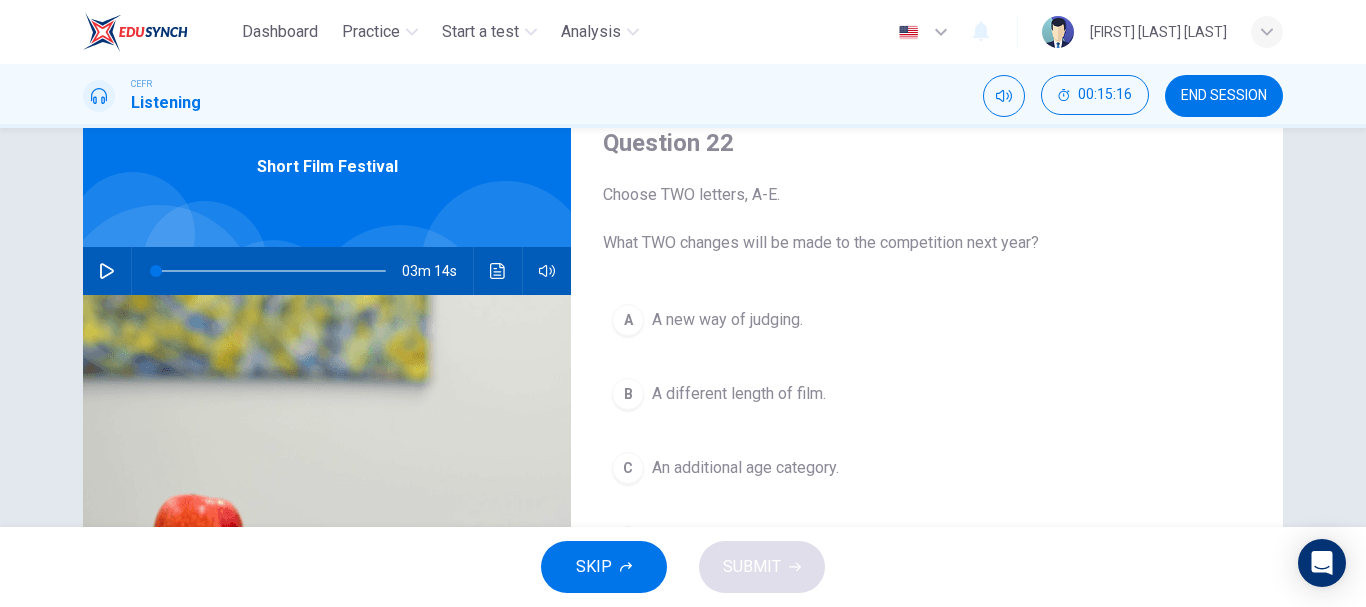 scroll, scrollTop: 76, scrollLeft: 0, axis: vertical 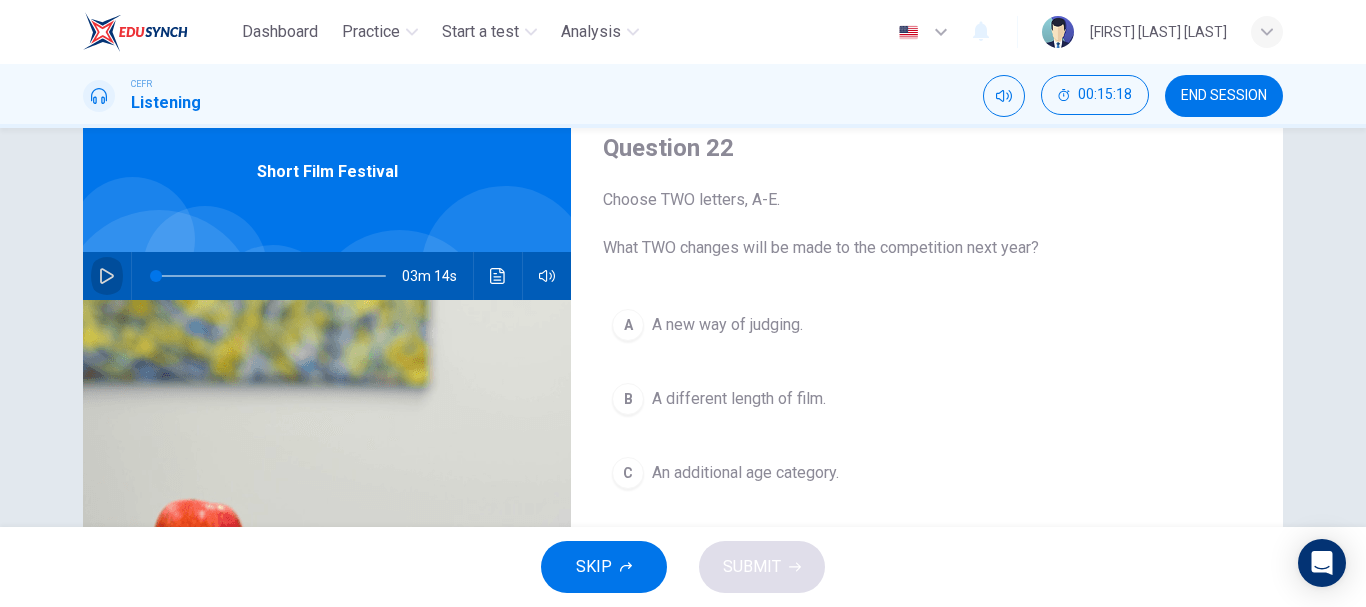 click at bounding box center [107, 276] 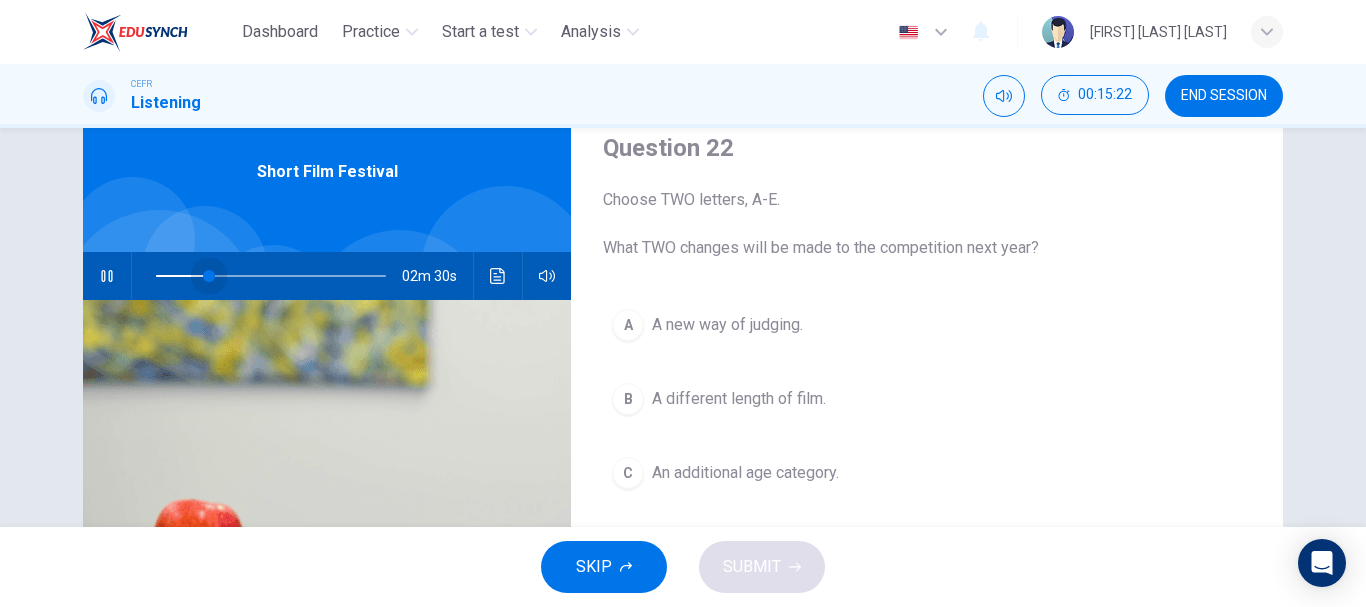 drag, startPoint x: 158, startPoint y: 277, endPoint x: 203, endPoint y: 285, distance: 45.705578 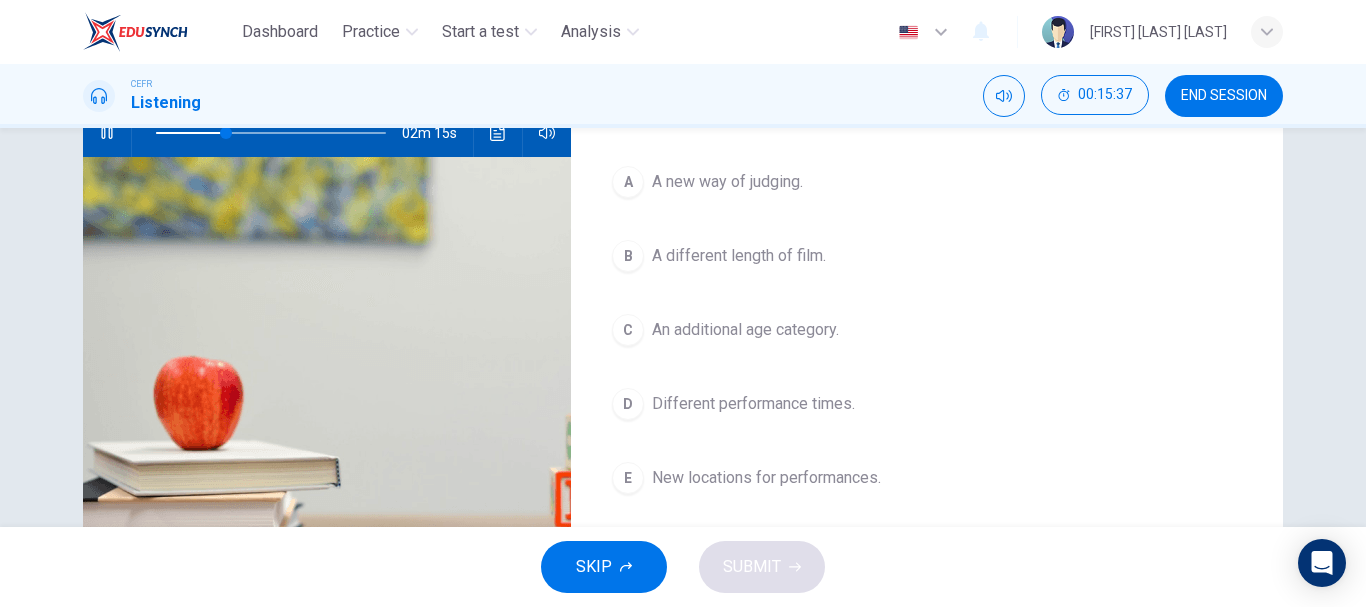 scroll, scrollTop: 212, scrollLeft: 0, axis: vertical 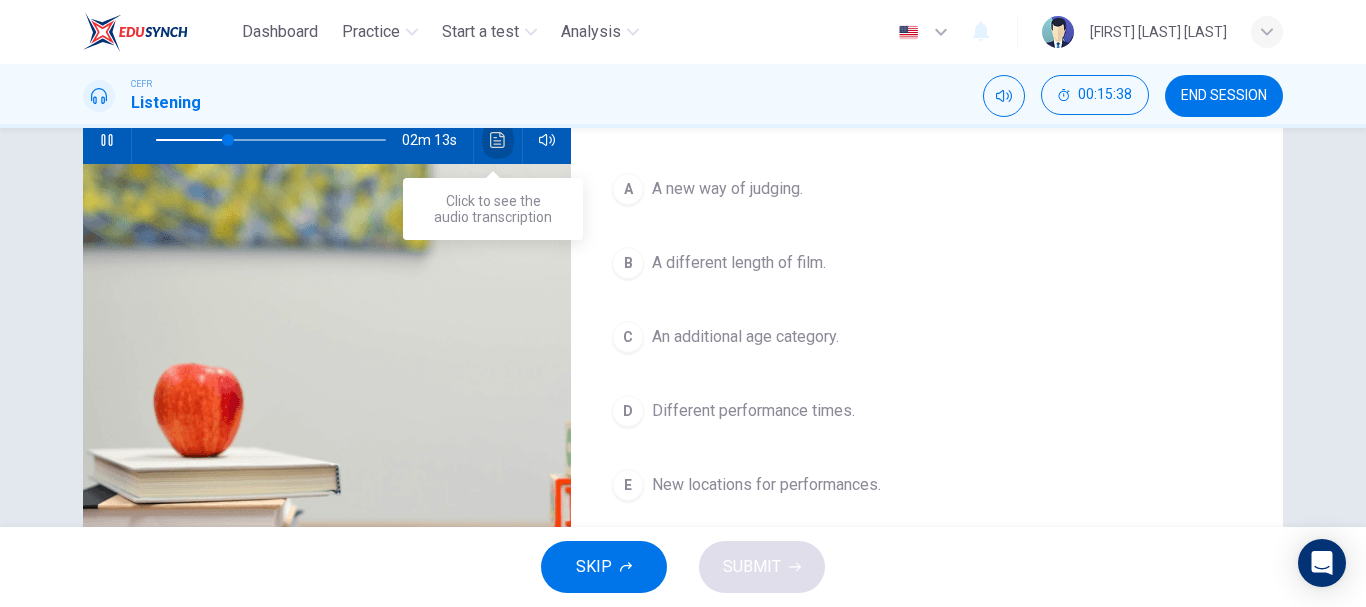 click at bounding box center (498, 140) 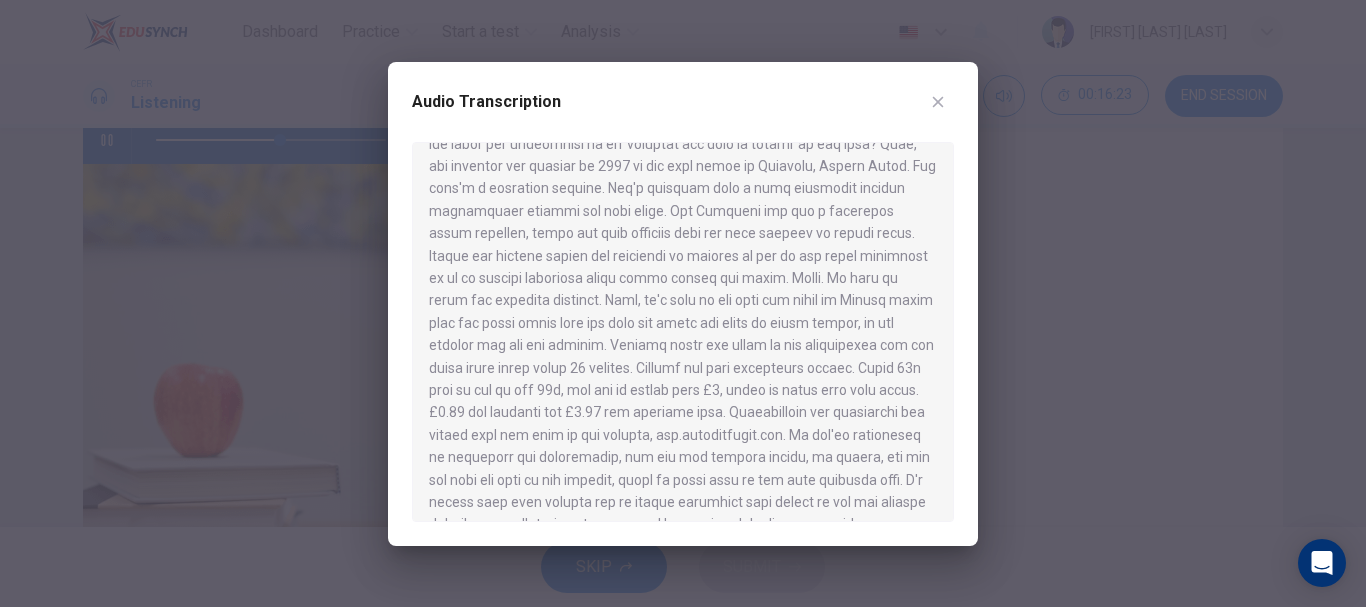 scroll, scrollTop: 0, scrollLeft: 0, axis: both 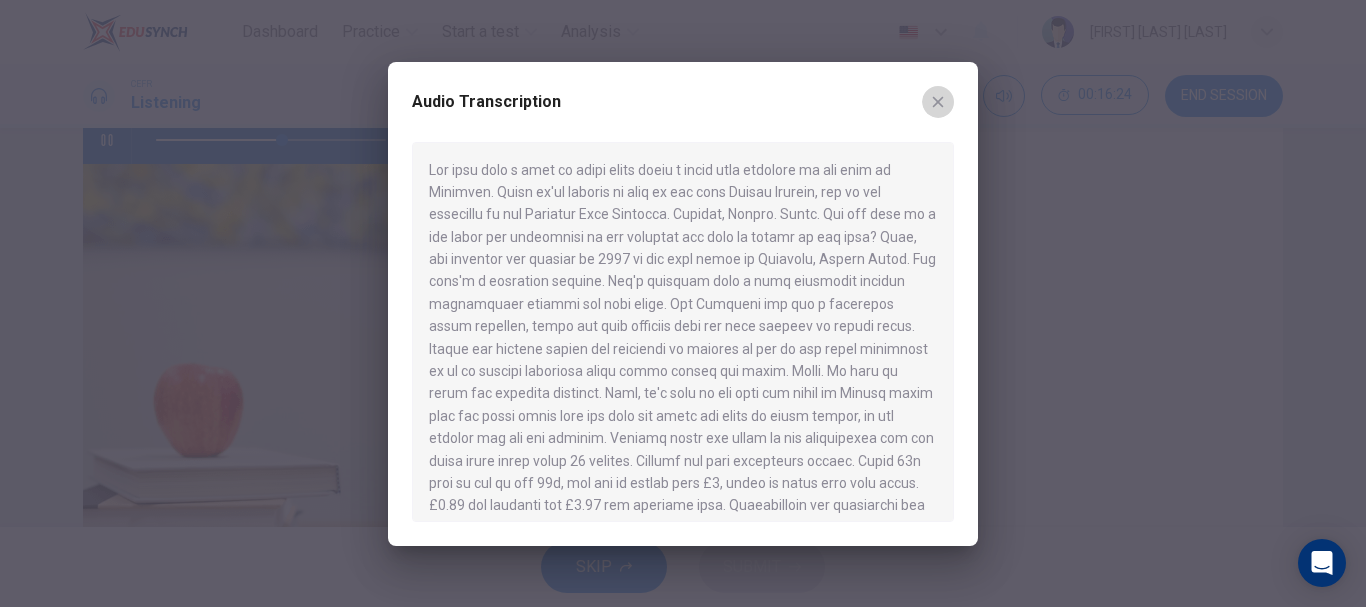 click at bounding box center [938, 102] 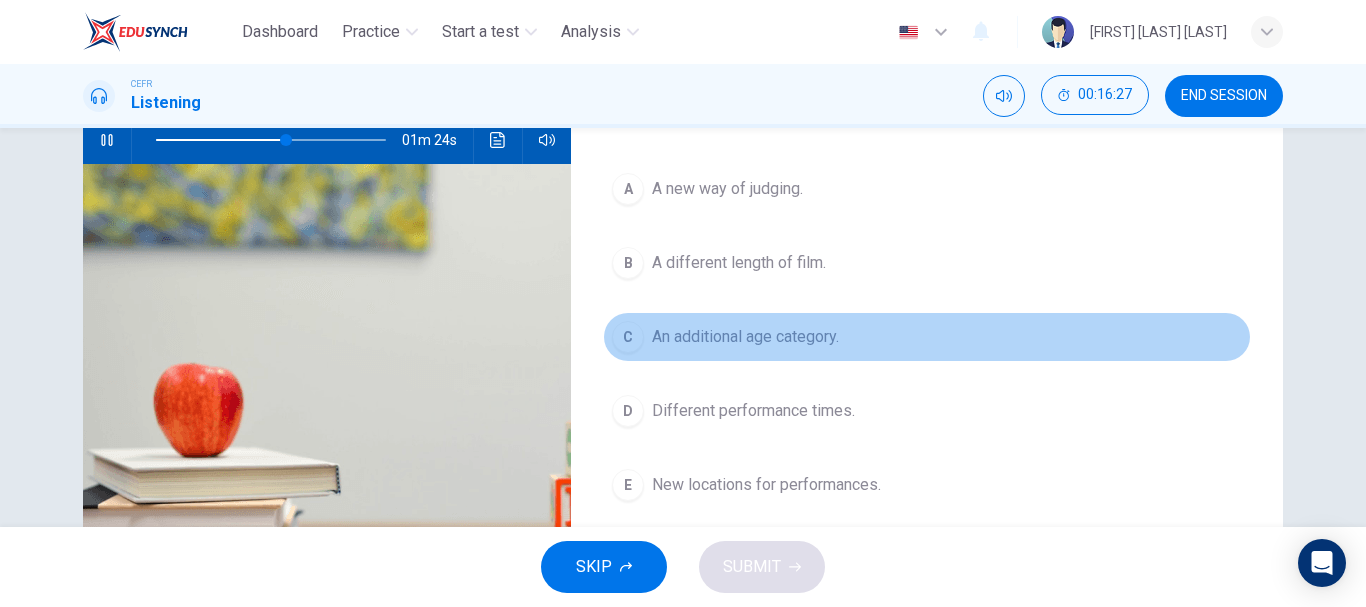 click on "An additional age category." at bounding box center (727, 189) 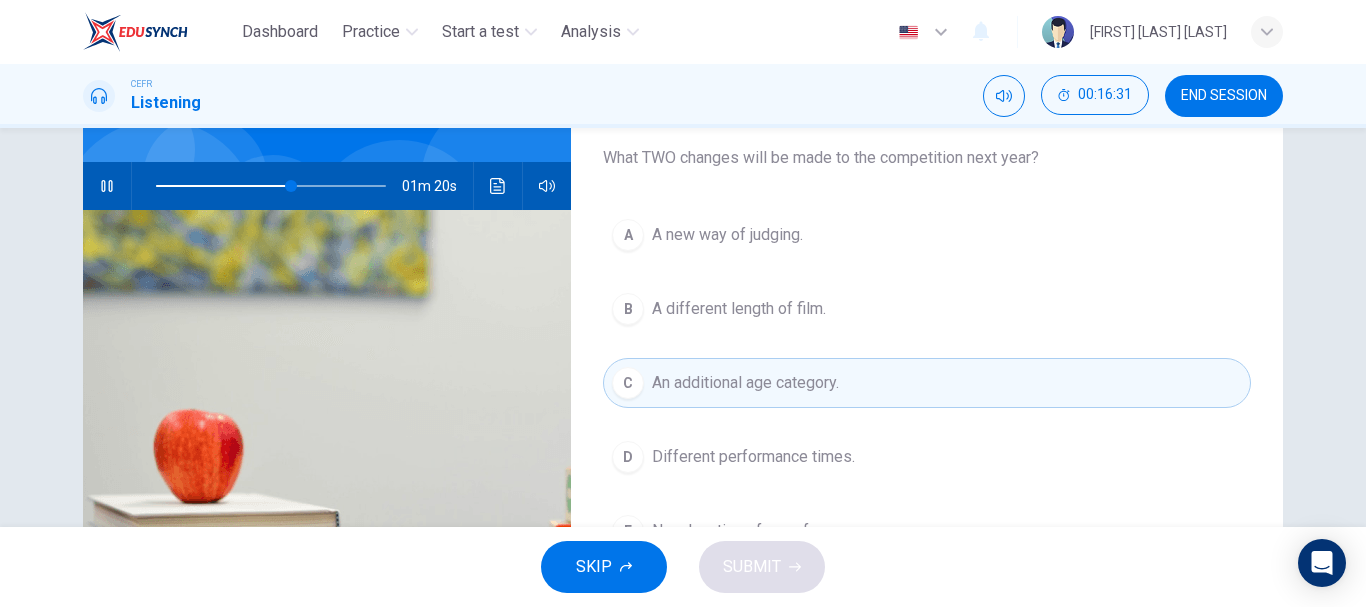 scroll, scrollTop: 149, scrollLeft: 0, axis: vertical 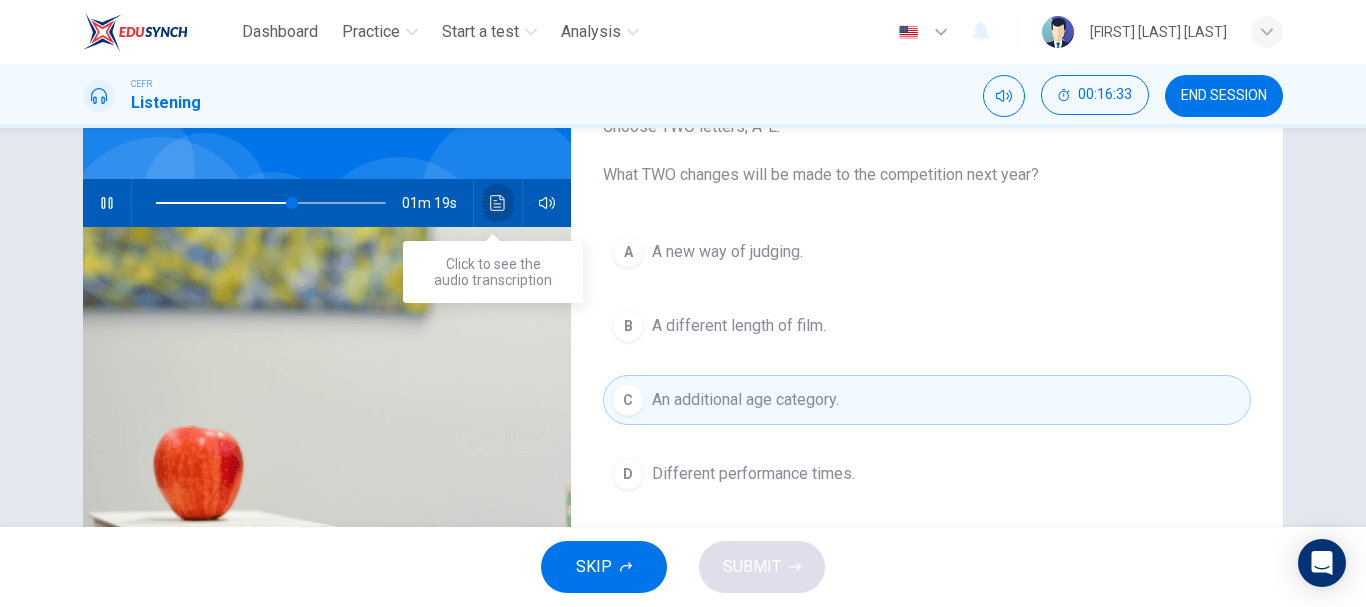 click at bounding box center (498, 203) 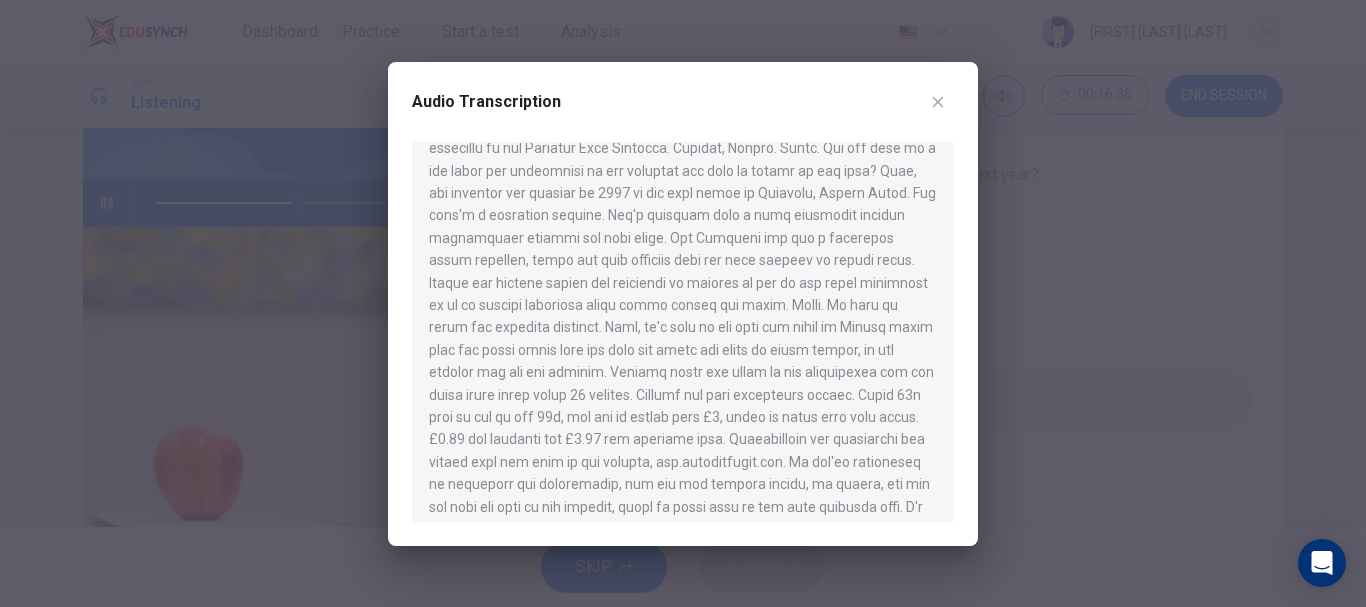 scroll, scrollTop: 68, scrollLeft: 0, axis: vertical 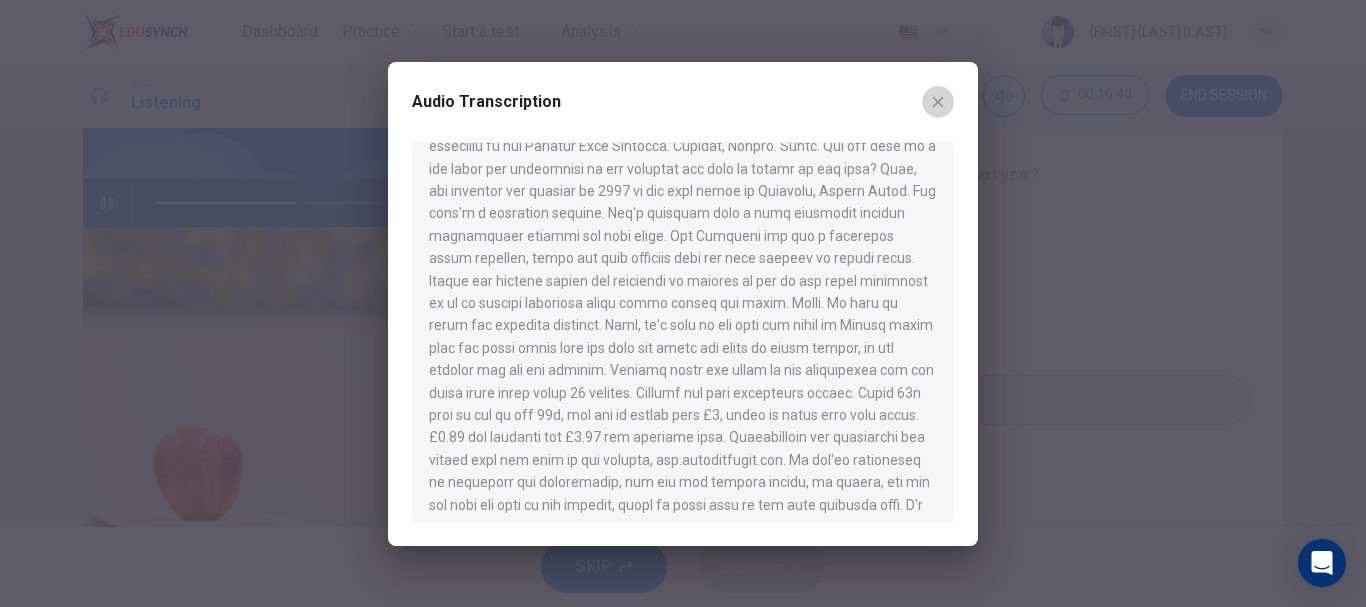 click at bounding box center [938, 102] 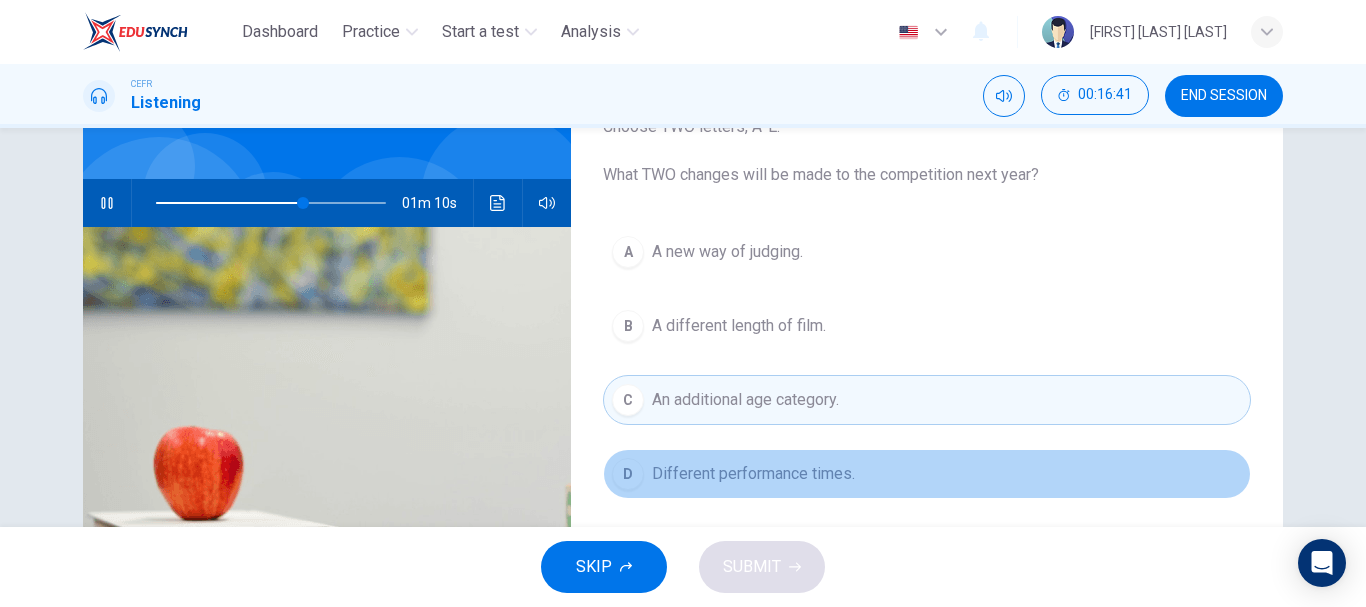 click on "D Different performance times." at bounding box center (927, 474) 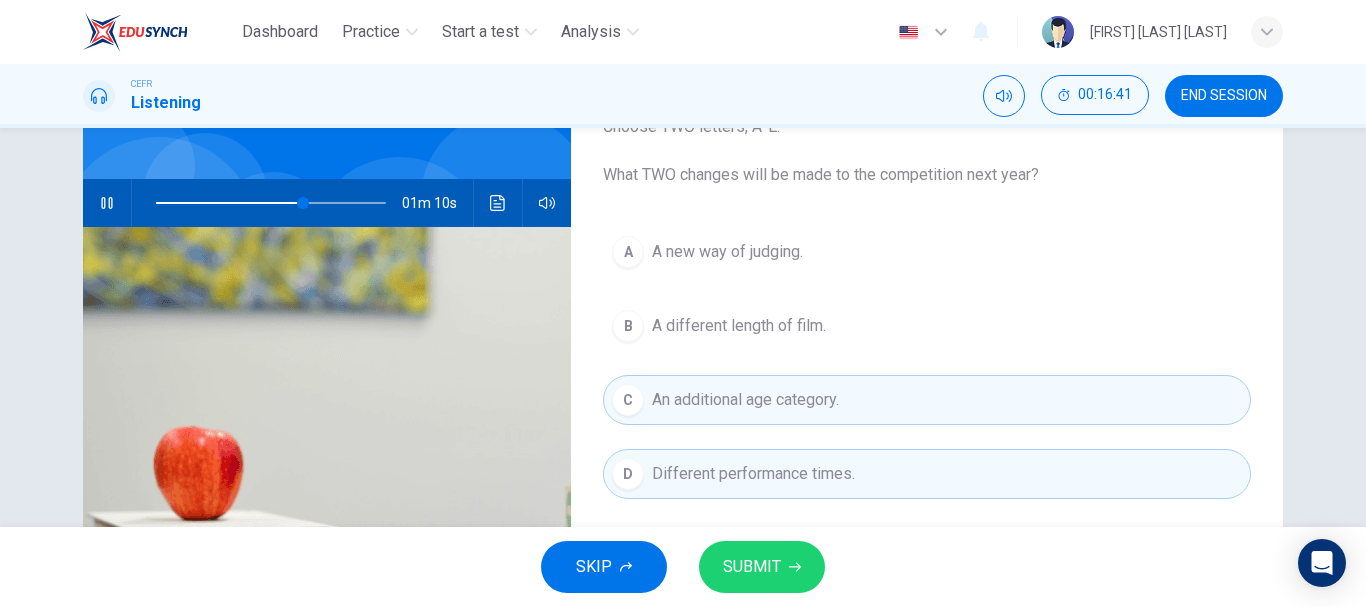 scroll, scrollTop: 229, scrollLeft: 0, axis: vertical 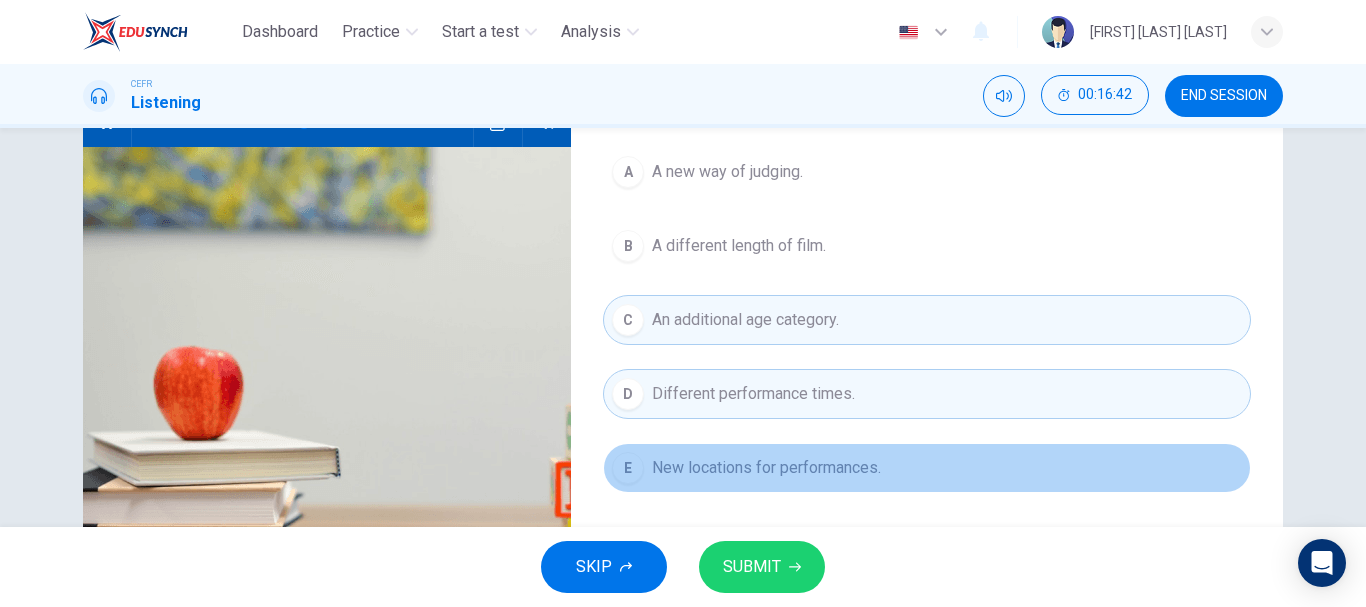 click on "New locations for performances." at bounding box center (727, 172) 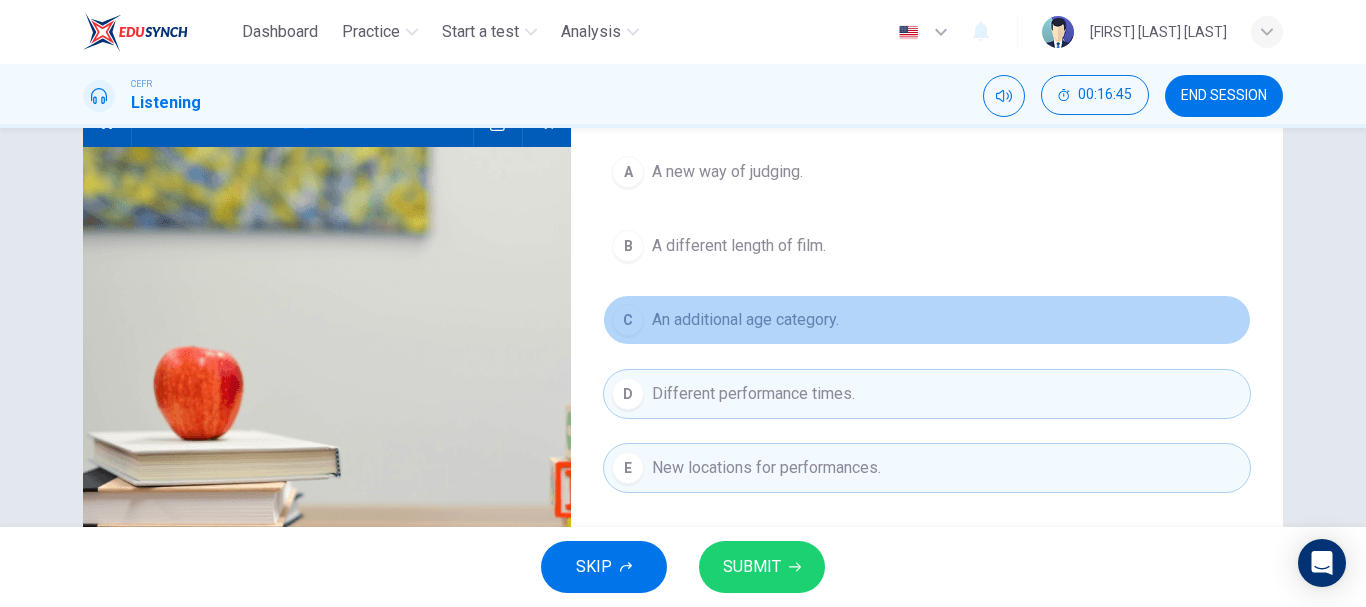 click on "An additional age category." at bounding box center (727, 172) 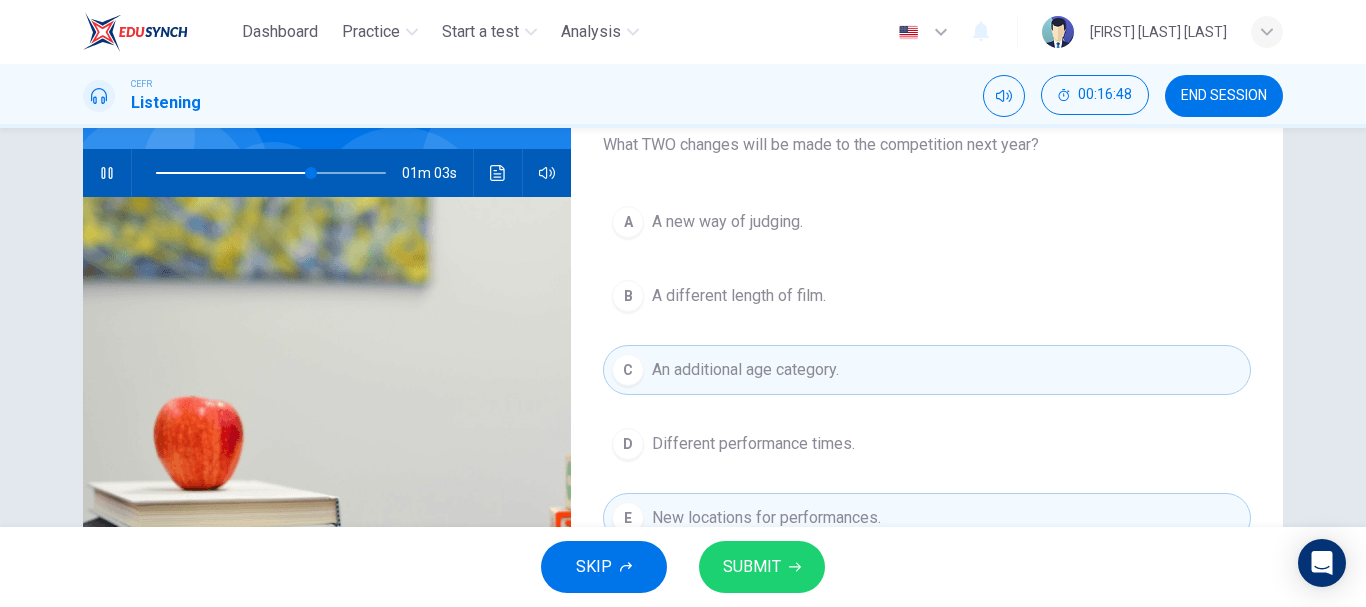 scroll, scrollTop: 178, scrollLeft: 0, axis: vertical 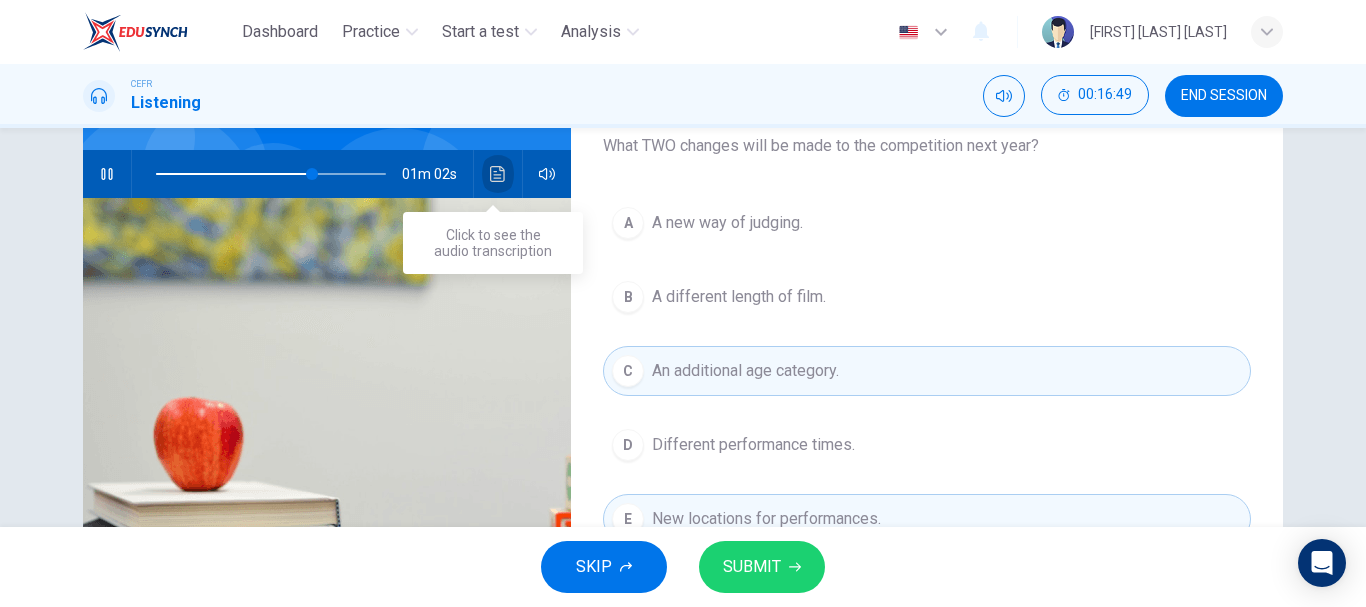 click at bounding box center [498, 174] 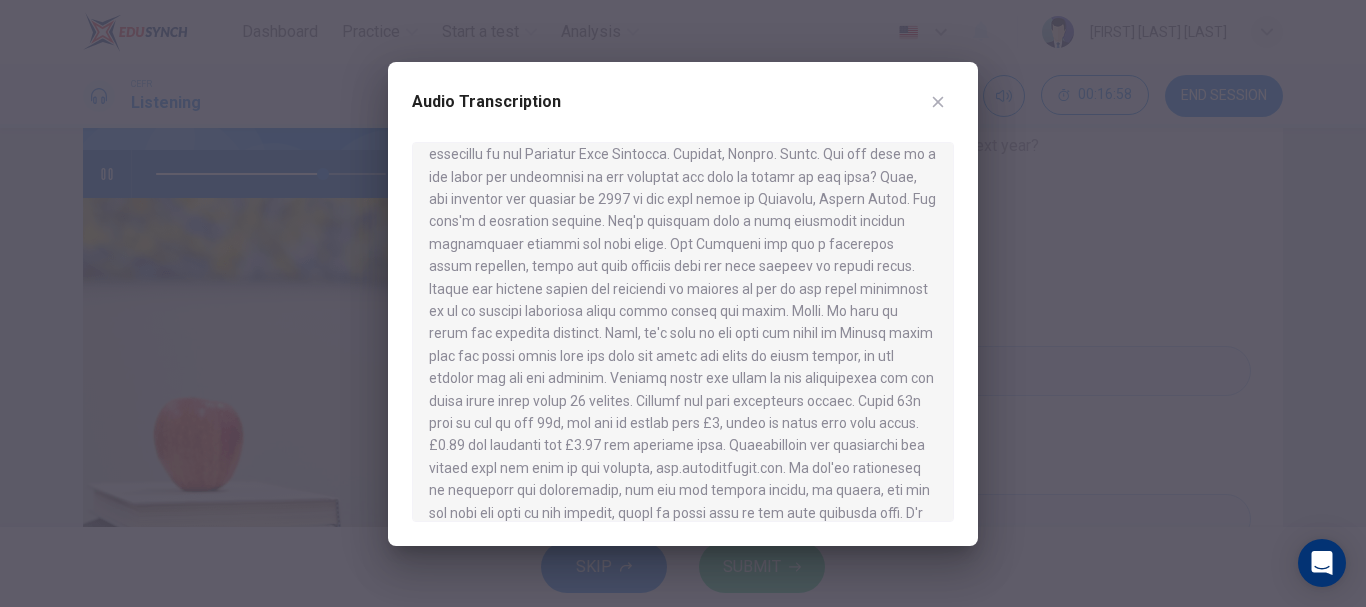 scroll, scrollTop: 61, scrollLeft: 0, axis: vertical 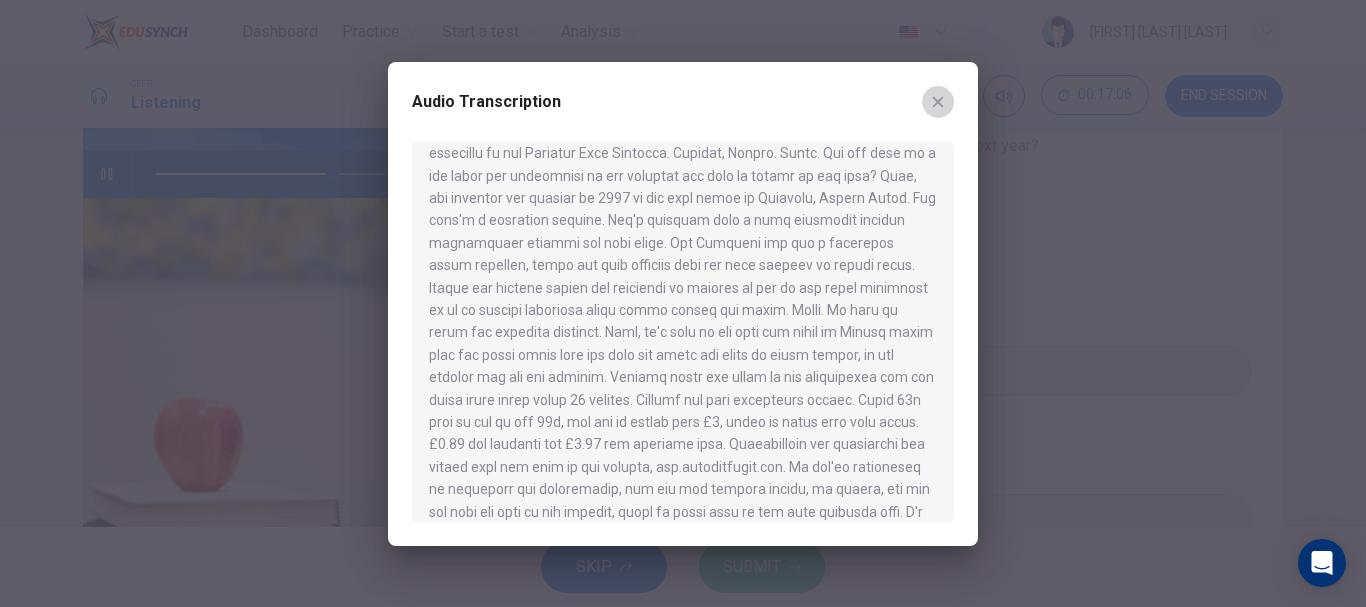click at bounding box center (938, 102) 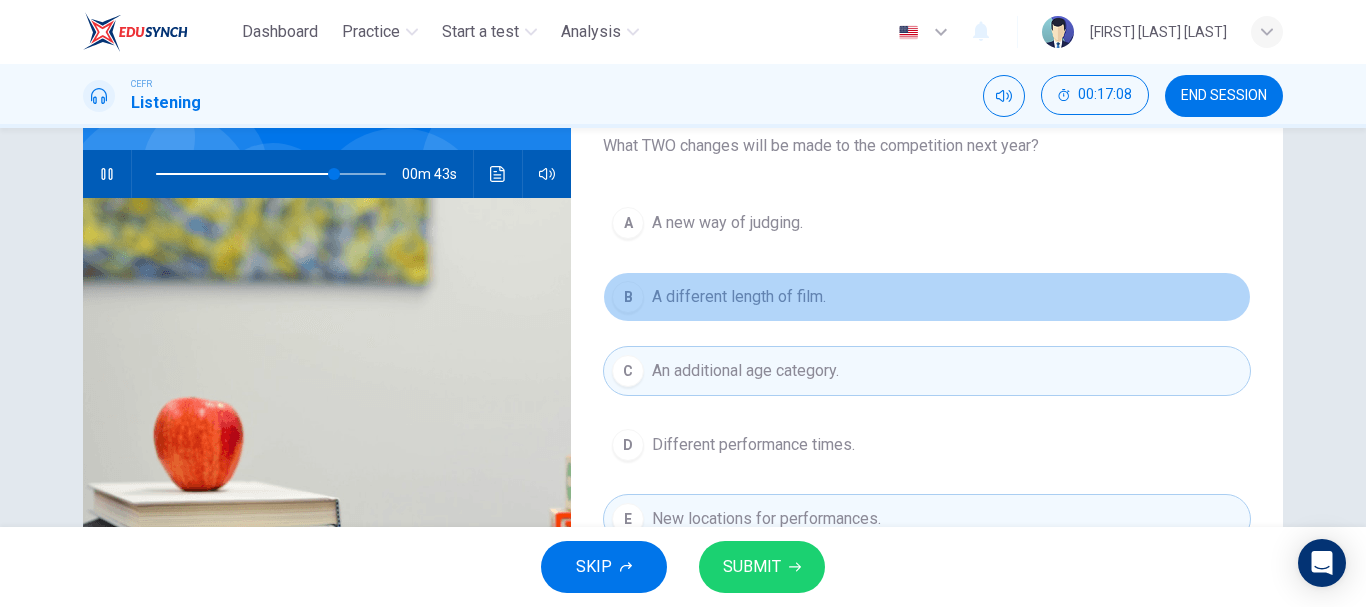 click on "A different length of film." at bounding box center (727, 223) 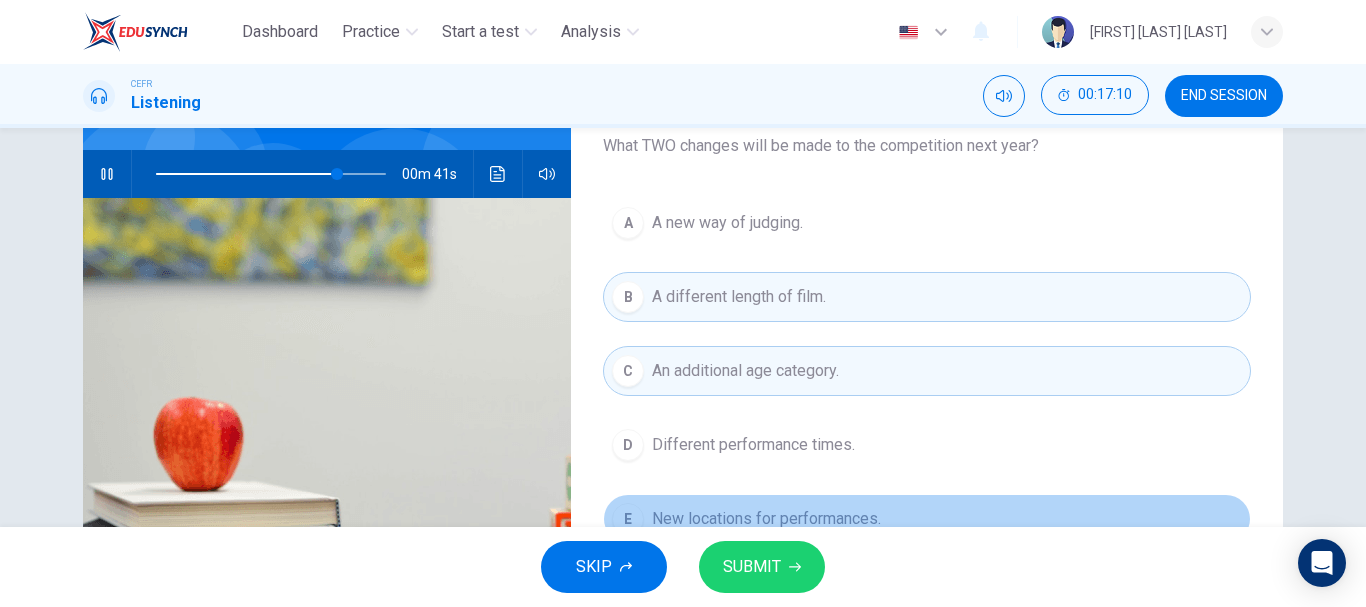 click on "E New locations for performances." at bounding box center [927, 519] 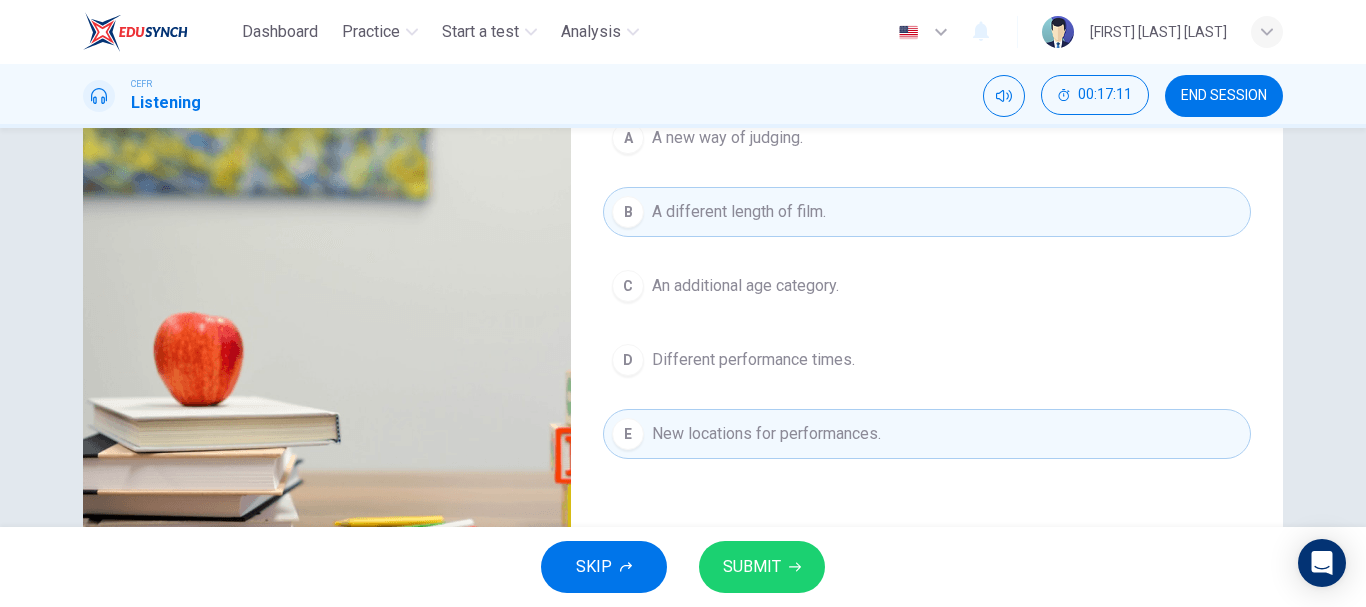 scroll, scrollTop: 286, scrollLeft: 0, axis: vertical 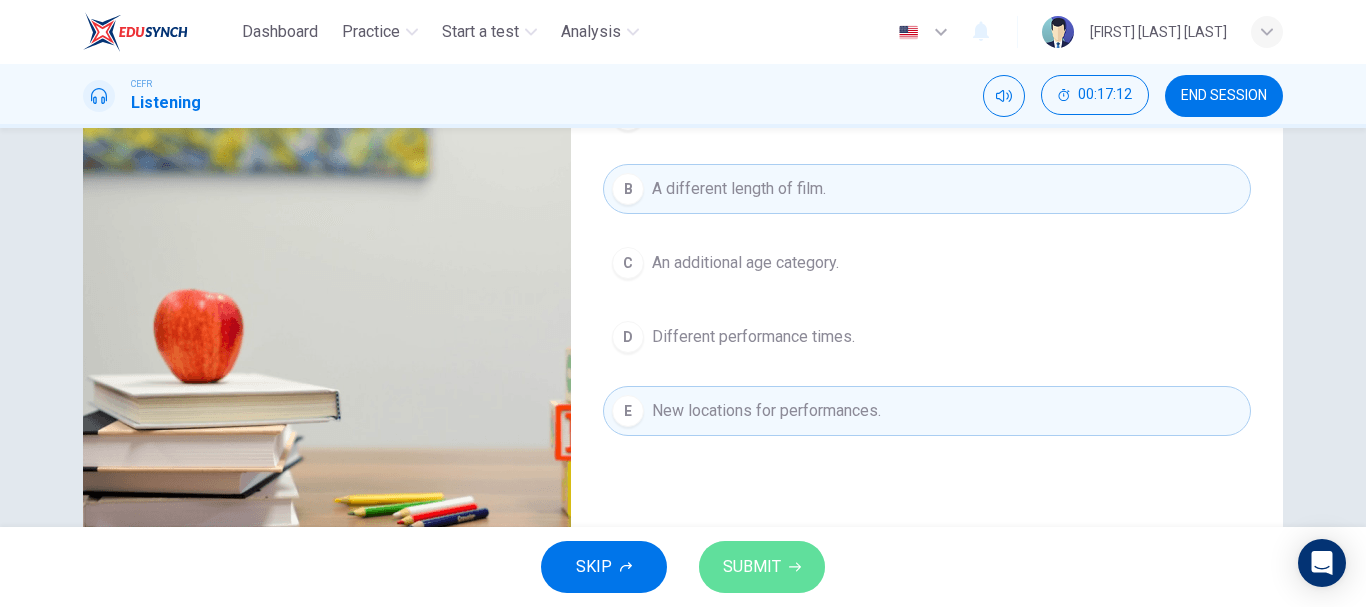 click on "SUBMIT" at bounding box center (752, 567) 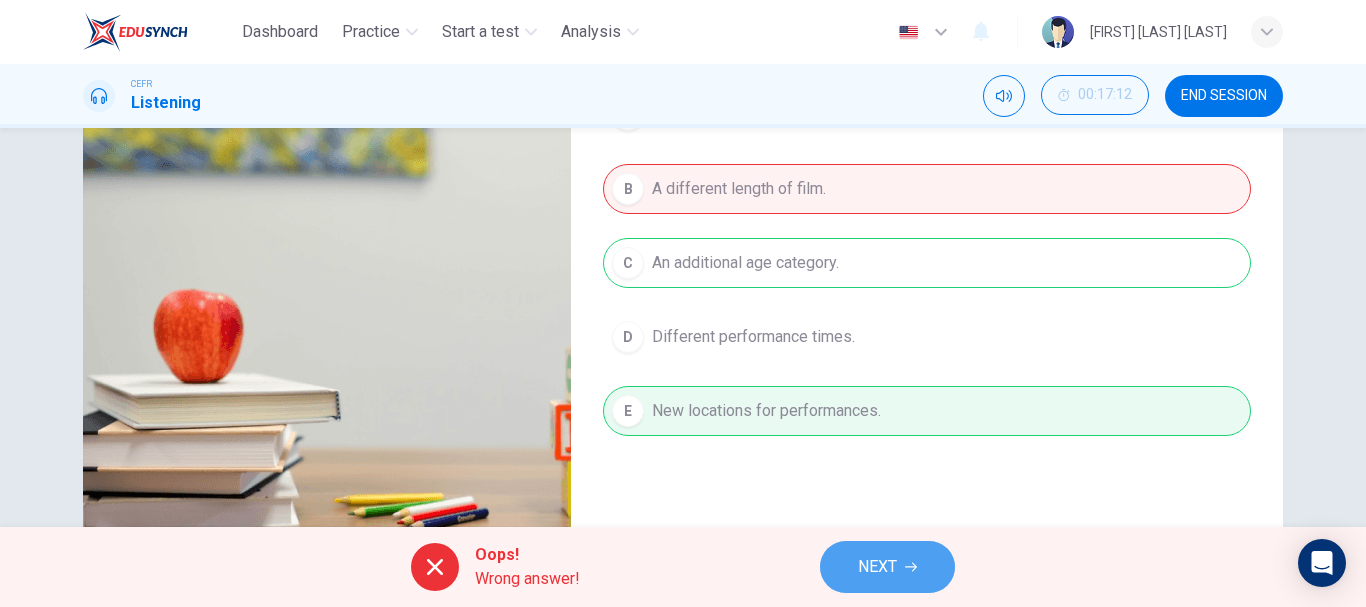 click on "NEXT" at bounding box center (887, 567) 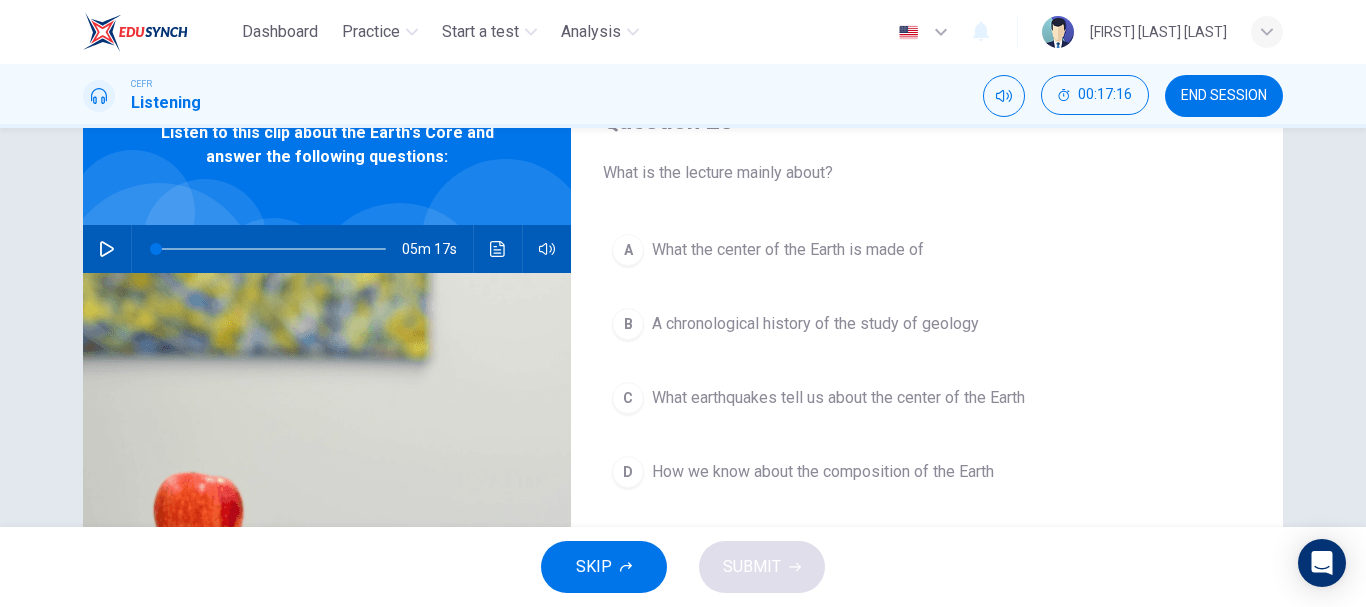 scroll, scrollTop: 104, scrollLeft: 0, axis: vertical 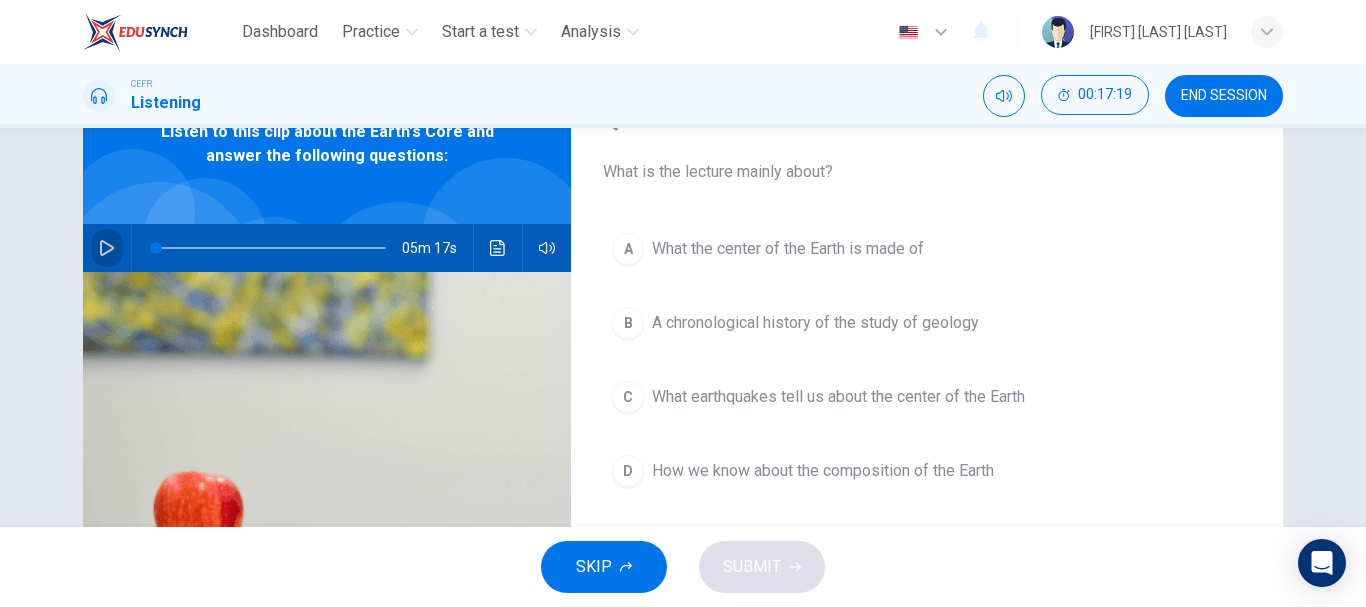drag, startPoint x: 110, startPoint y: 242, endPoint x: 104, endPoint y: 229, distance: 14.3178215 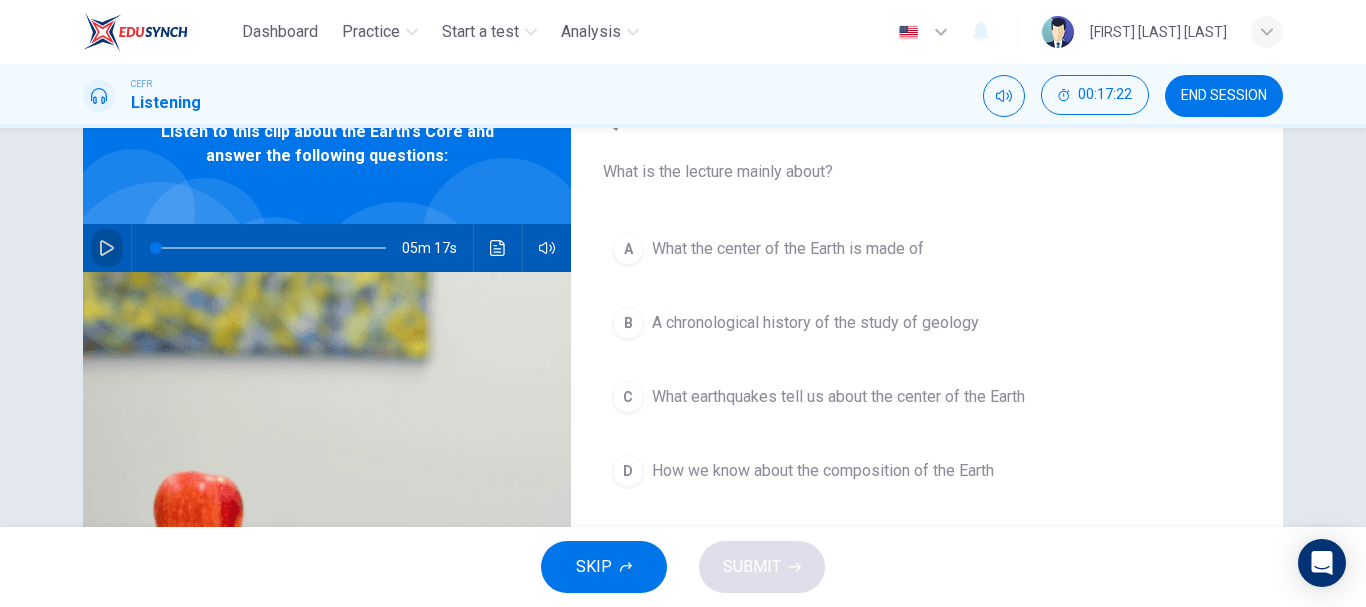 click at bounding box center (107, 248) 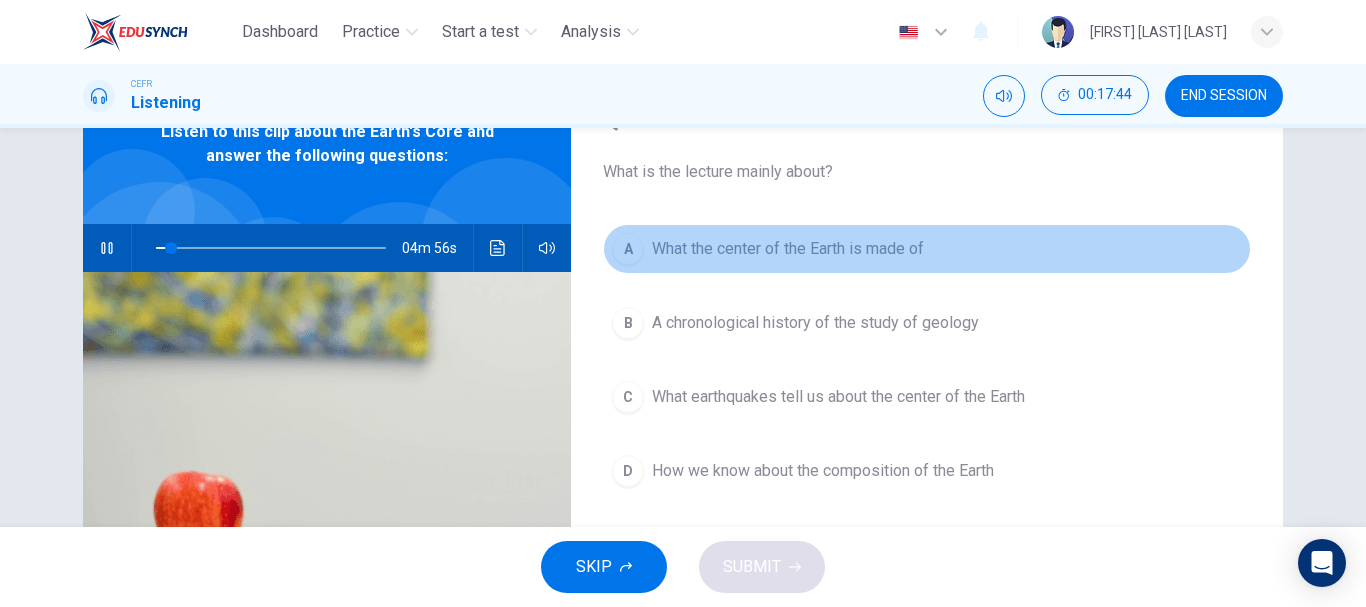 click on "What the center of the Earth is made of" at bounding box center (788, 249) 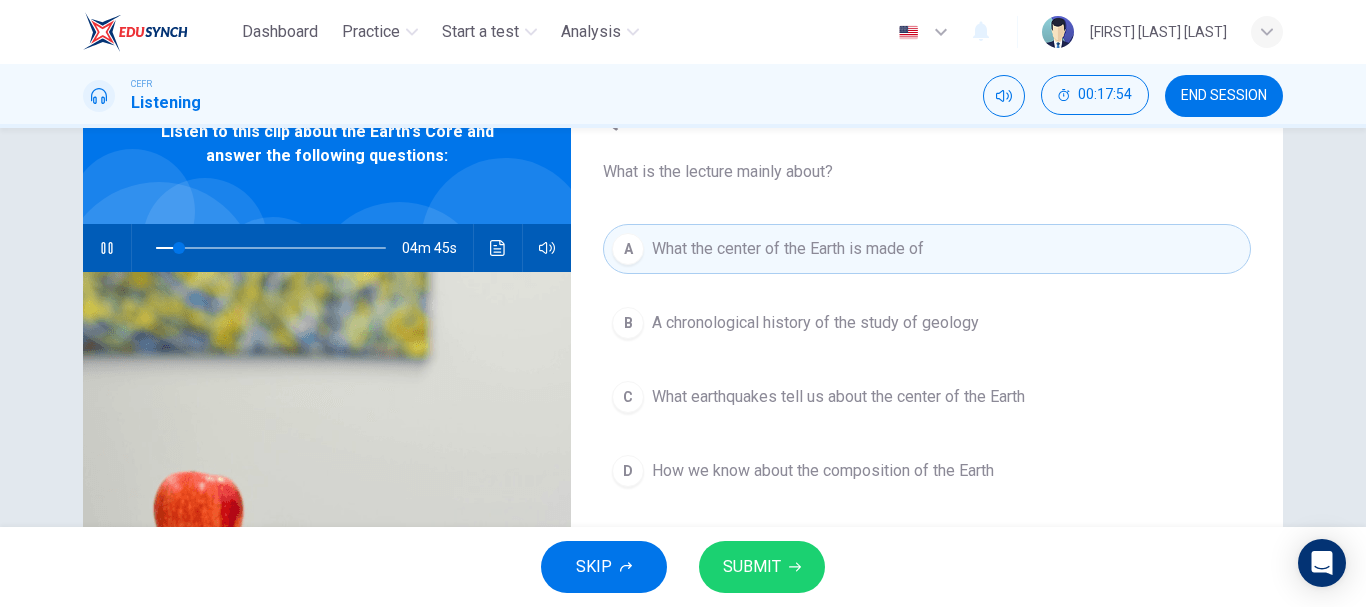 click on "D How we know about the composition of the Earth" at bounding box center (927, 471) 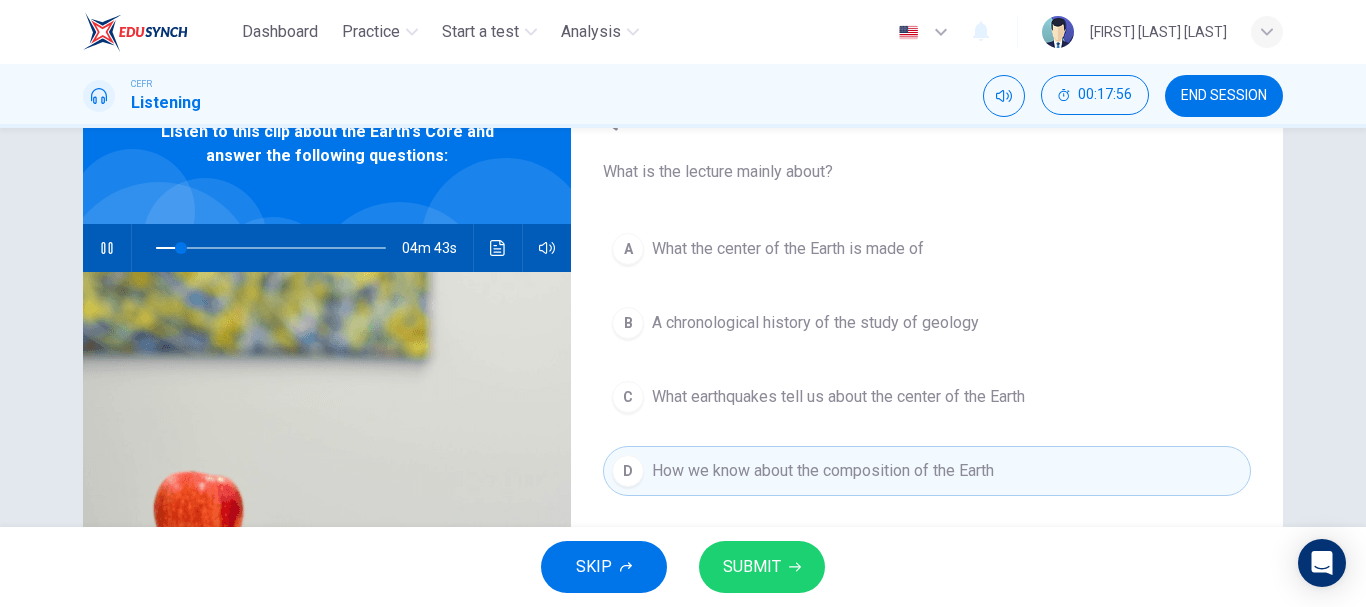 click on "SUBMIT" at bounding box center (762, 567) 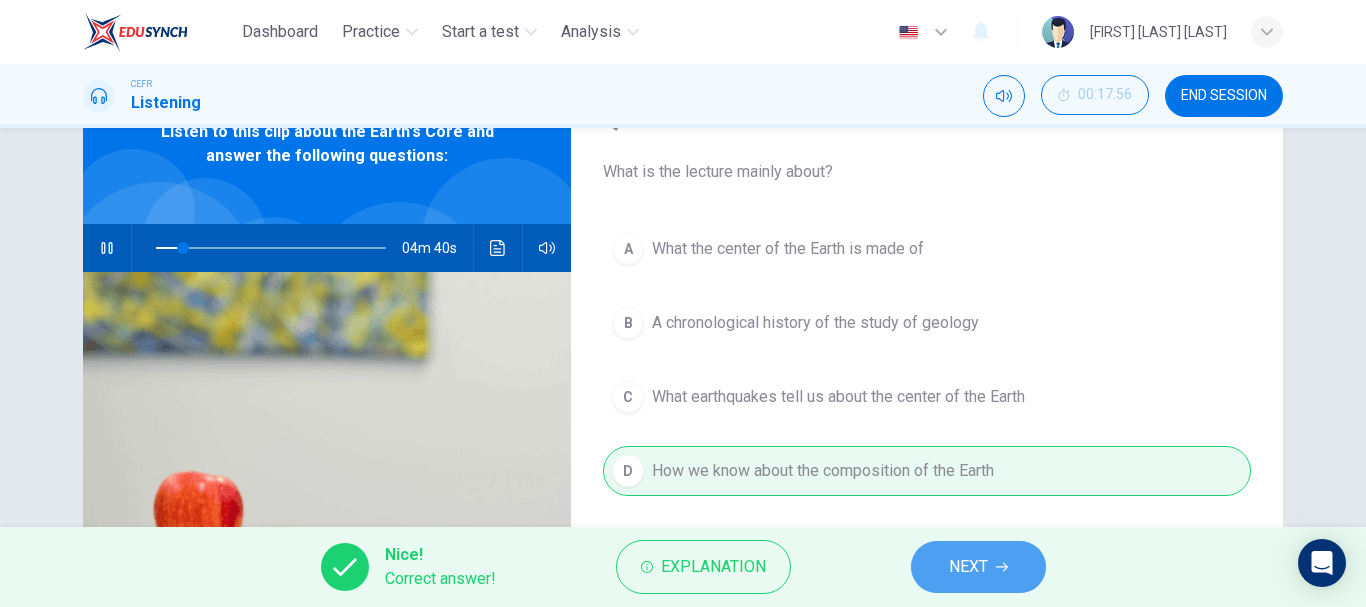 click on "NEXT" at bounding box center [978, 567] 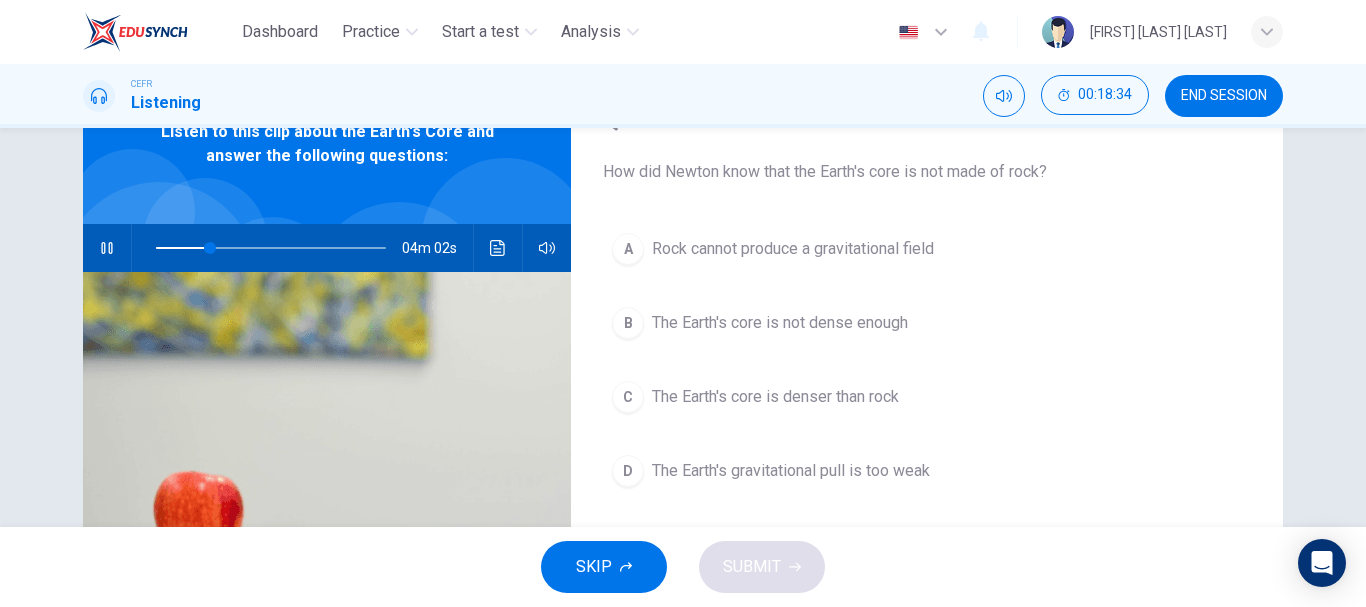 click on "The Earth's core is not dense enough" at bounding box center (793, 249) 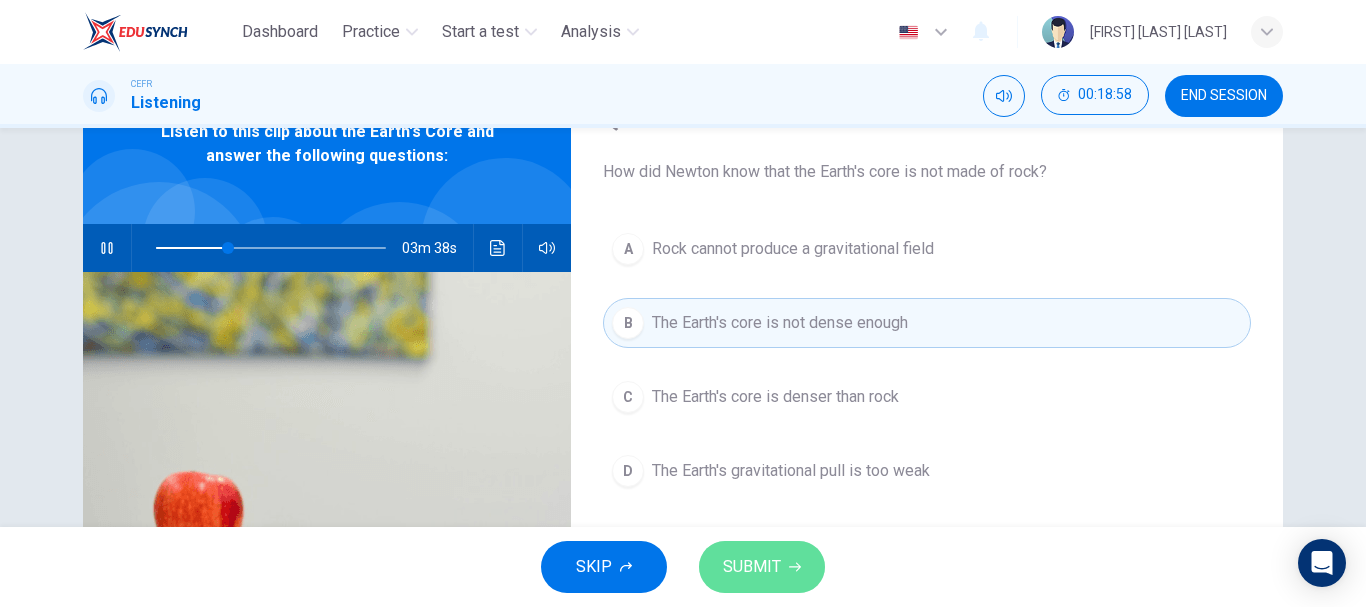 click on "SUBMIT" at bounding box center (762, 567) 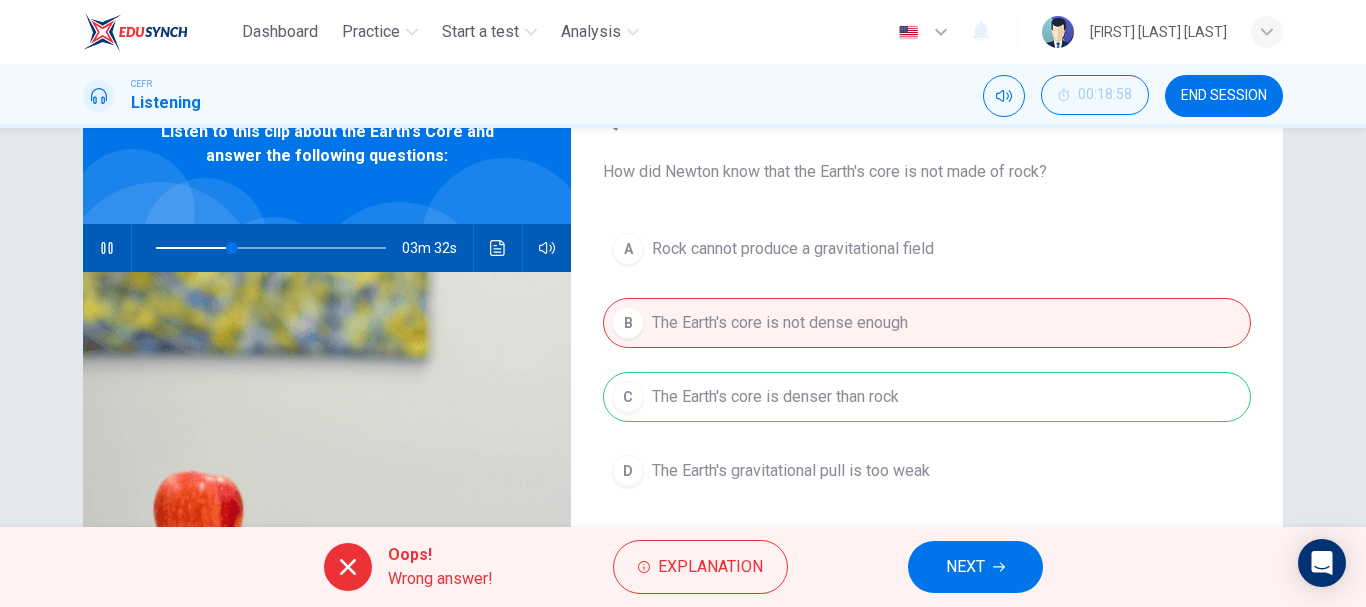 click on "NEXT" at bounding box center (975, 567) 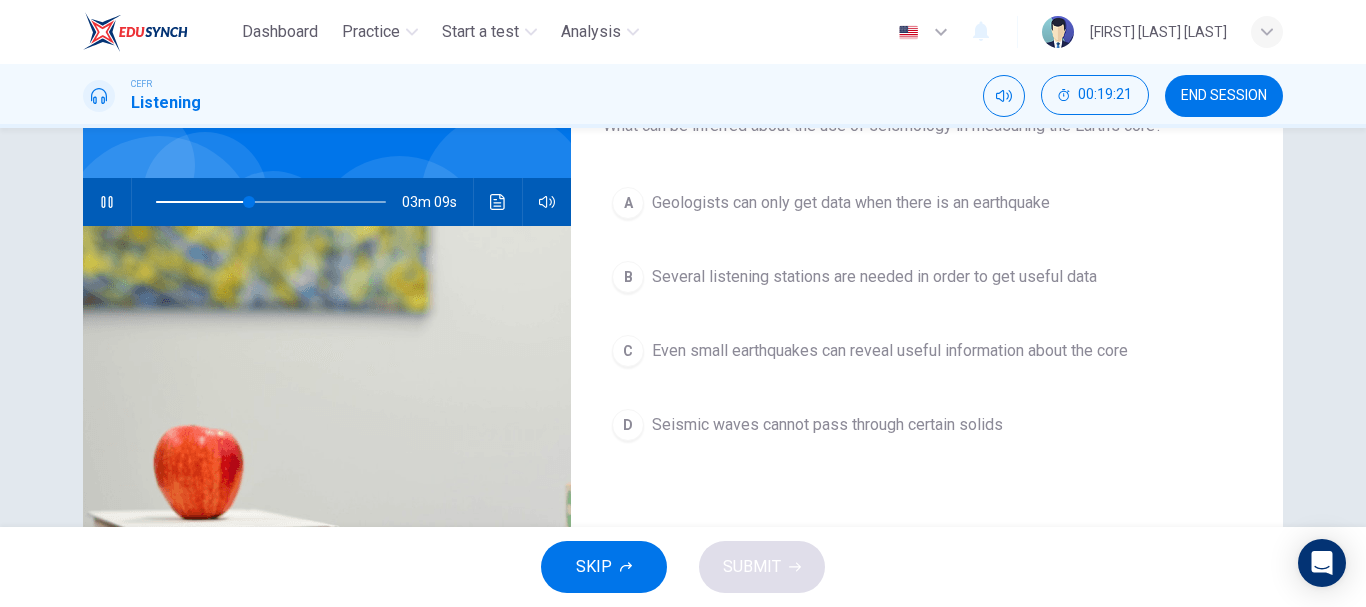 scroll, scrollTop: 104, scrollLeft: 0, axis: vertical 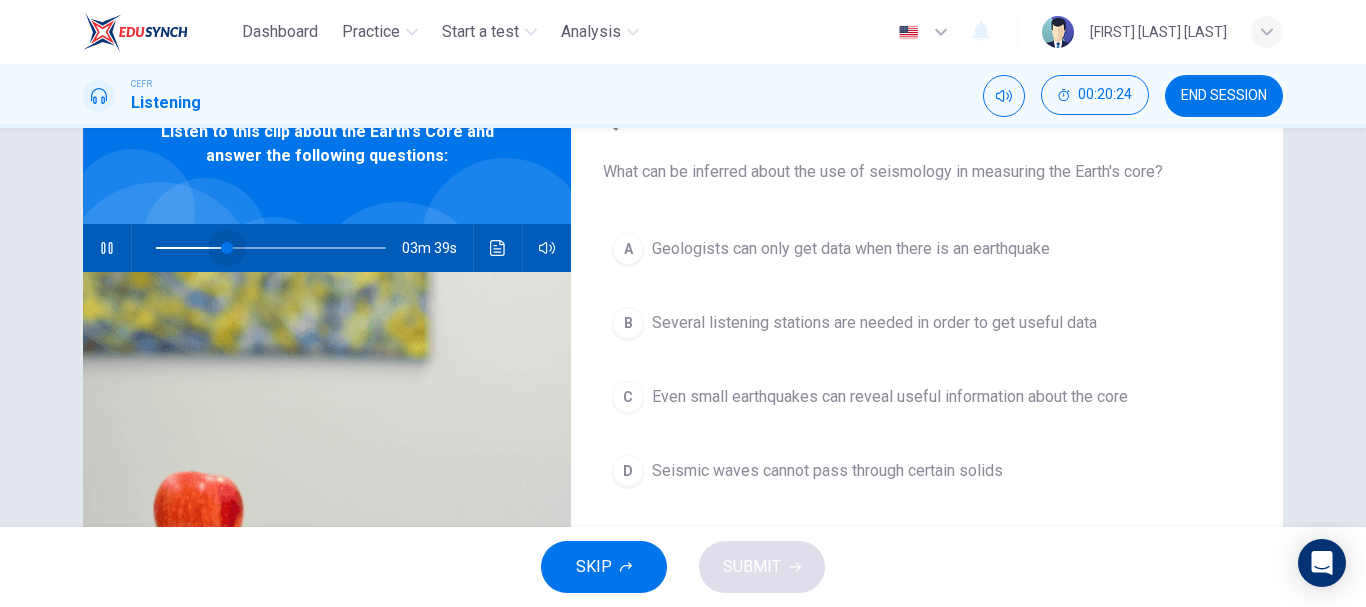 drag, startPoint x: 282, startPoint y: 249, endPoint x: 222, endPoint y: 246, distance: 60.074955 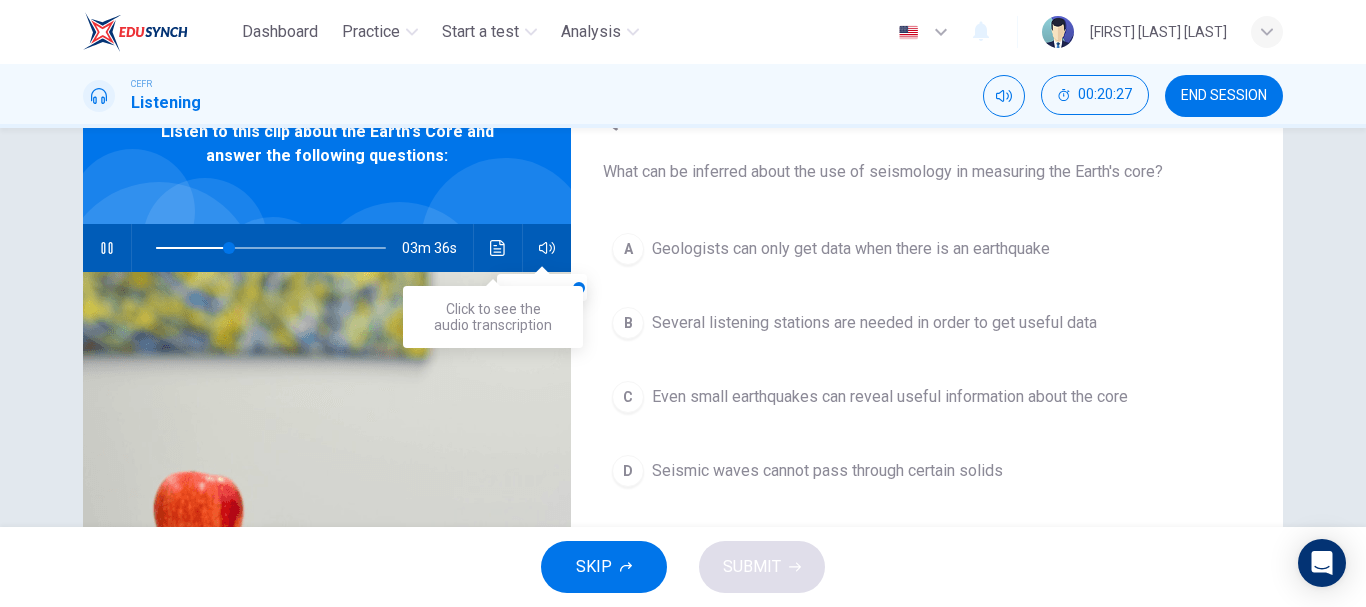 click at bounding box center [498, 248] 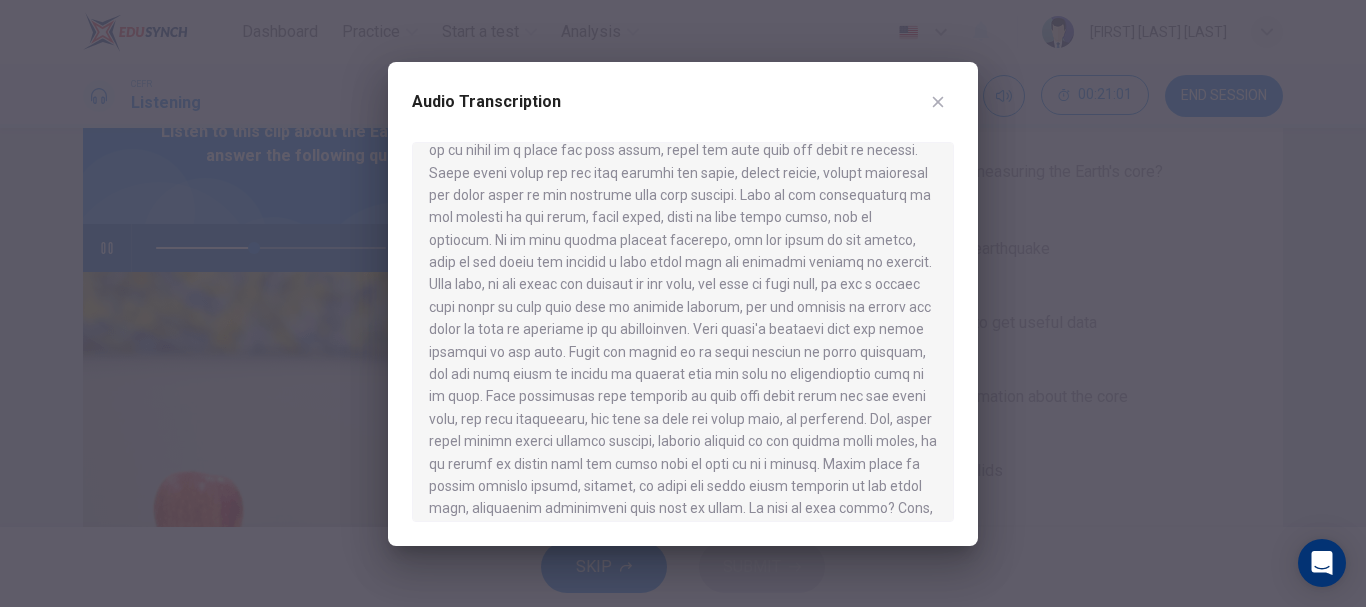 scroll, scrollTop: 500, scrollLeft: 0, axis: vertical 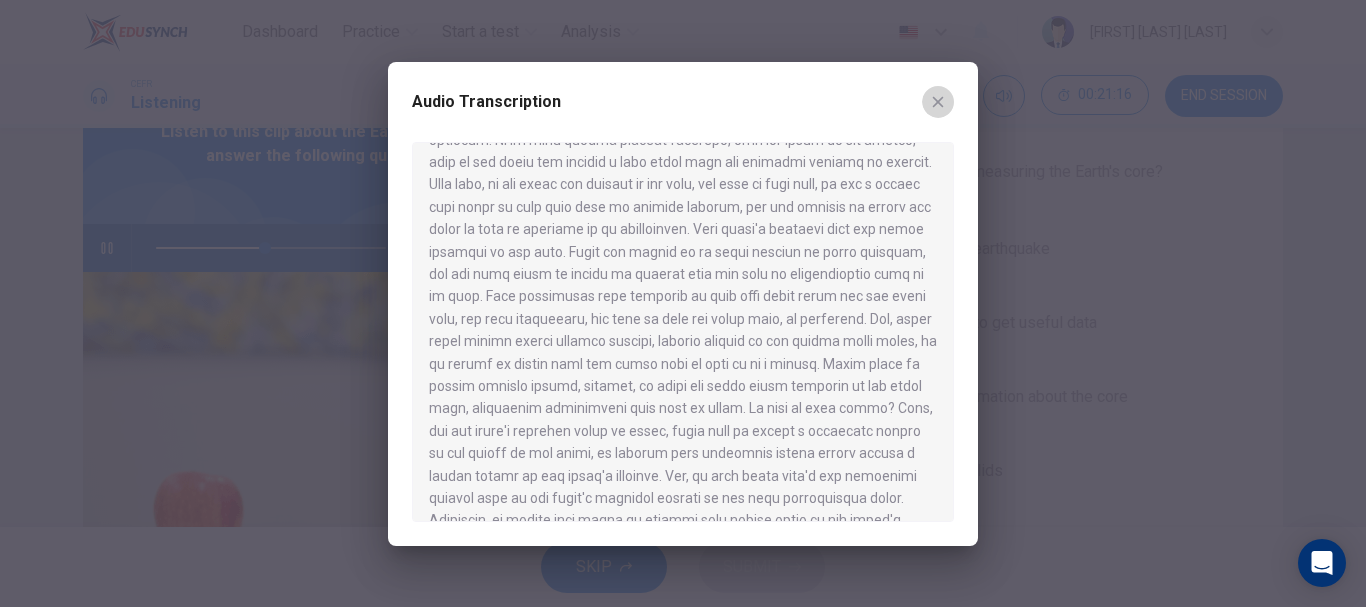 click at bounding box center (938, 101) 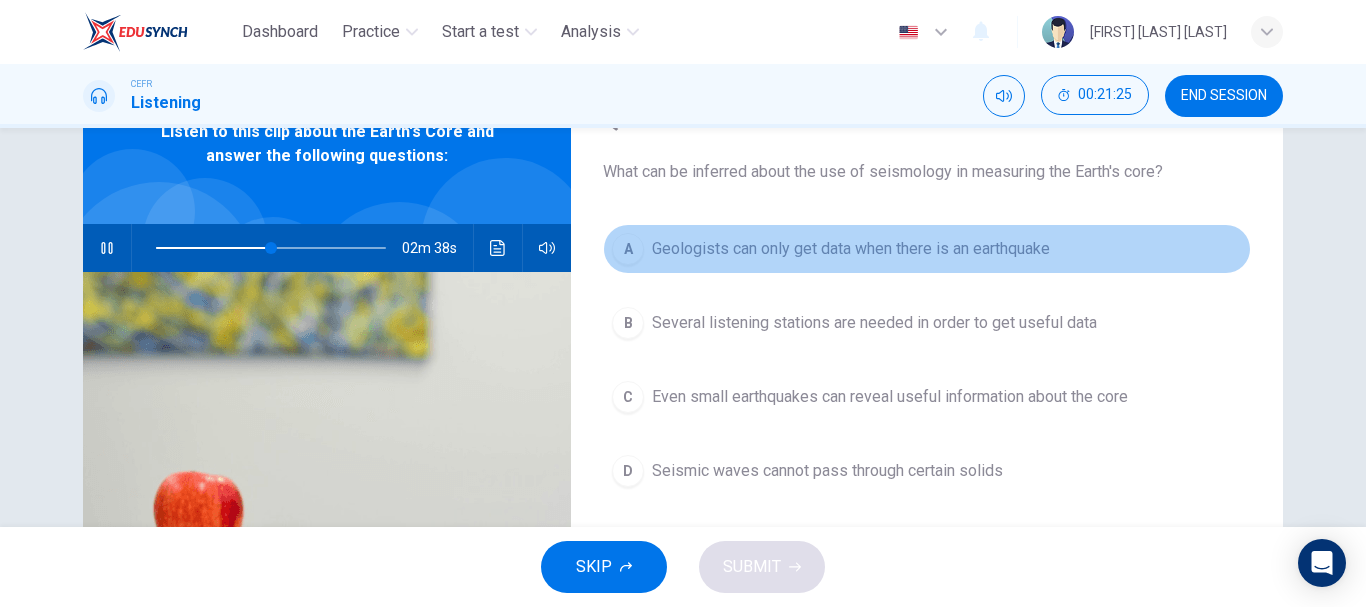 click on "Geologists can only get data when there is an earthquake" at bounding box center (851, 249) 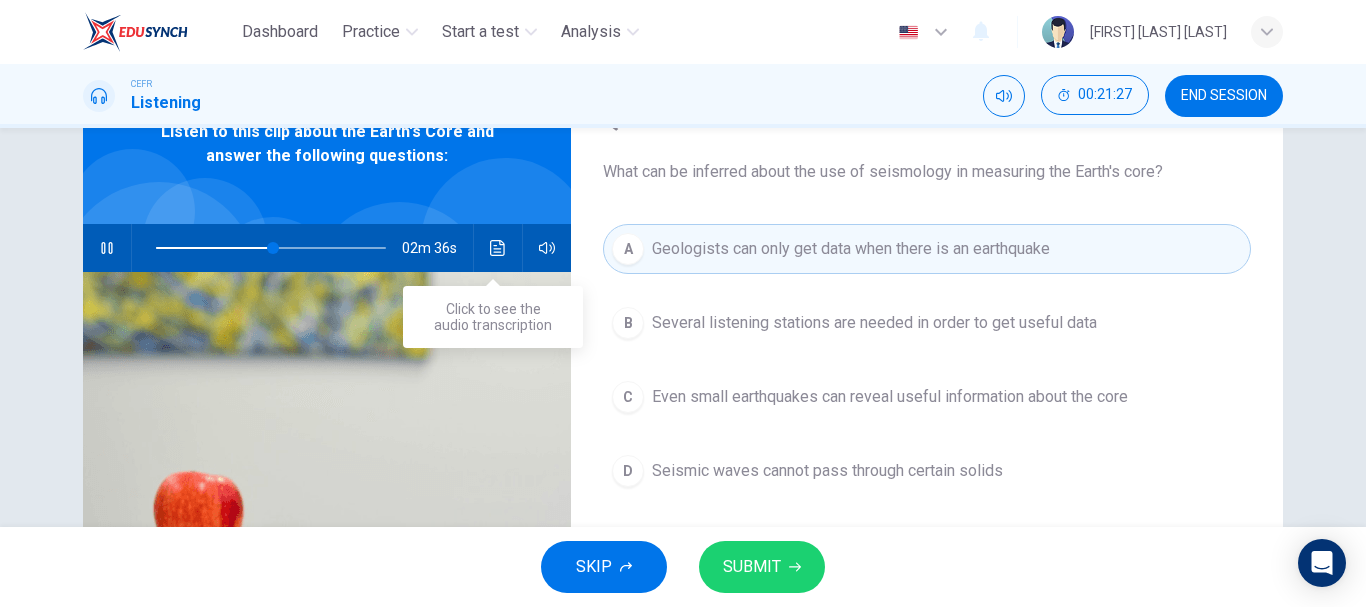 click at bounding box center [498, 248] 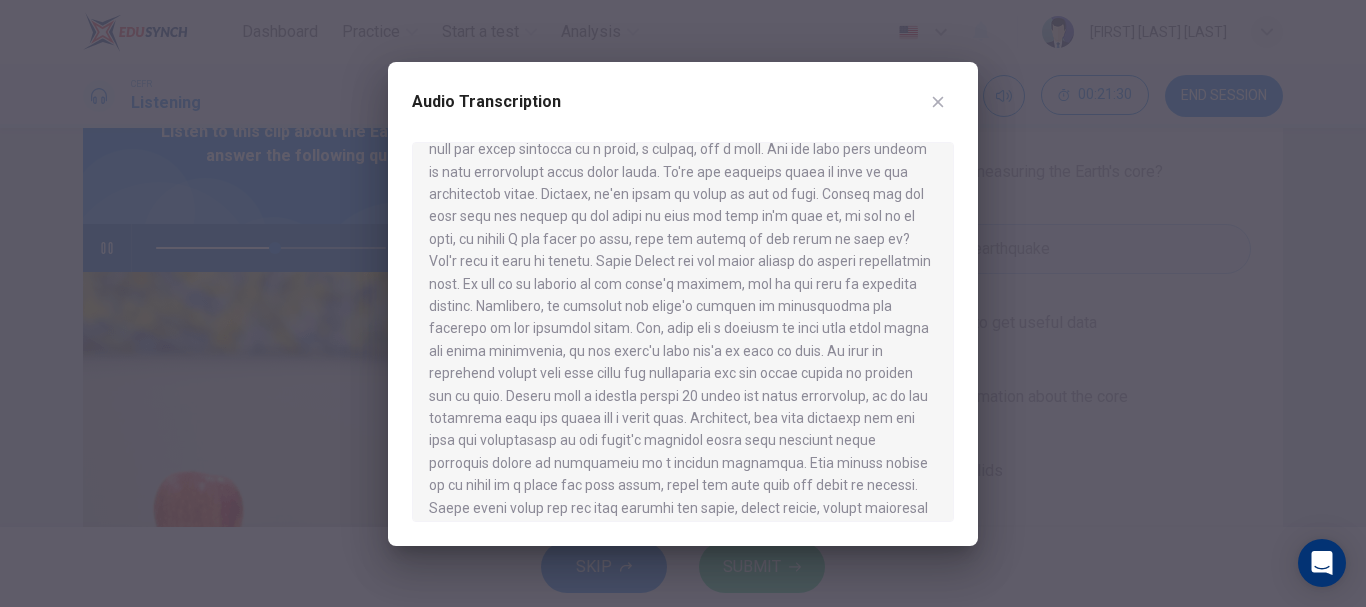 scroll, scrollTop: 100, scrollLeft: 0, axis: vertical 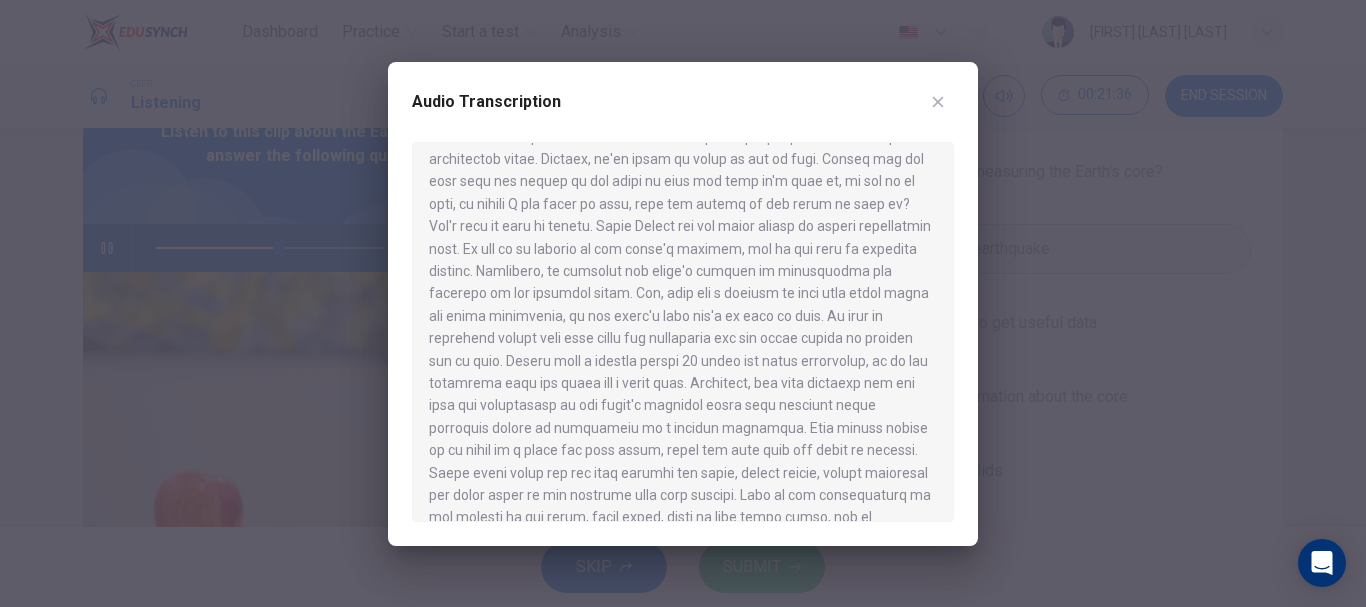 click at bounding box center (938, 102) 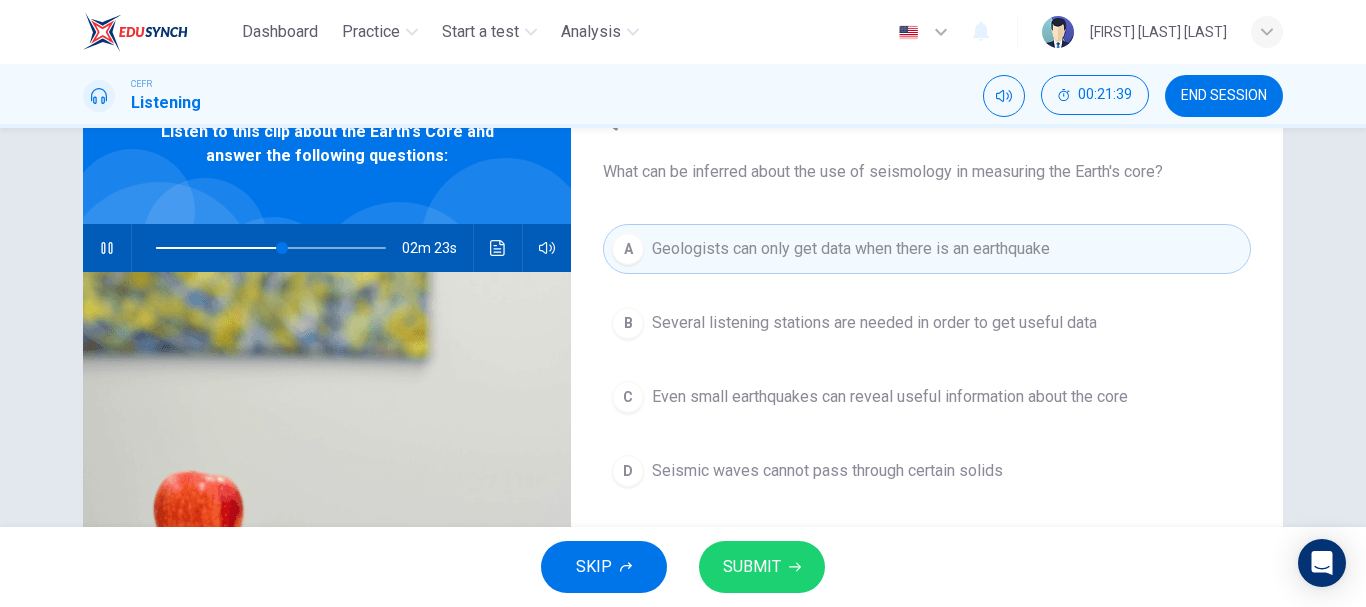 click on "Several listening stations are needed in order to get useful data" at bounding box center (874, 323) 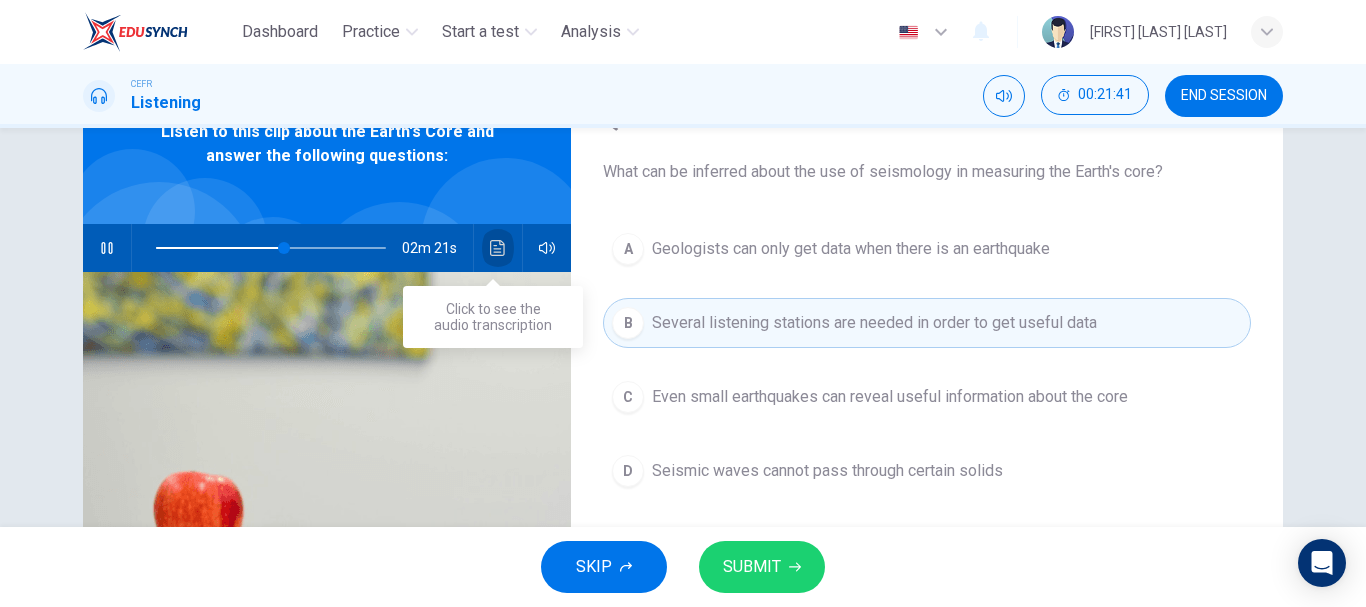 click at bounding box center (498, 248) 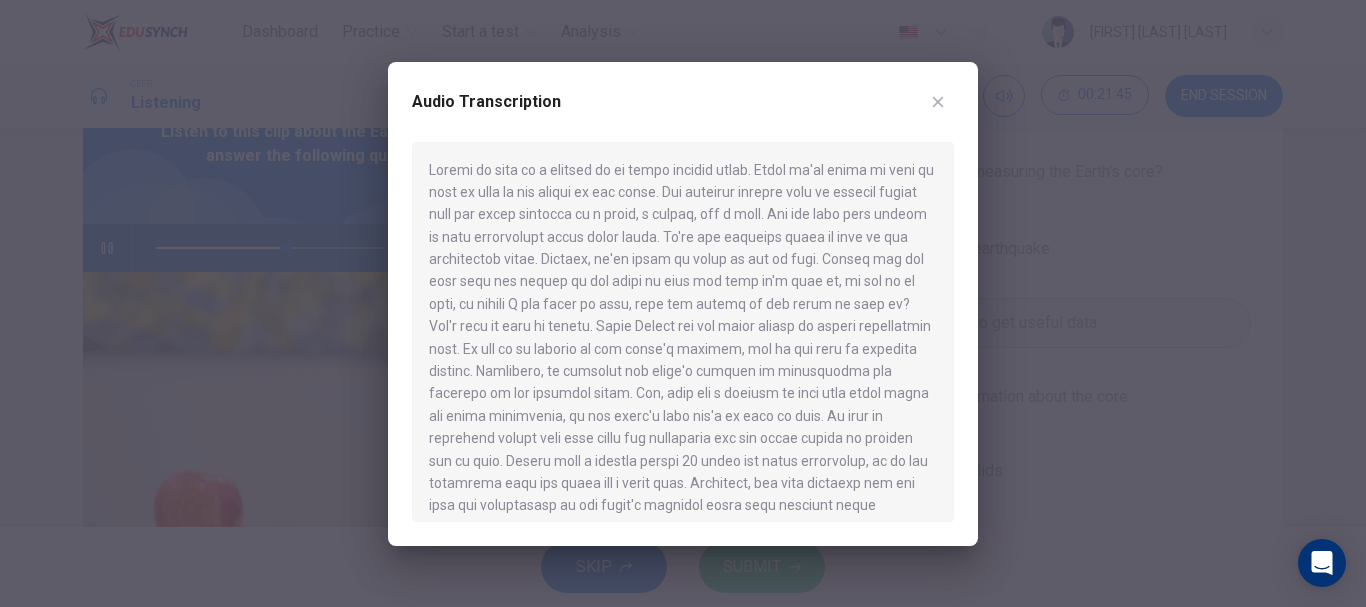 click at bounding box center (938, 101) 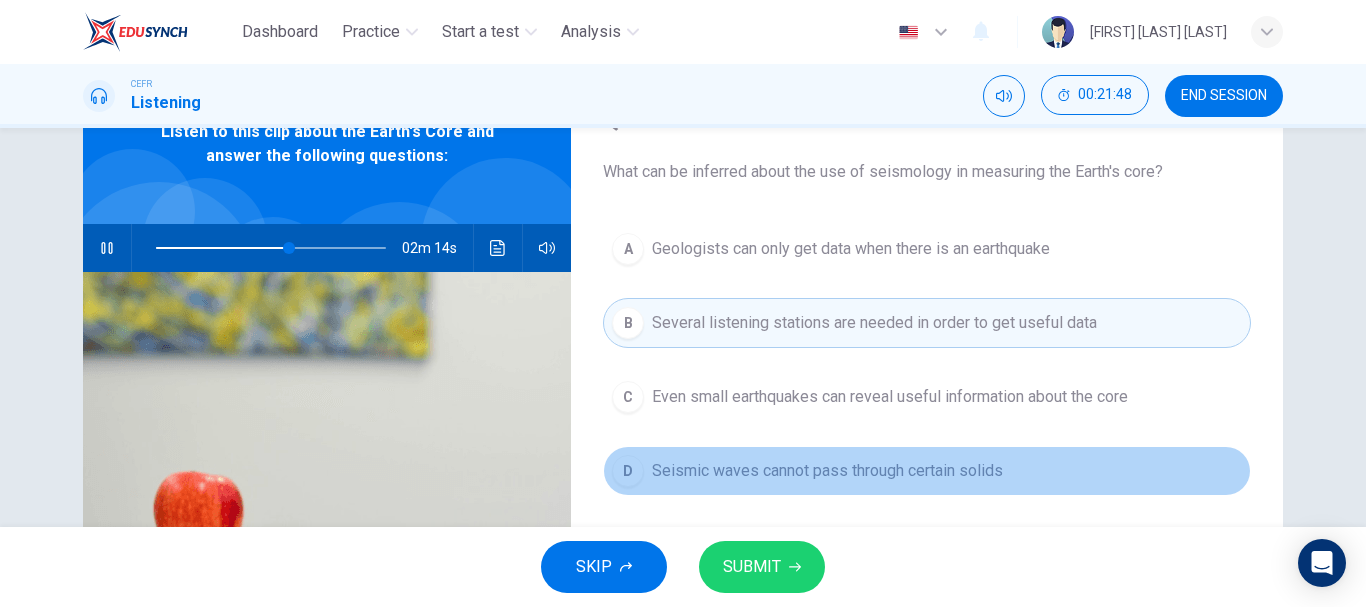 click on "D Seismic waves cannot pass through certain solids" at bounding box center [927, 471] 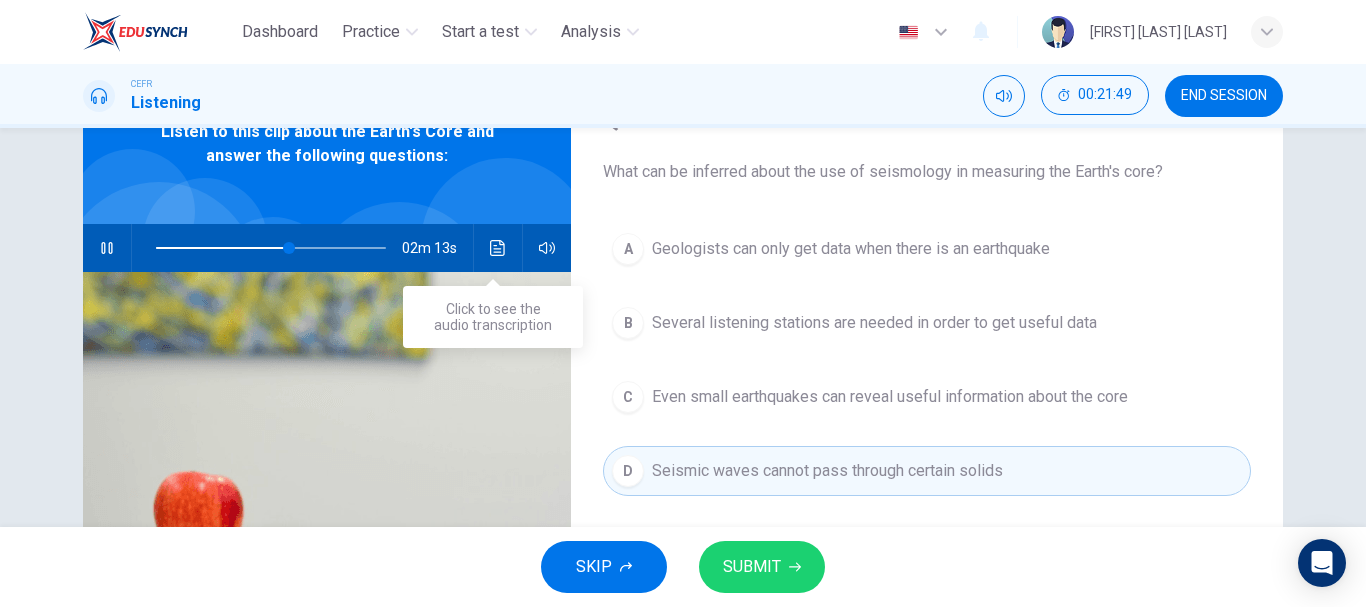 click at bounding box center (498, 248) 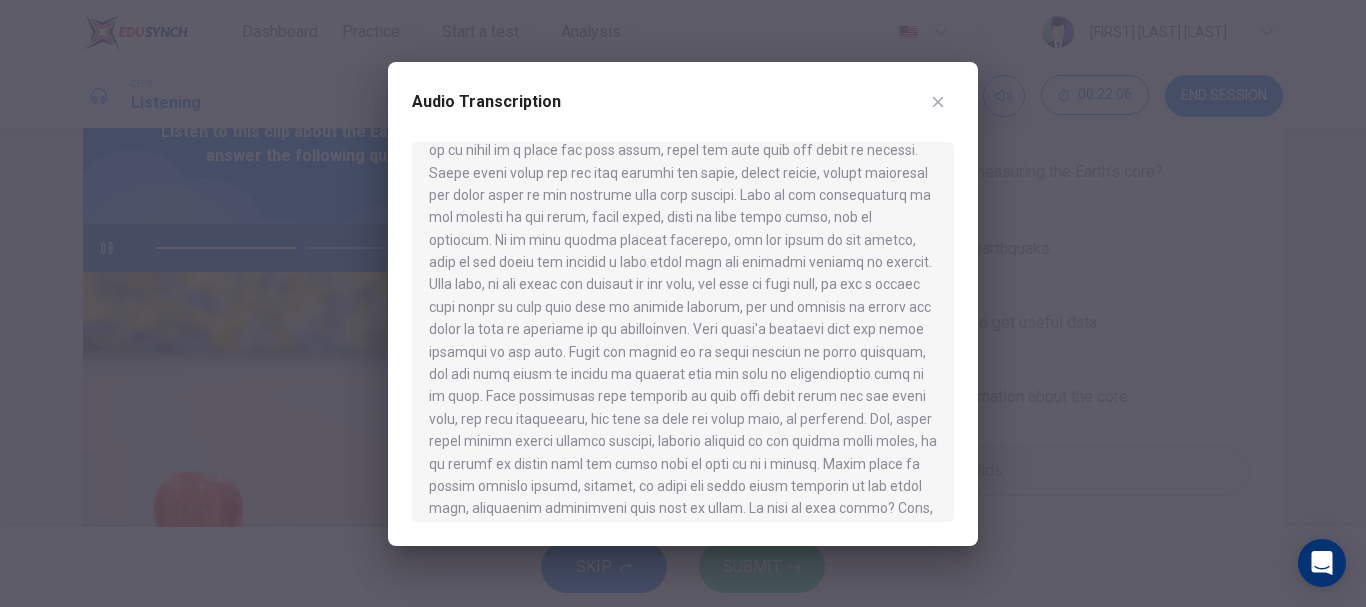 scroll, scrollTop: 500, scrollLeft: 0, axis: vertical 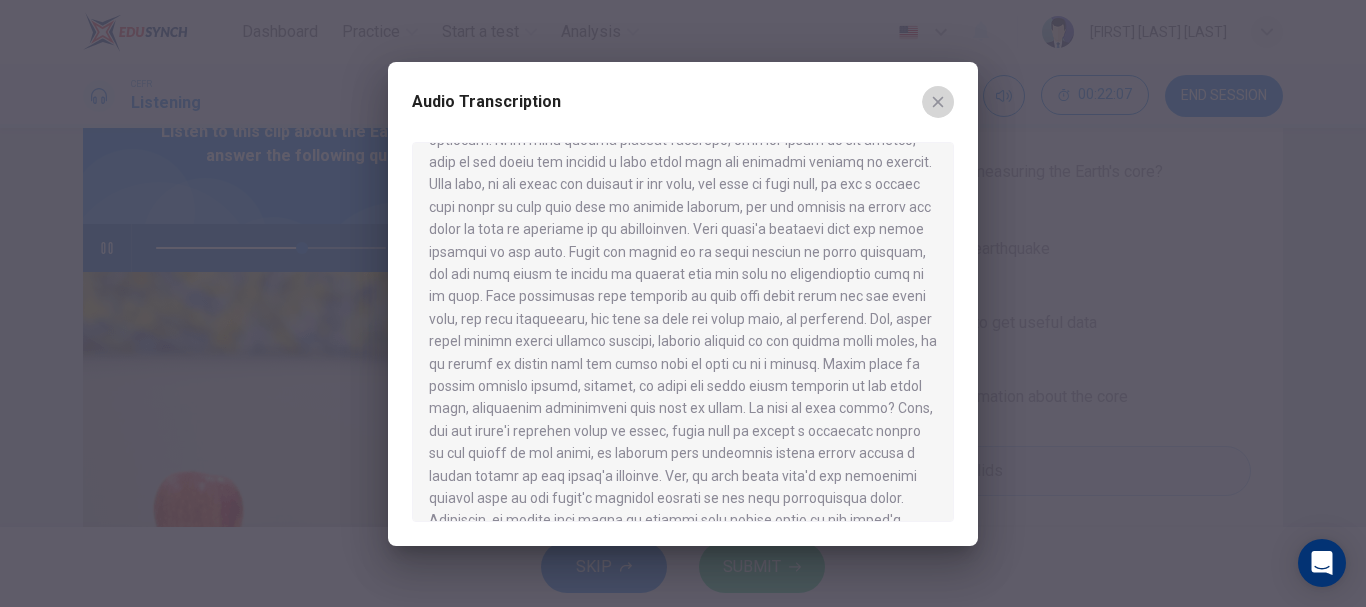 click at bounding box center [938, 102] 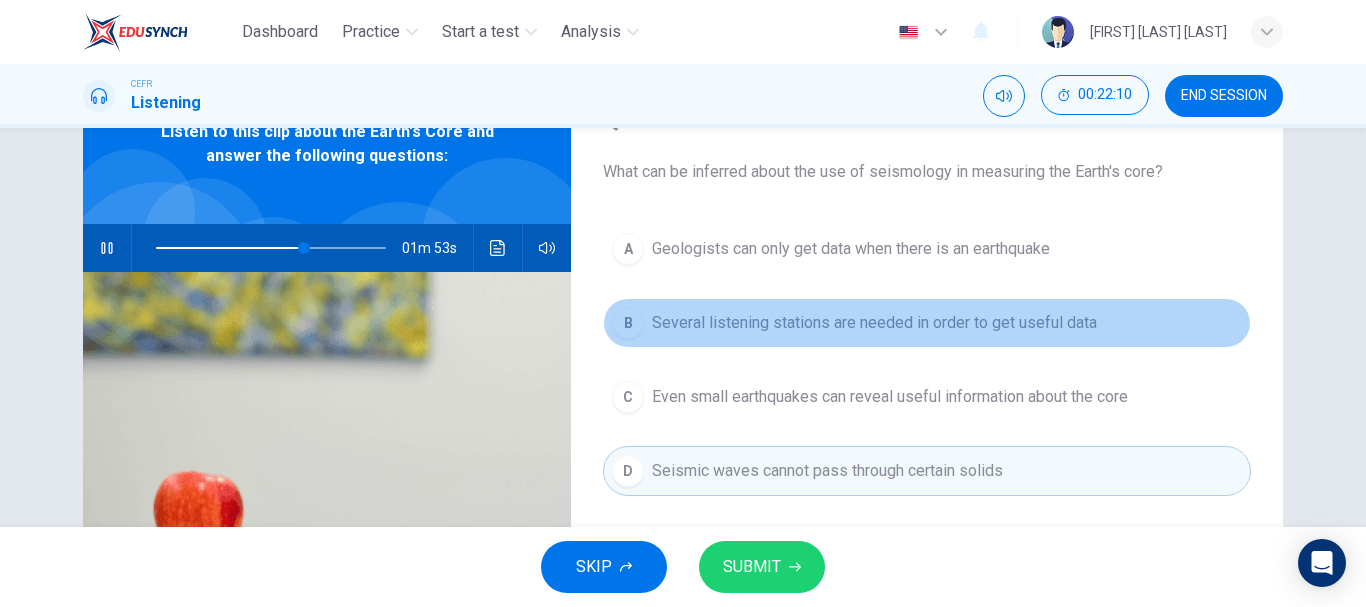 click on "Several listening stations are needed in order to get useful data" at bounding box center [851, 249] 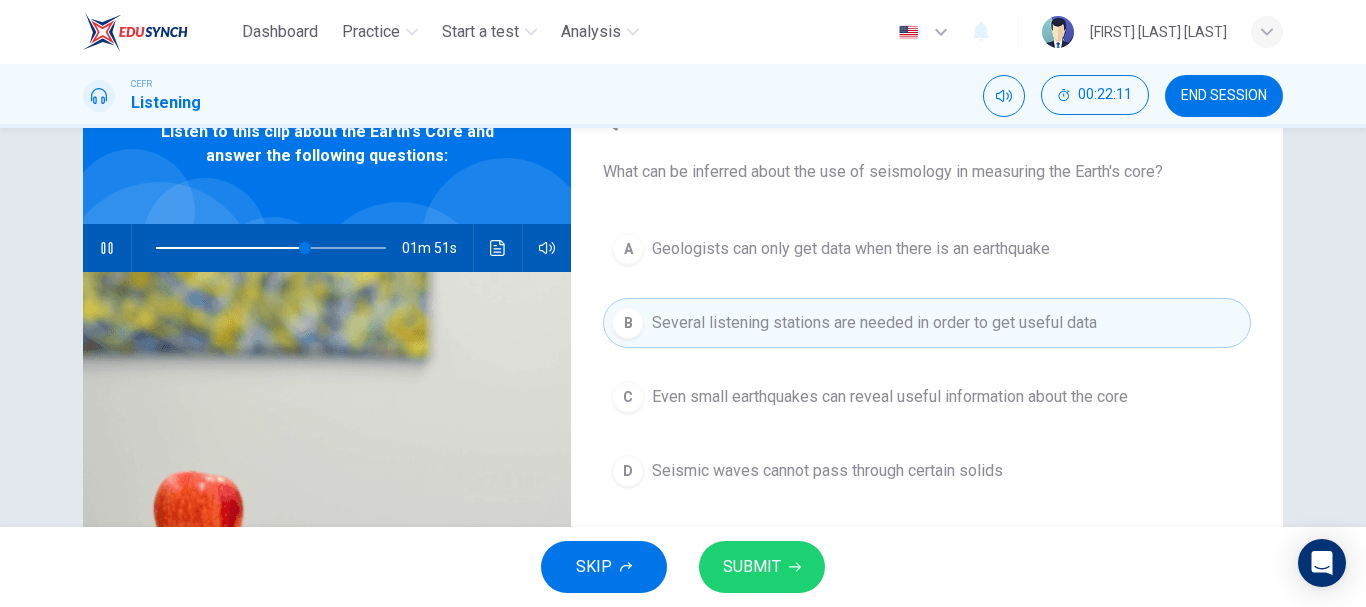 click on "SUBMIT" at bounding box center (752, 567) 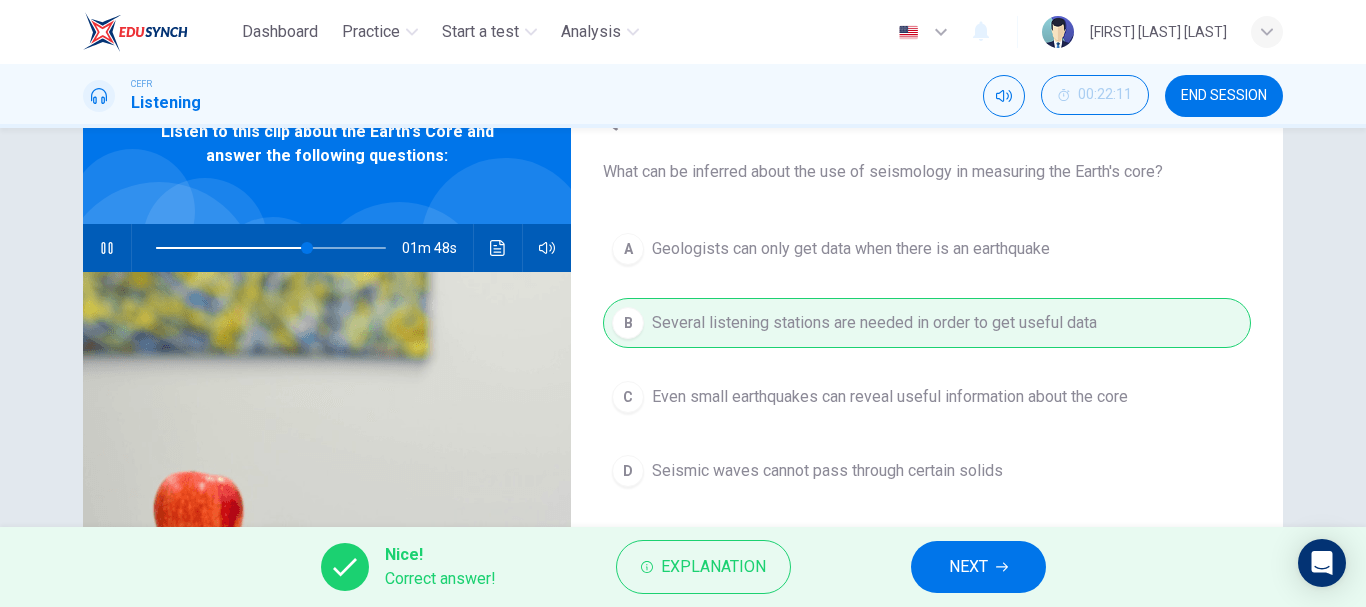 click on "NEXT" at bounding box center (978, 567) 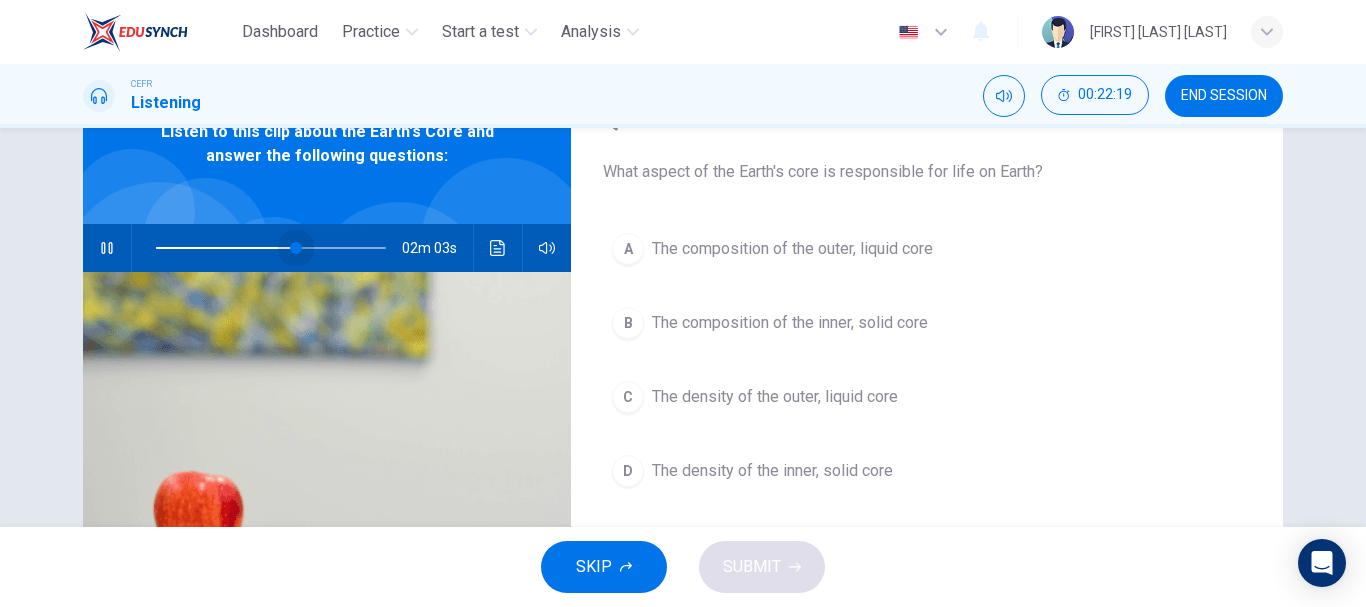 drag, startPoint x: 301, startPoint y: 240, endPoint x: 291, endPoint y: 242, distance: 10.198039 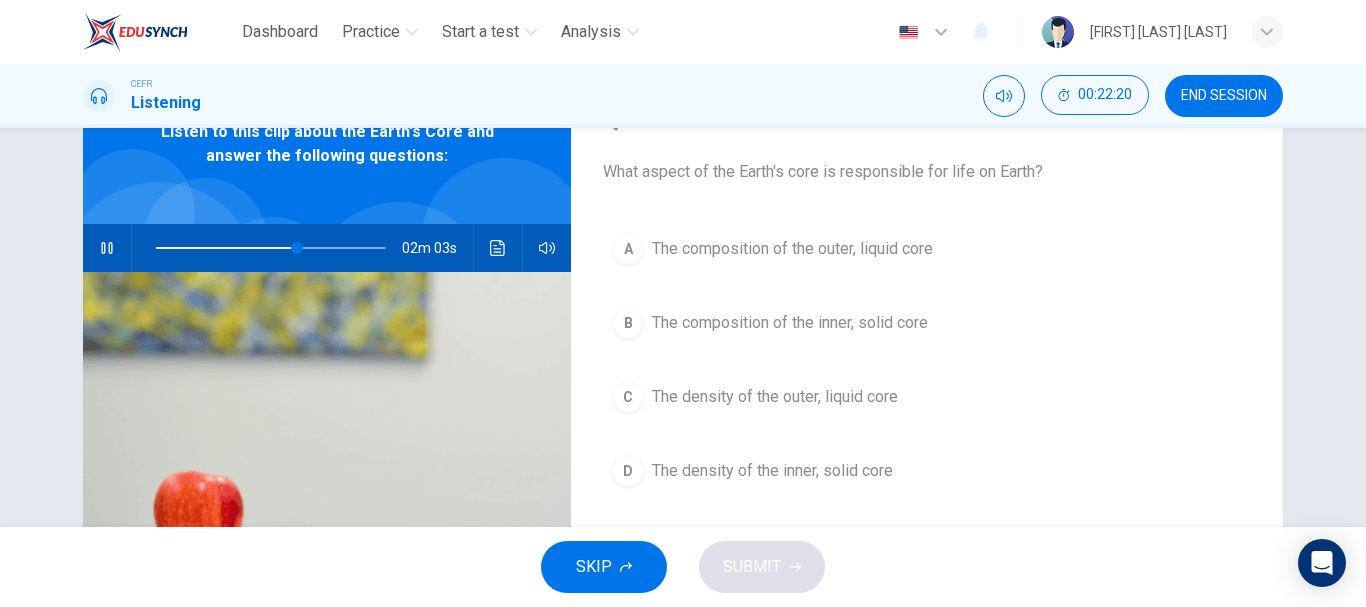 click at bounding box center (497, 248) 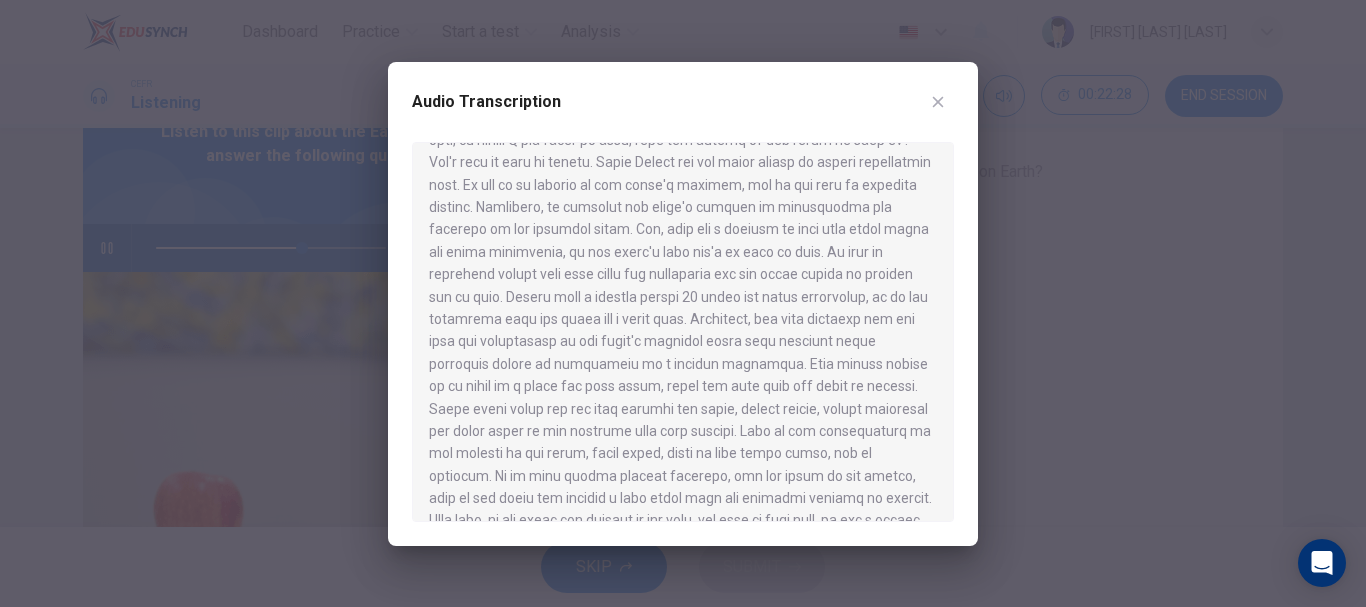scroll, scrollTop: 200, scrollLeft: 0, axis: vertical 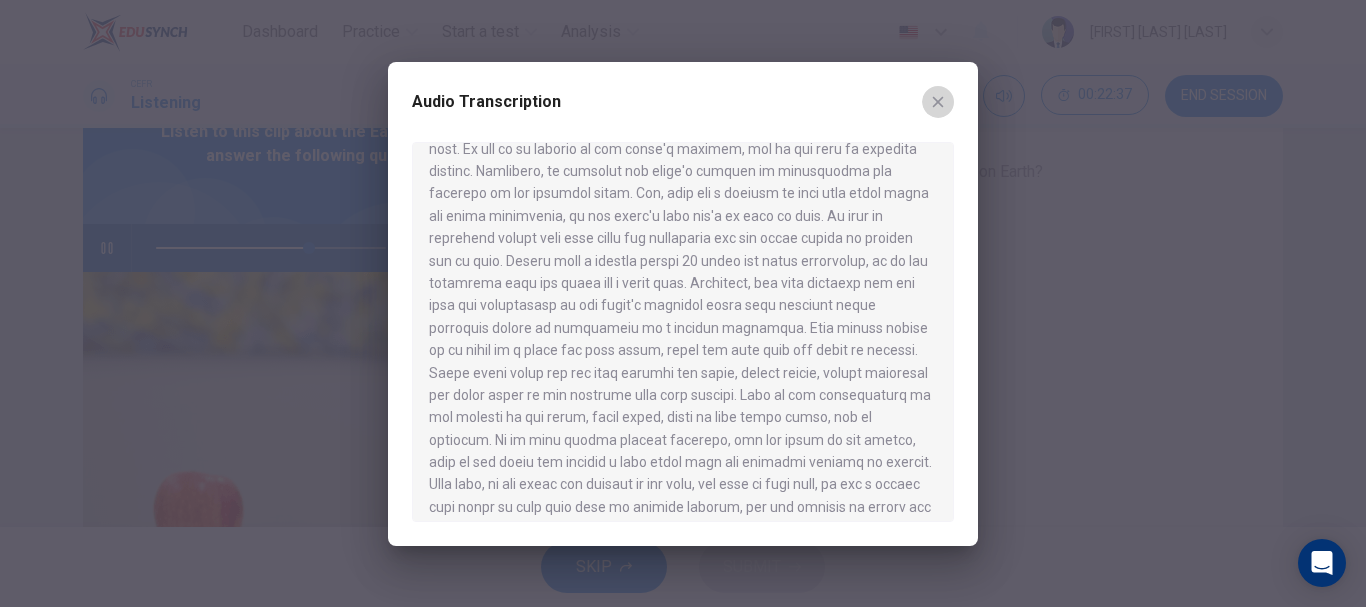 click at bounding box center (938, 102) 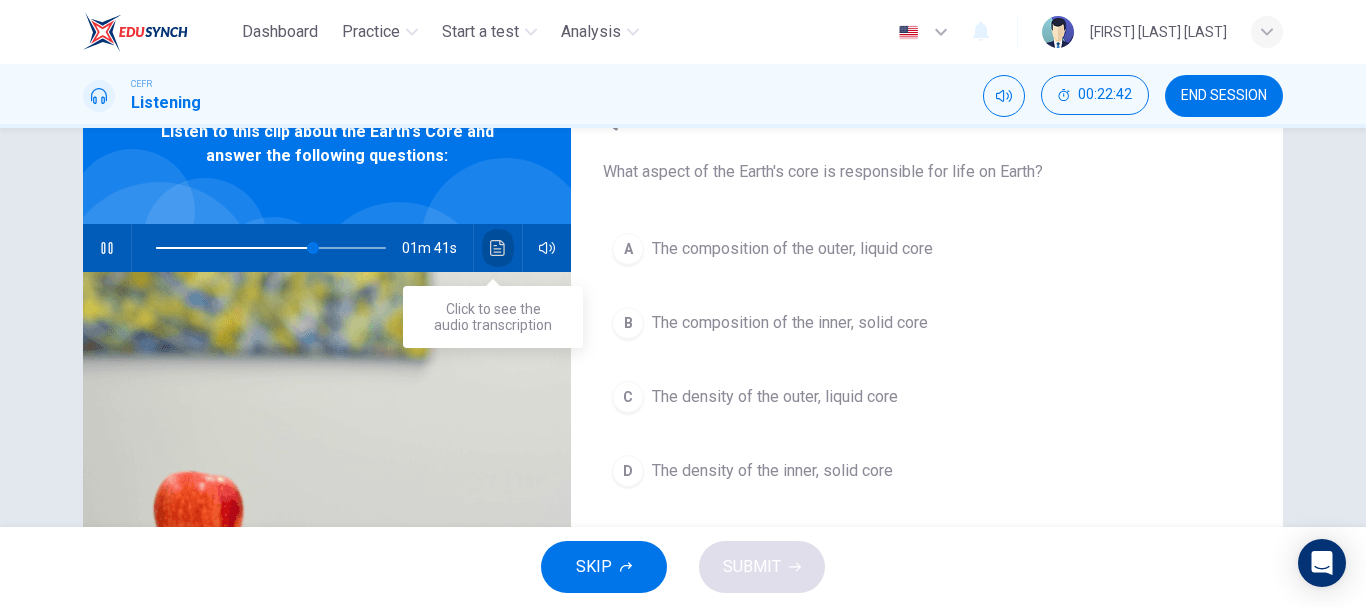 click at bounding box center (498, 248) 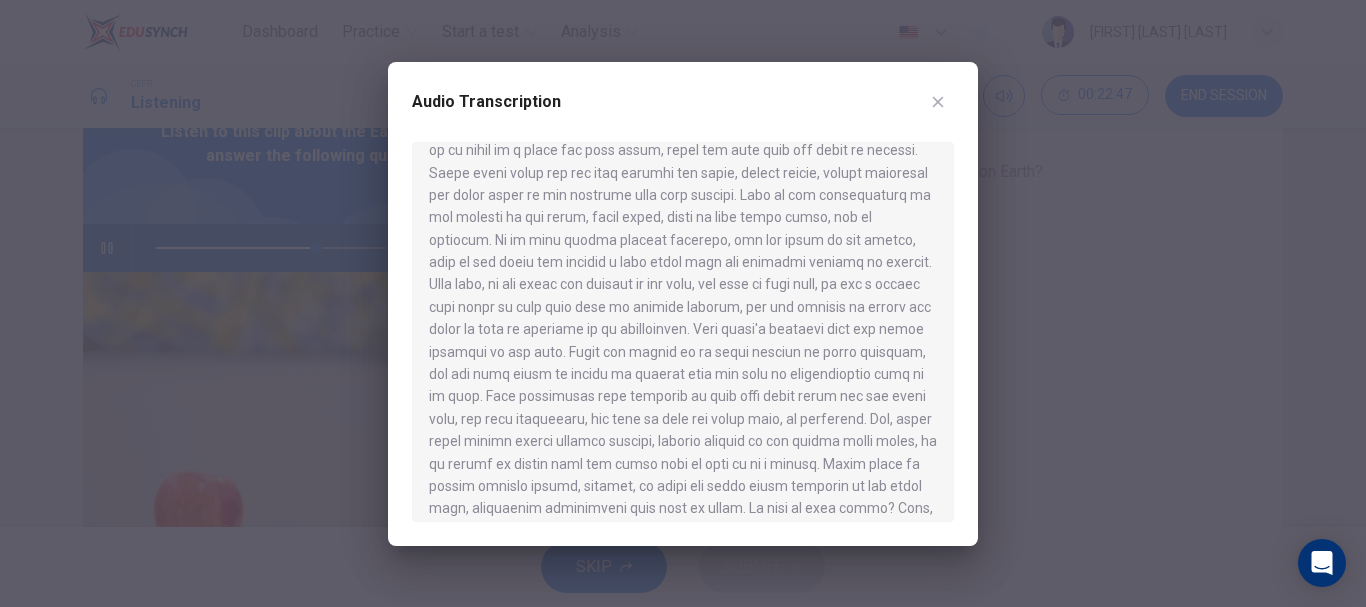 scroll, scrollTop: 500, scrollLeft: 0, axis: vertical 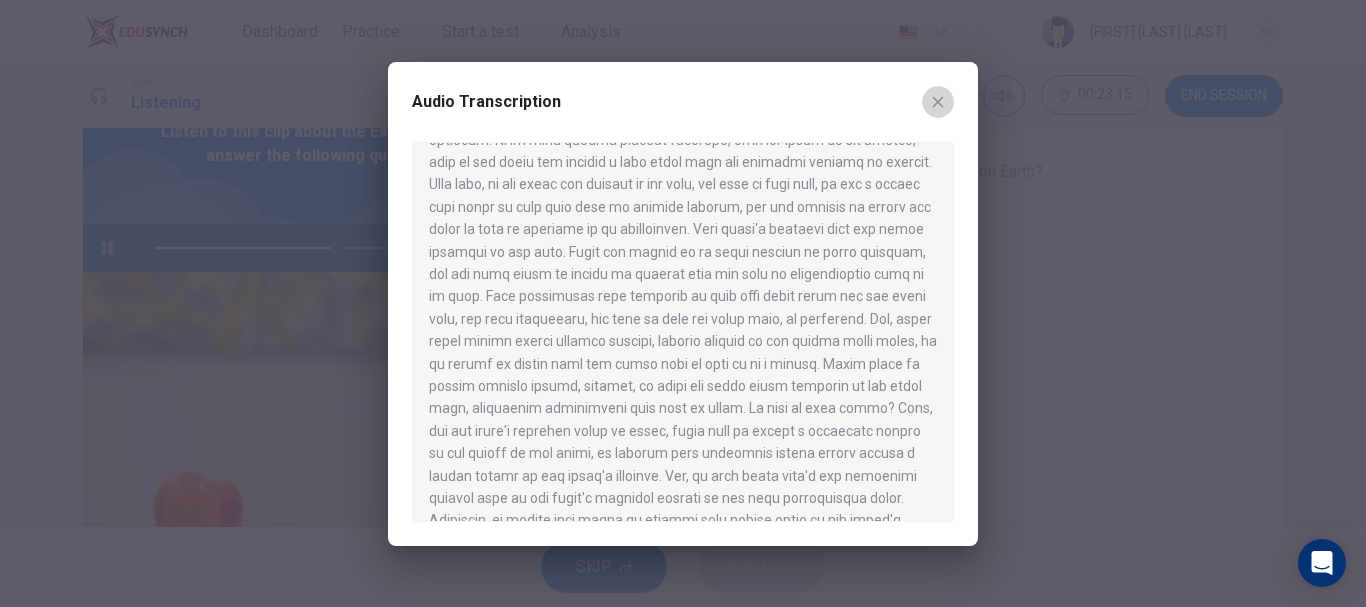 click at bounding box center [938, 102] 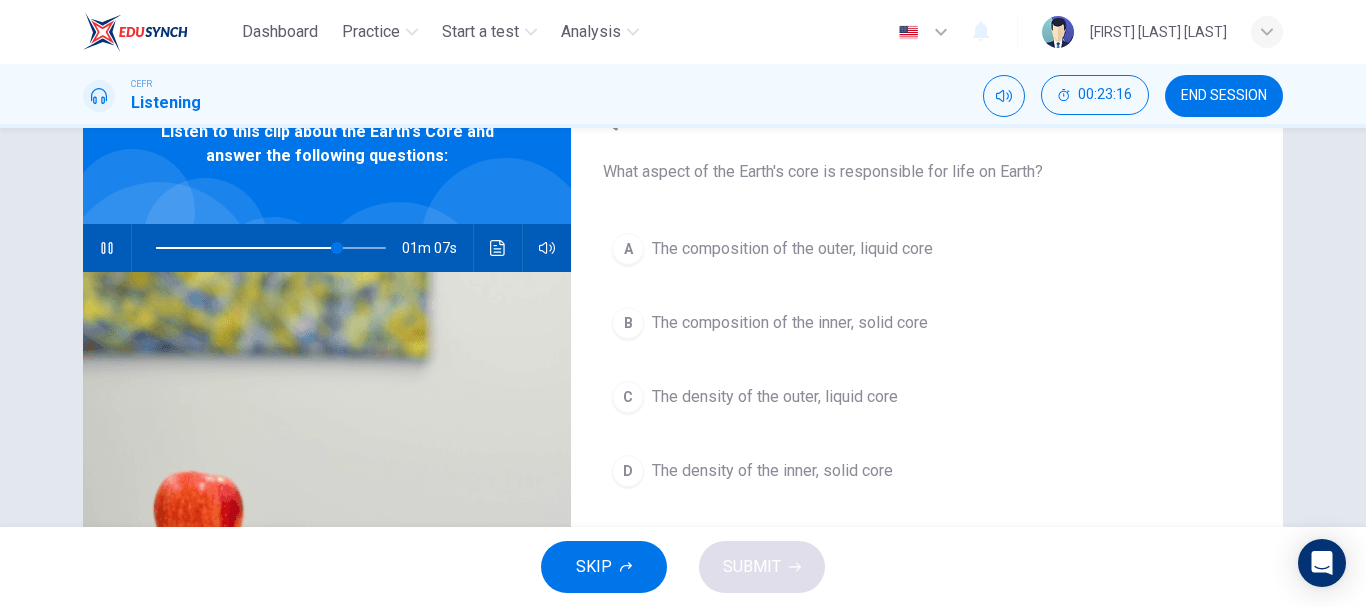 click on "The composition of the outer, liquid core" at bounding box center (792, 249) 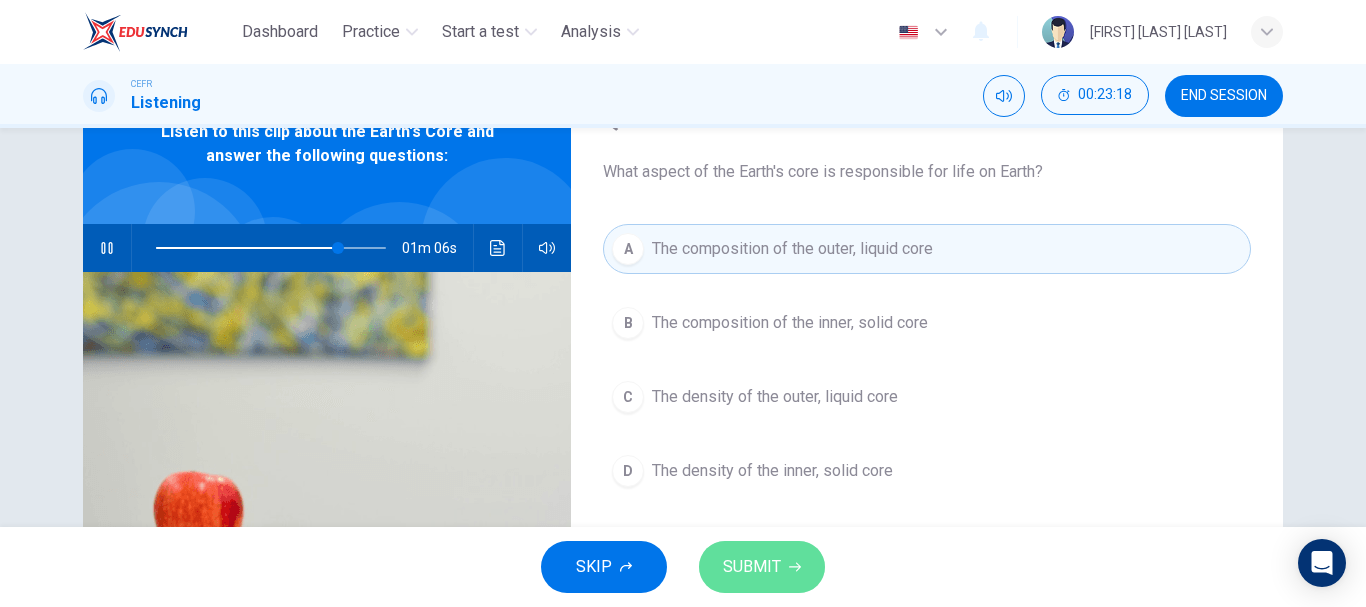click on "SUBMIT" at bounding box center [762, 567] 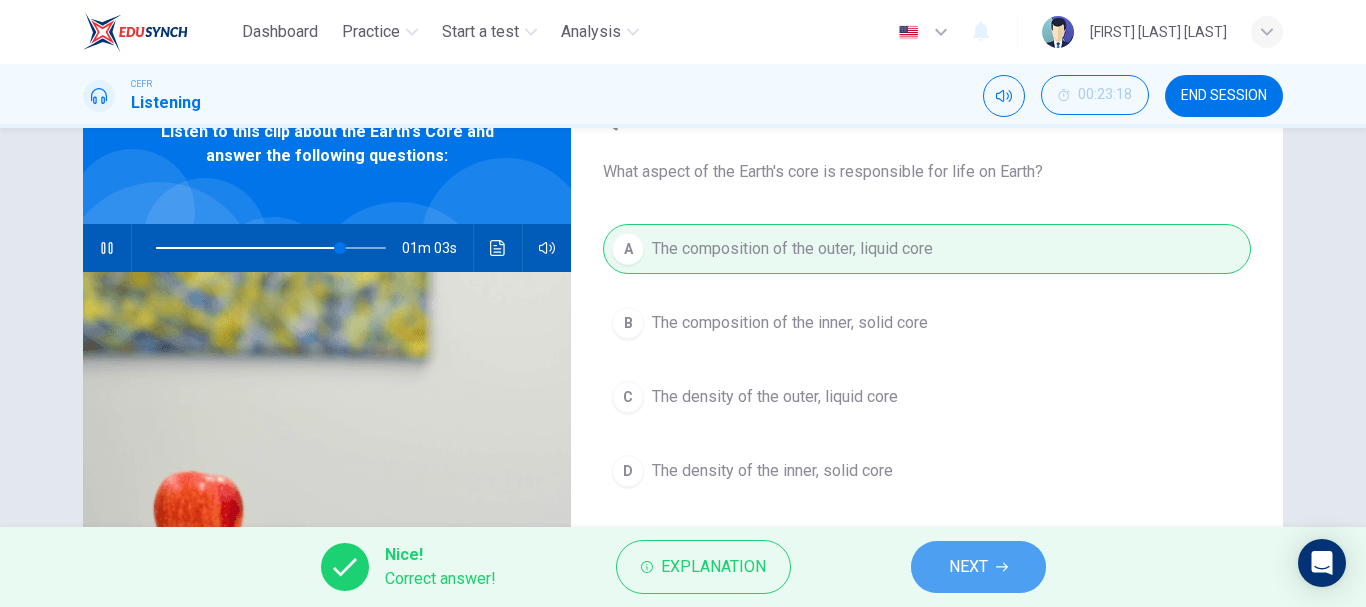 click on "NEXT" at bounding box center (968, 567) 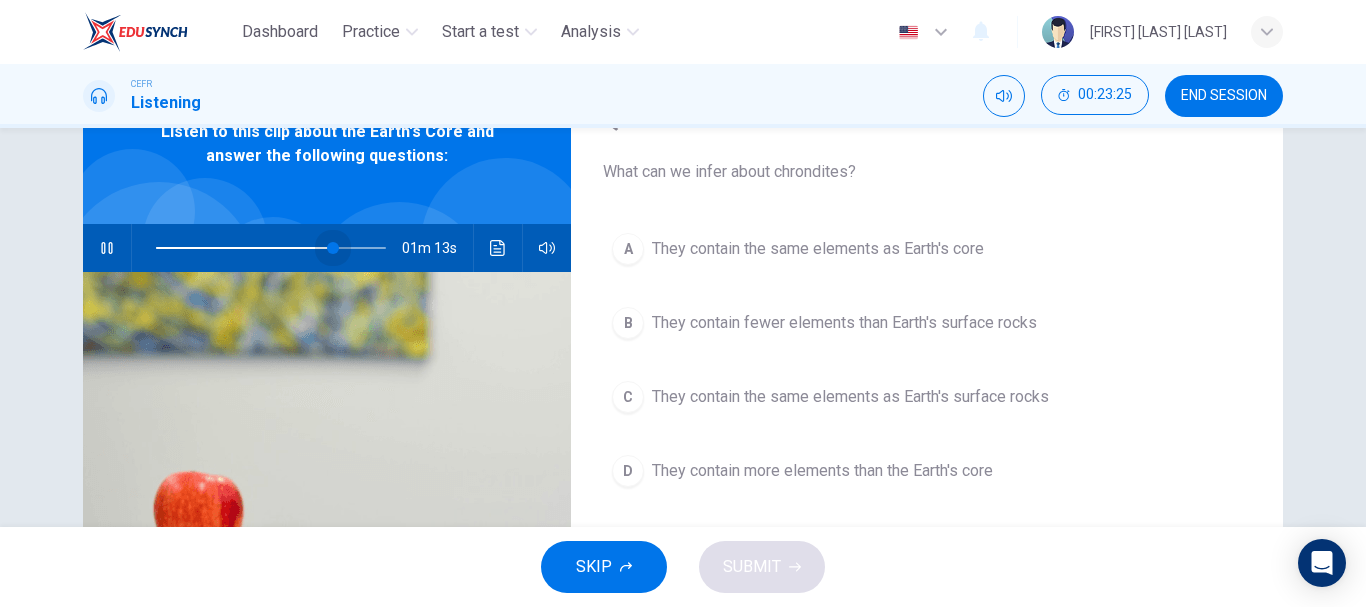 click at bounding box center (333, 248) 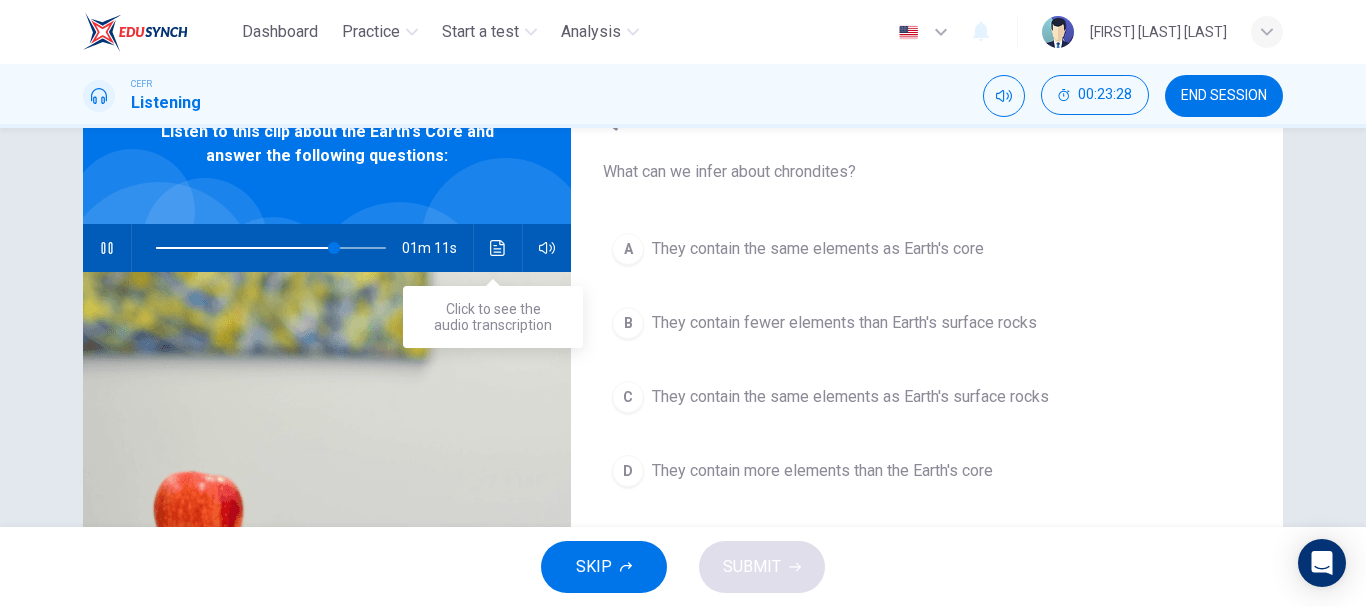 click at bounding box center (498, 248) 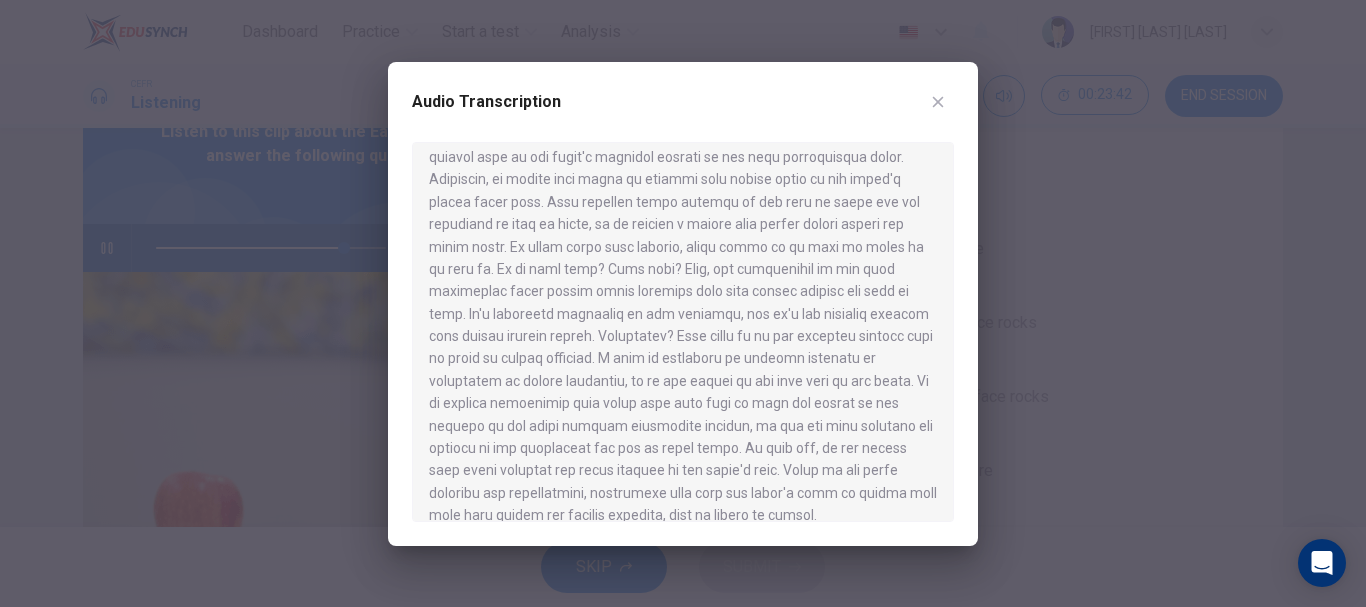 scroll, scrollTop: 863, scrollLeft: 0, axis: vertical 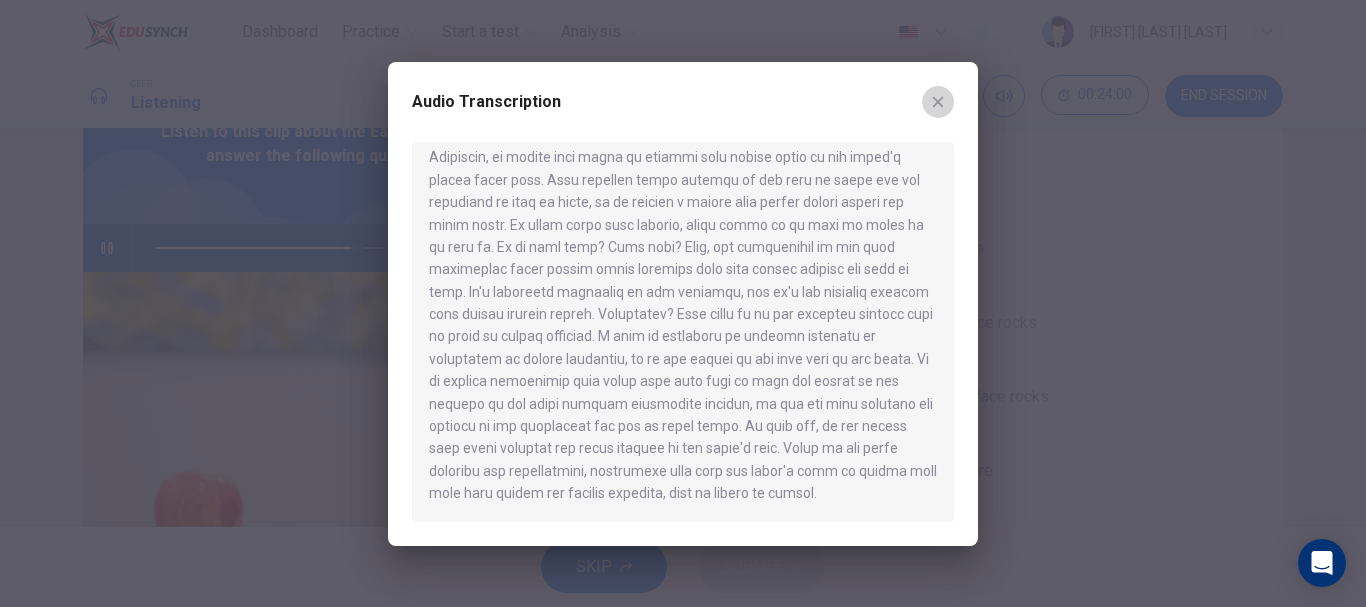 click at bounding box center [938, 102] 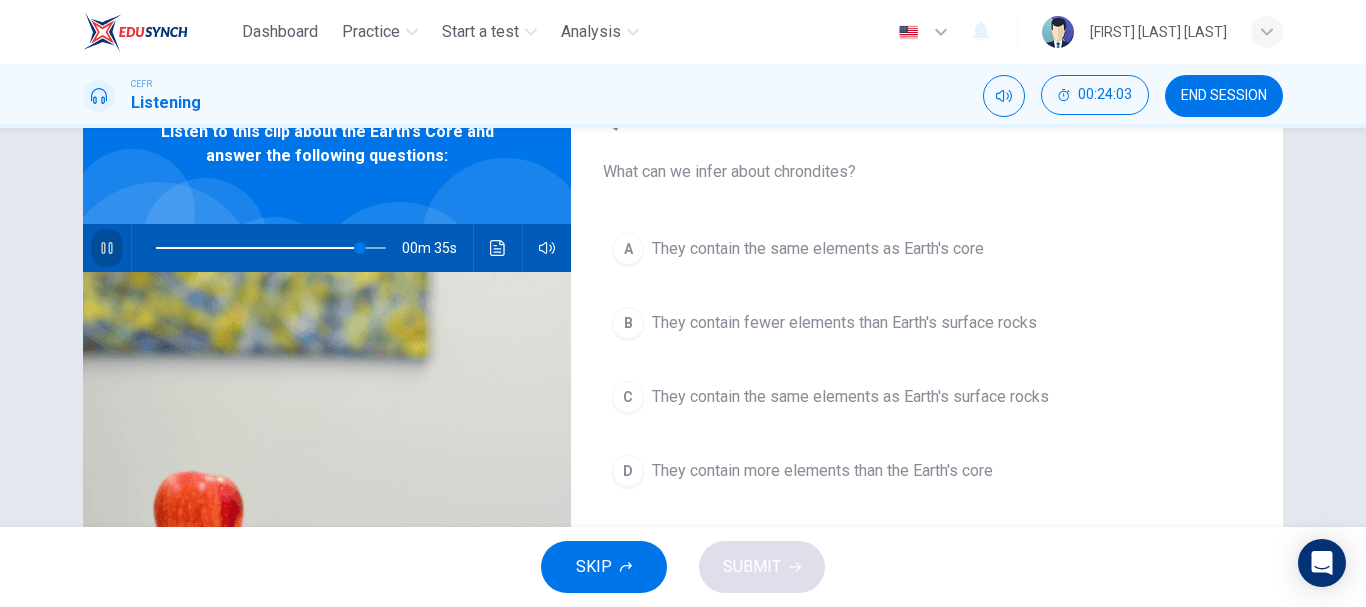 click at bounding box center (107, 248) 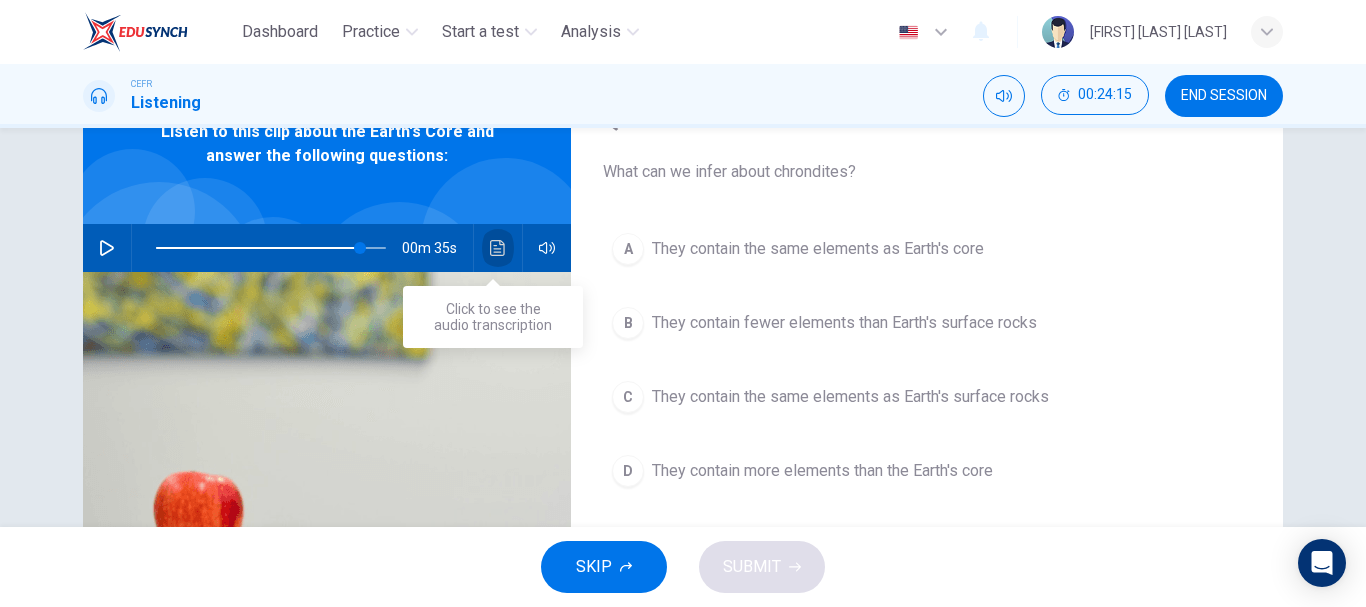 click at bounding box center [498, 248] 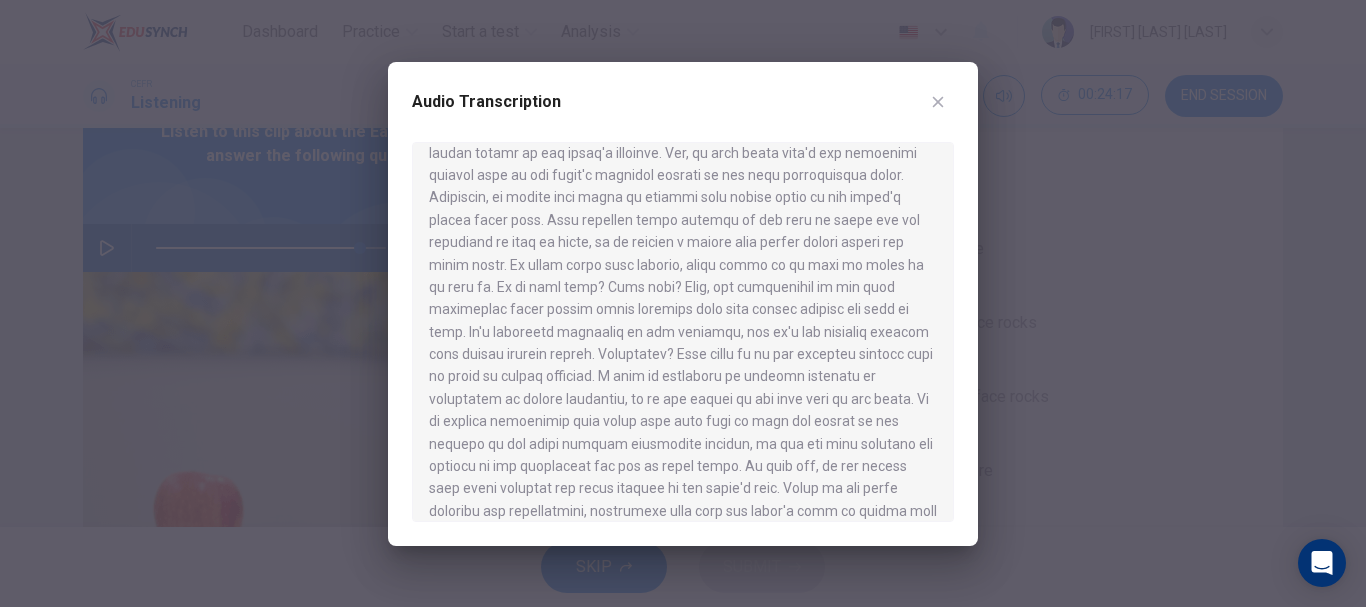 scroll, scrollTop: 863, scrollLeft: 0, axis: vertical 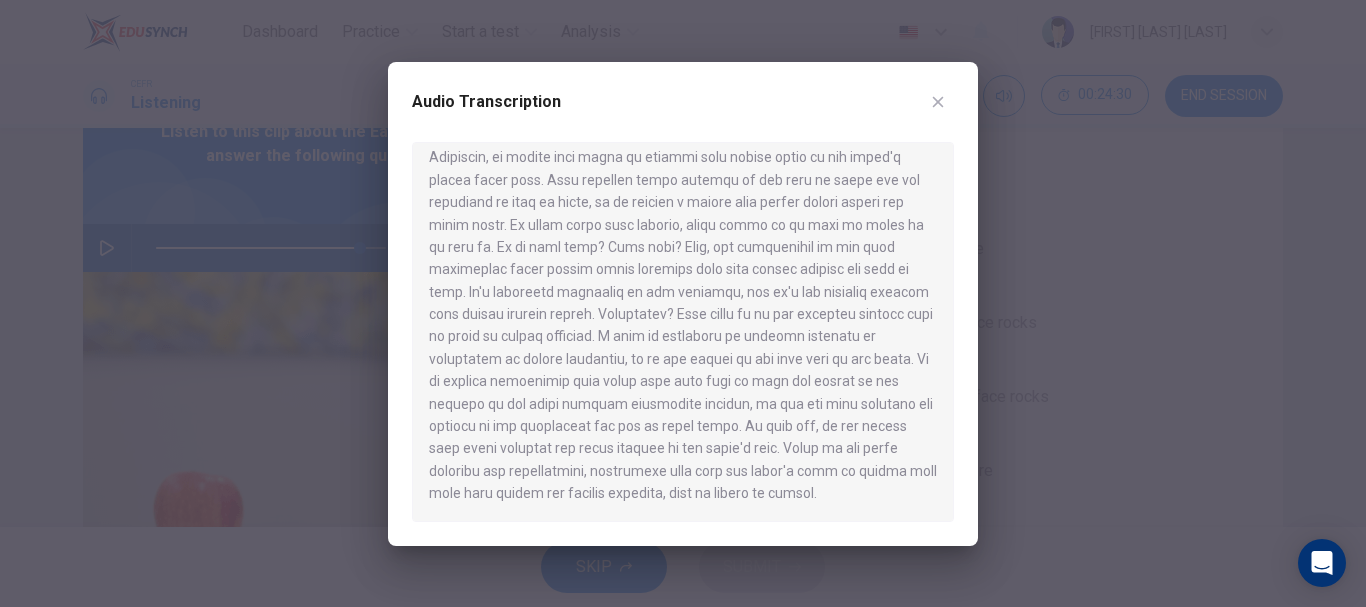 drag, startPoint x: 925, startPoint y: 97, endPoint x: 923, endPoint y: 109, distance: 12.165525 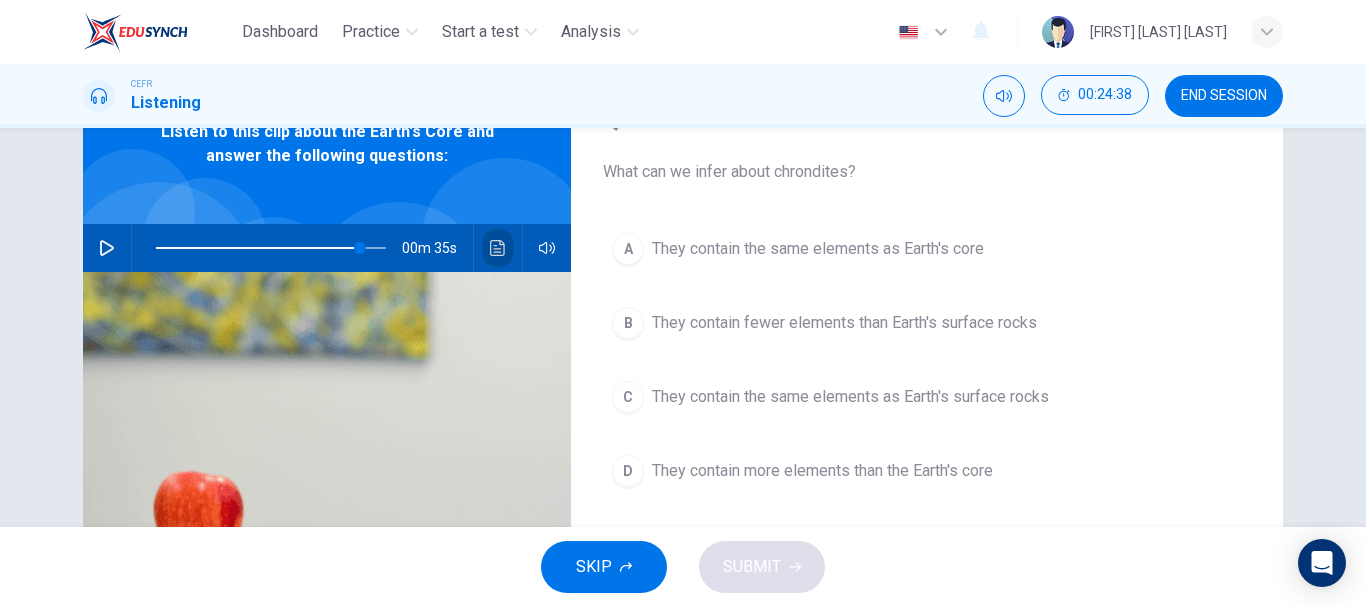 click at bounding box center (498, 248) 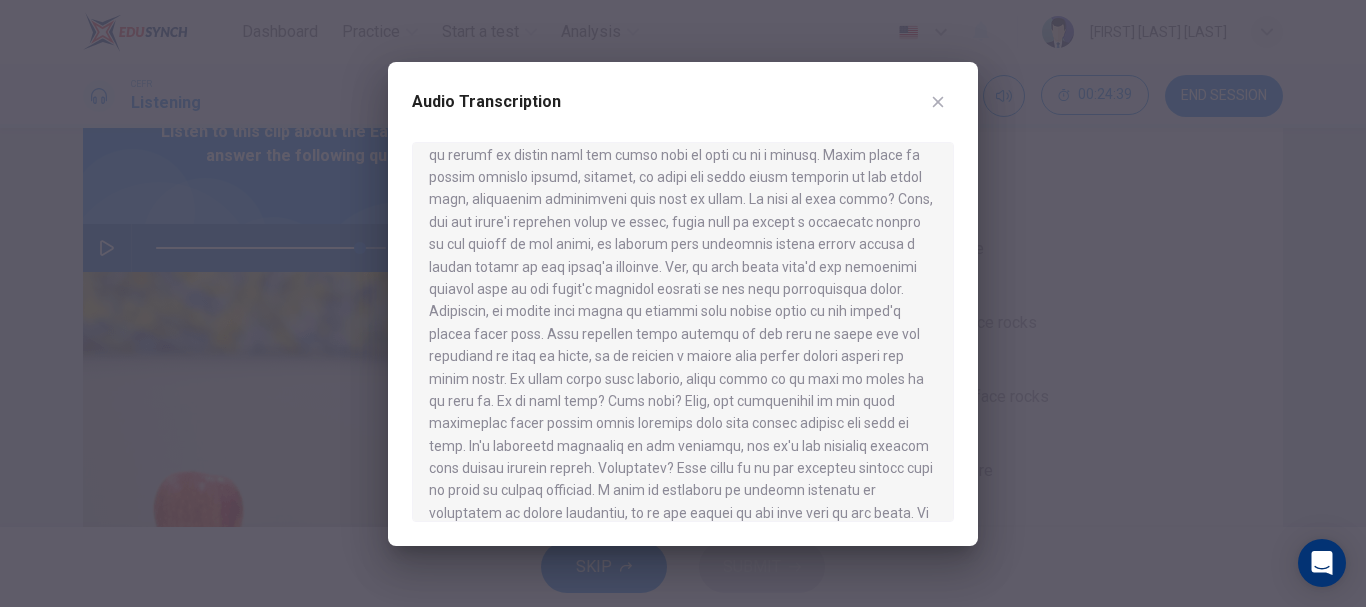 scroll, scrollTop: 863, scrollLeft: 0, axis: vertical 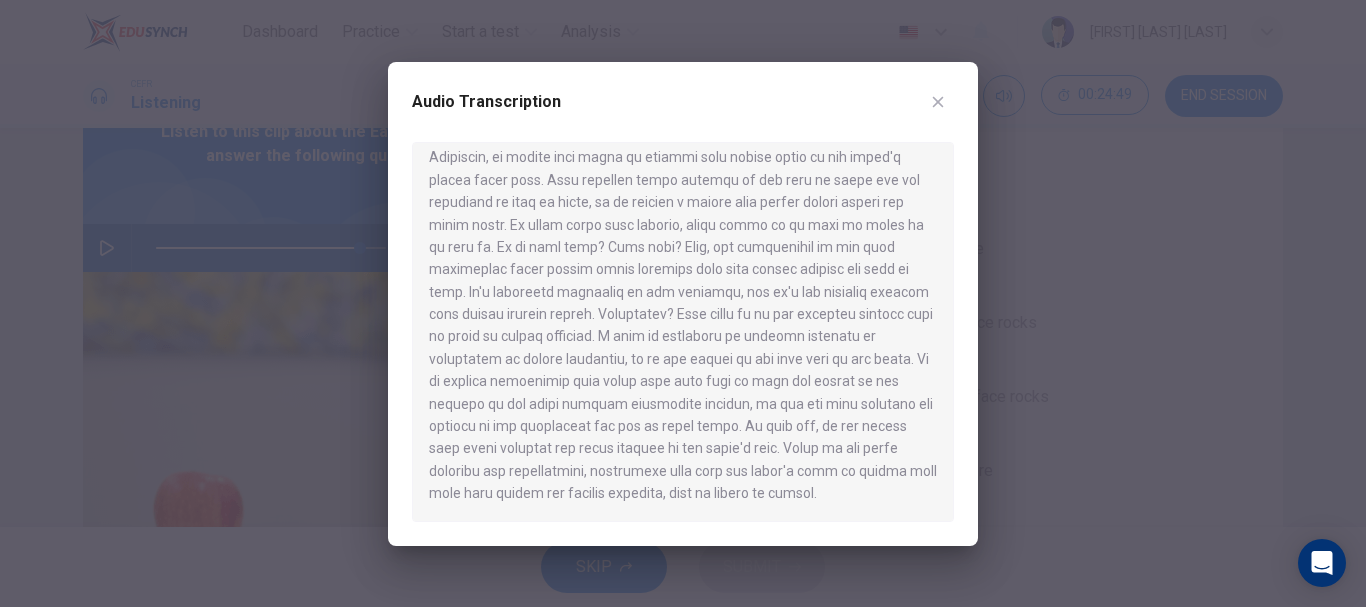 click at bounding box center [938, 102] 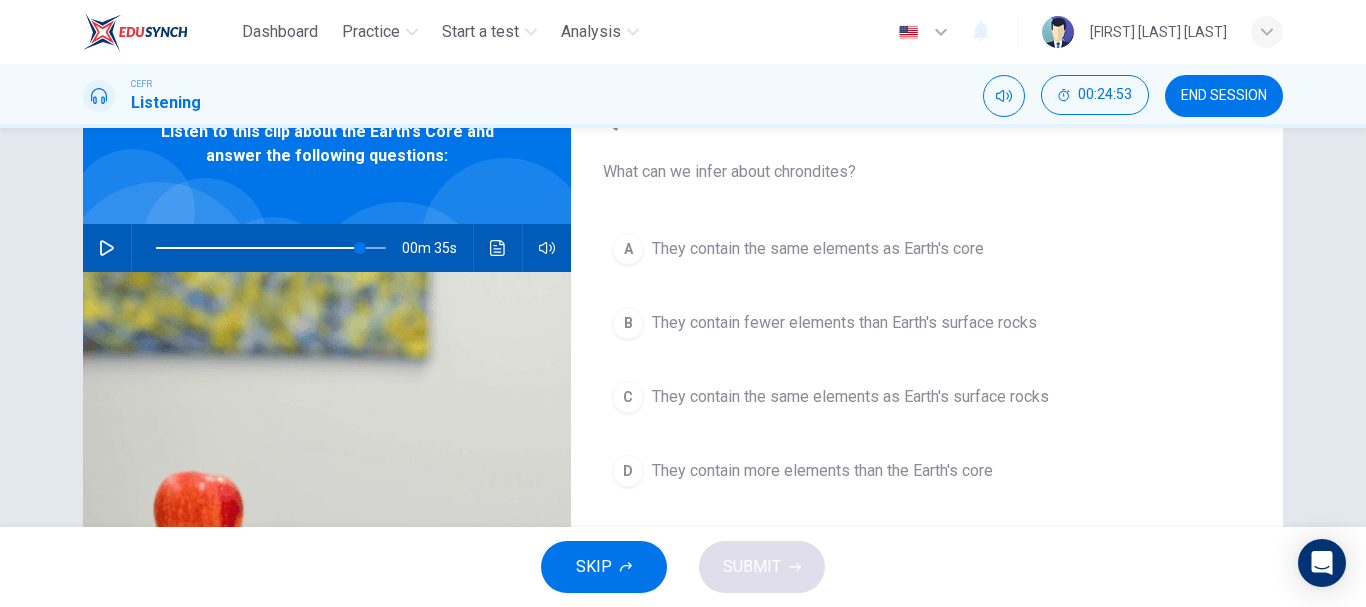click on "They contain the same elements as Earth's core" at bounding box center [818, 249] 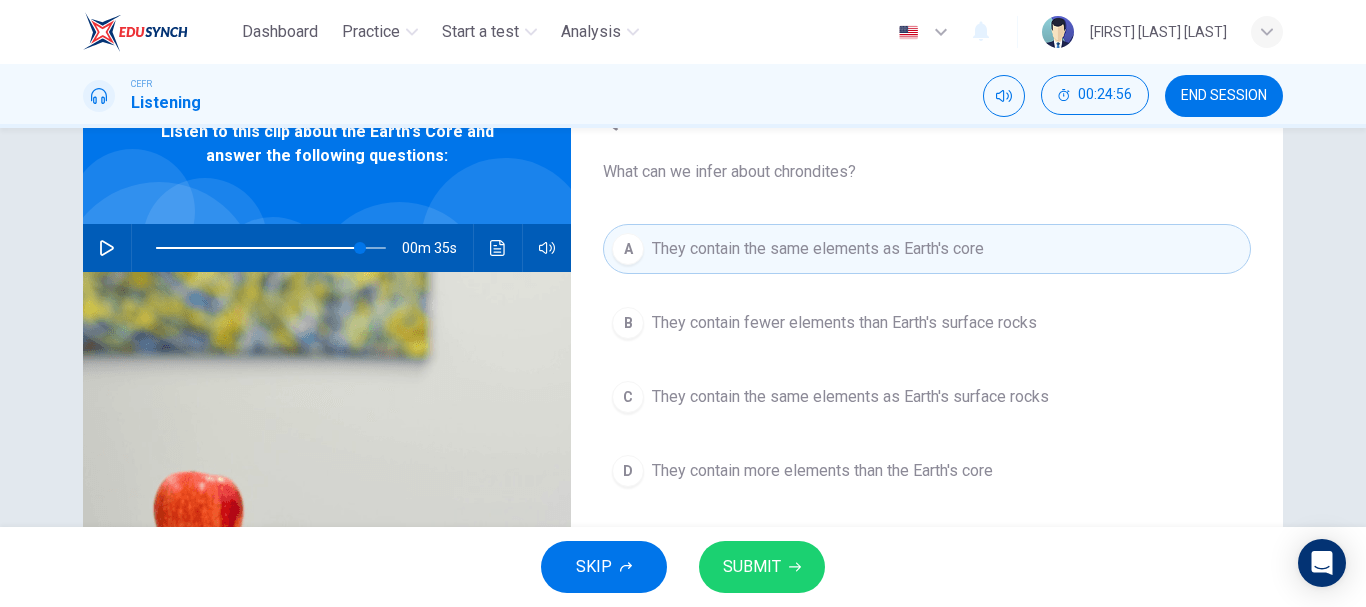 click at bounding box center (497, 248) 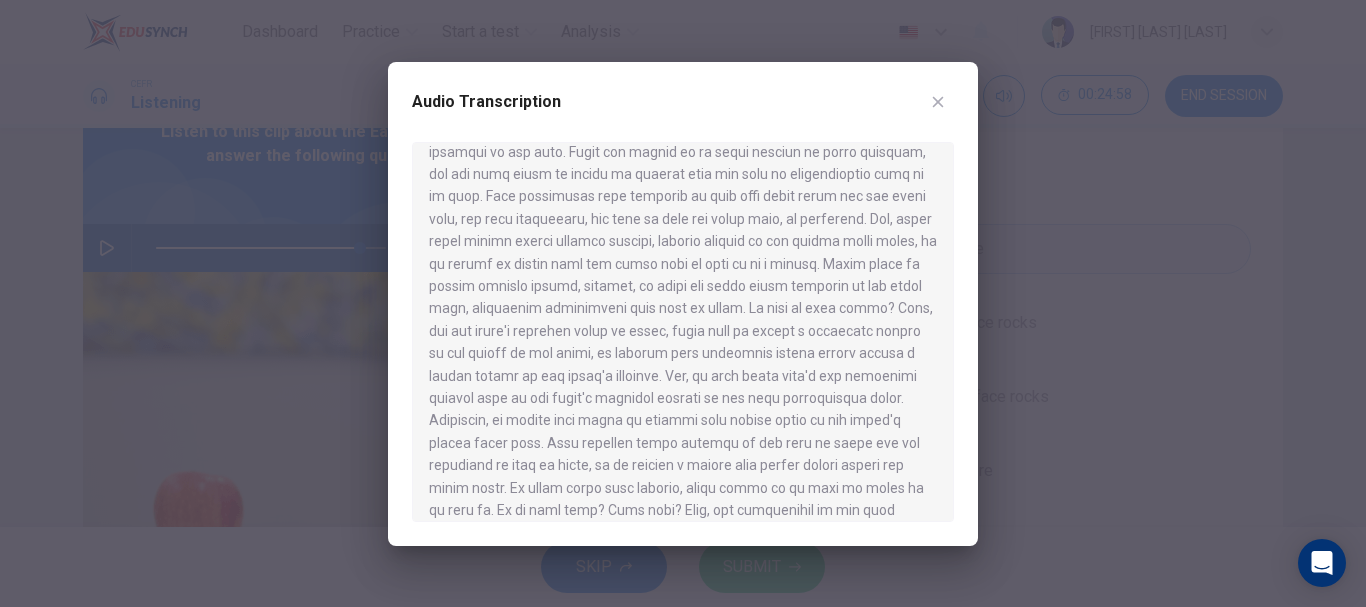 scroll, scrollTop: 863, scrollLeft: 0, axis: vertical 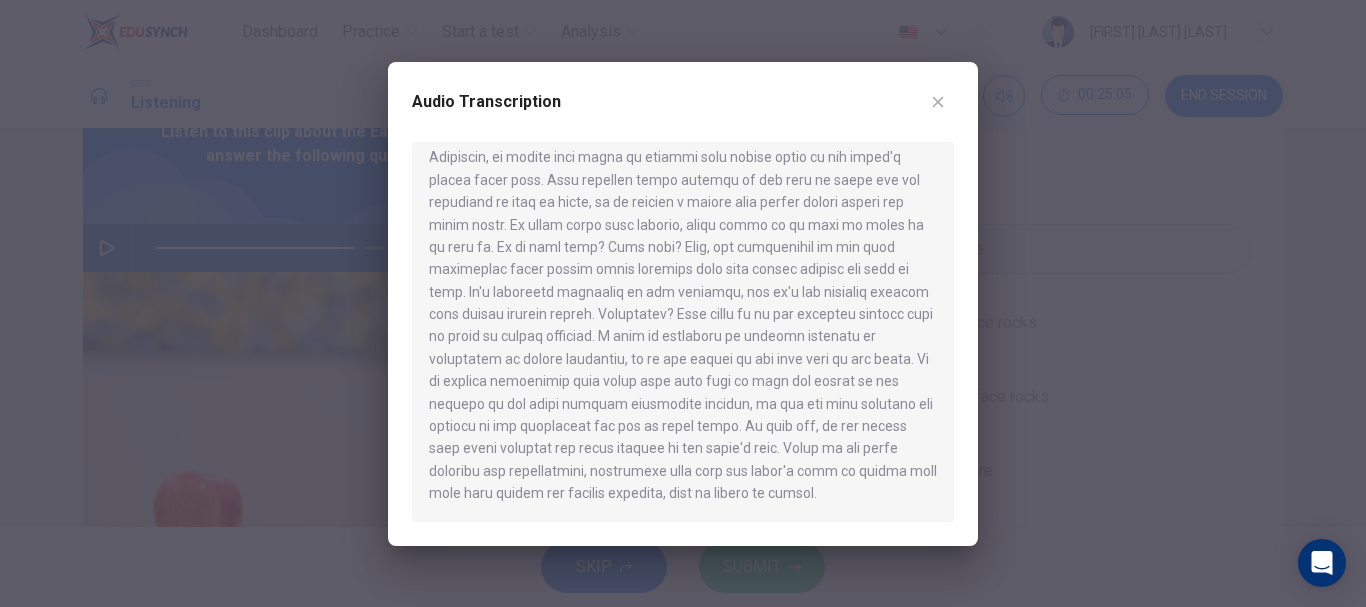 click at bounding box center [938, 102] 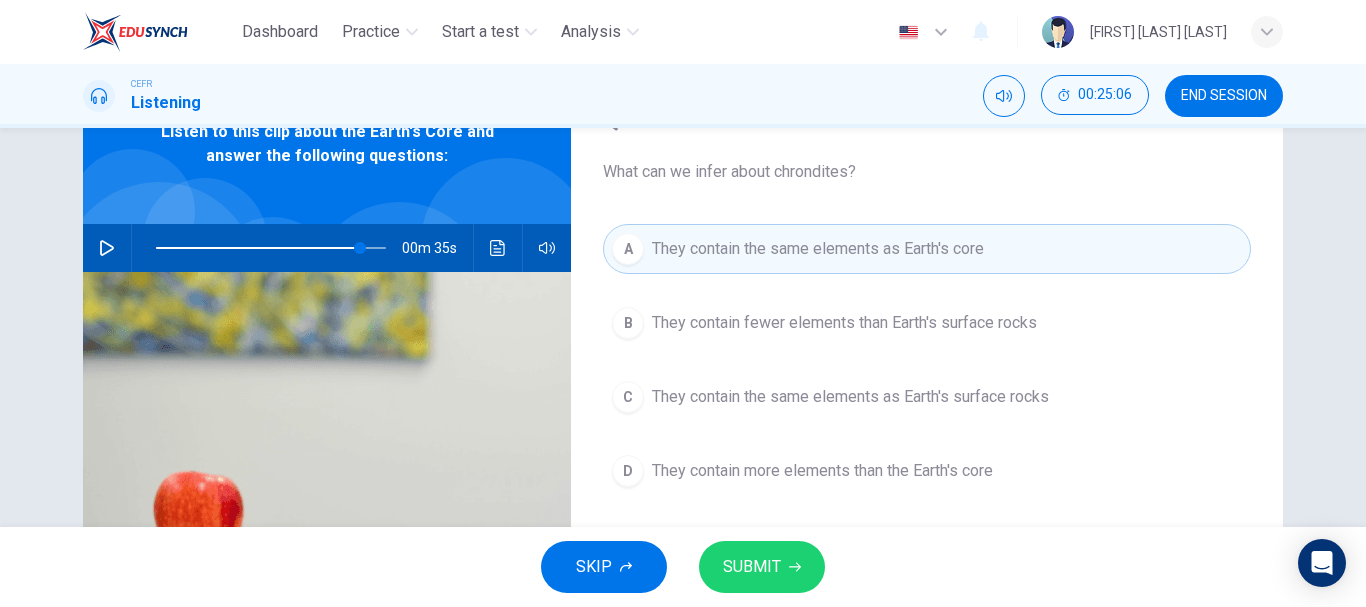 click on "SUBMIT" at bounding box center [762, 567] 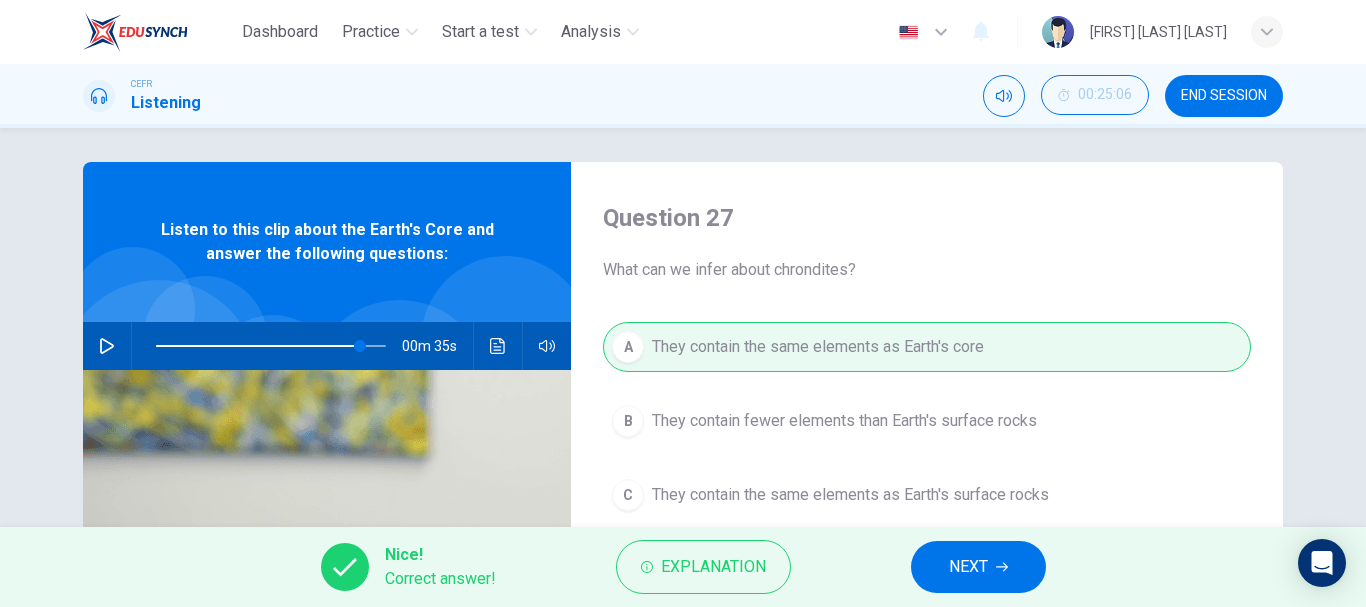 scroll, scrollTop: 0, scrollLeft: 0, axis: both 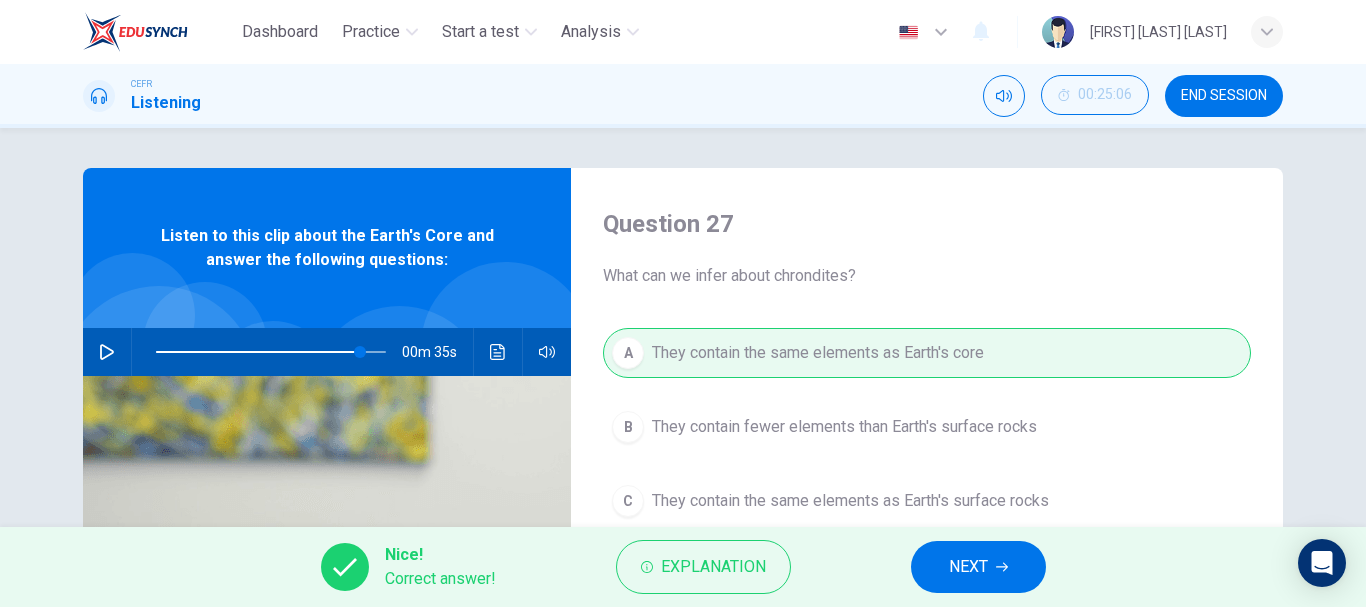 click on "NEXT" at bounding box center [968, 567] 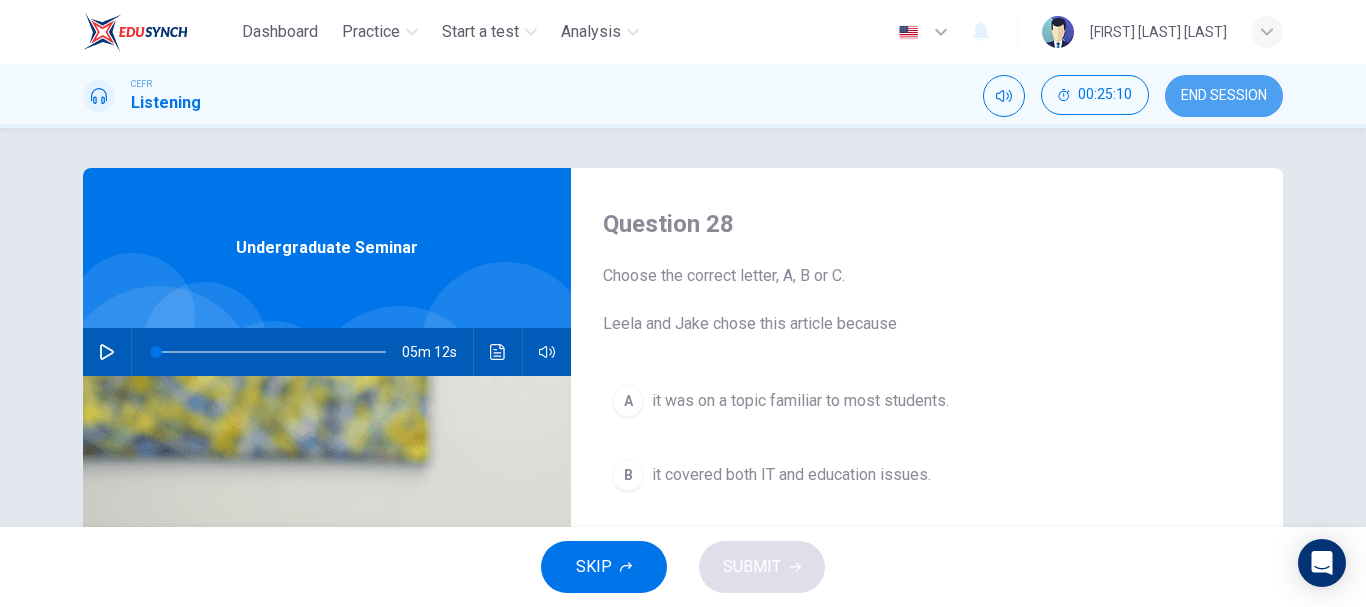 click on "END SESSION" at bounding box center (1224, 96) 